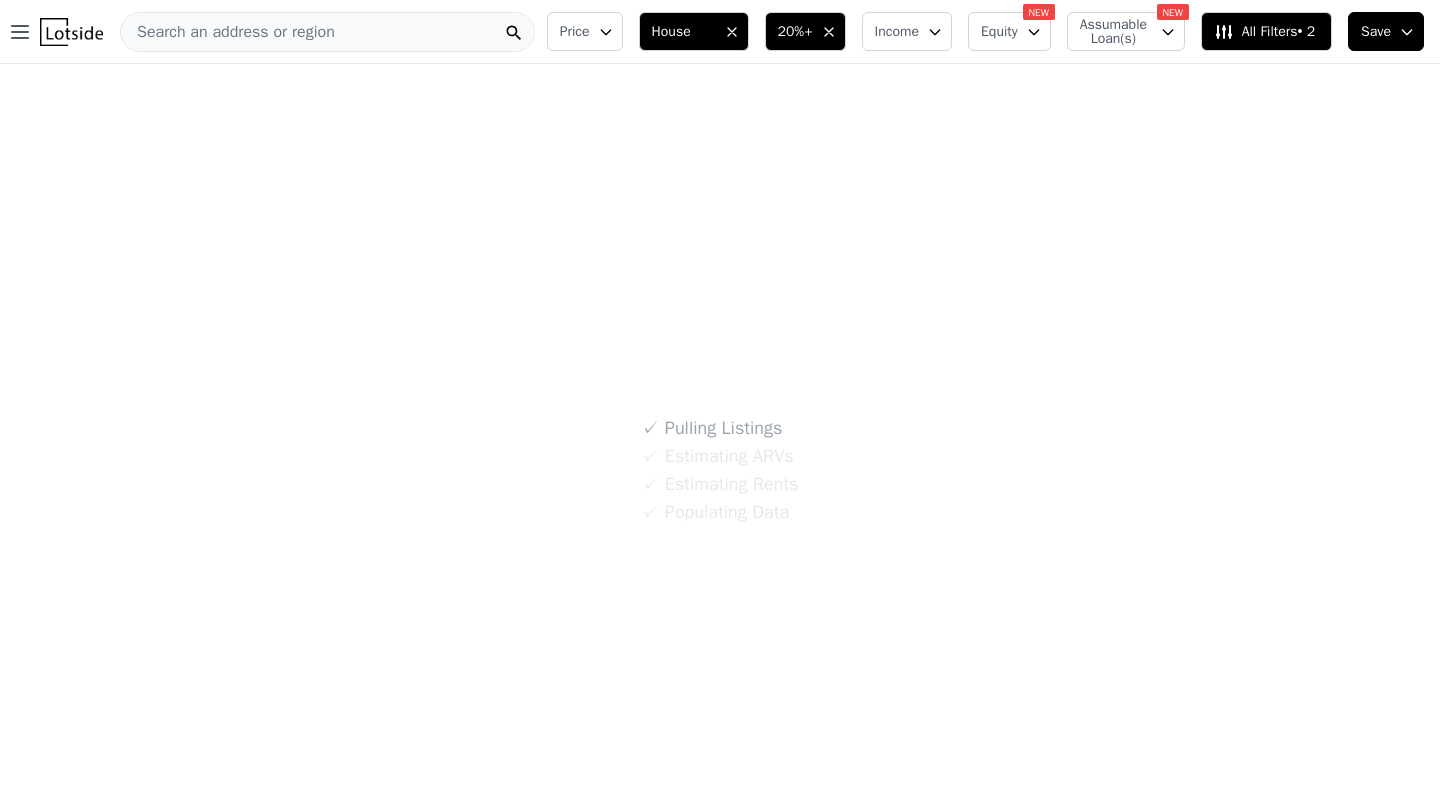 scroll, scrollTop: 0, scrollLeft: 0, axis: both 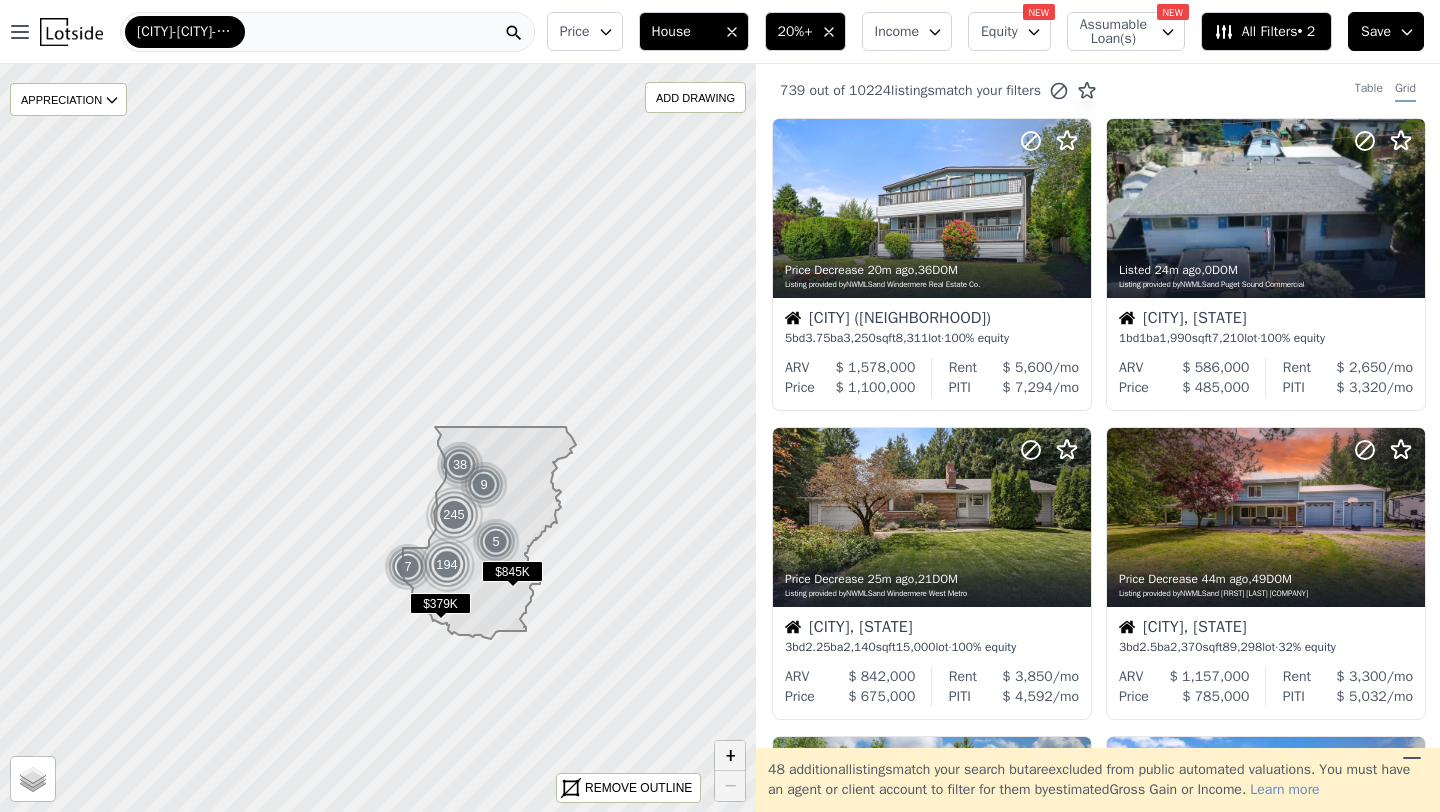 click on "+" at bounding box center [730, 756] 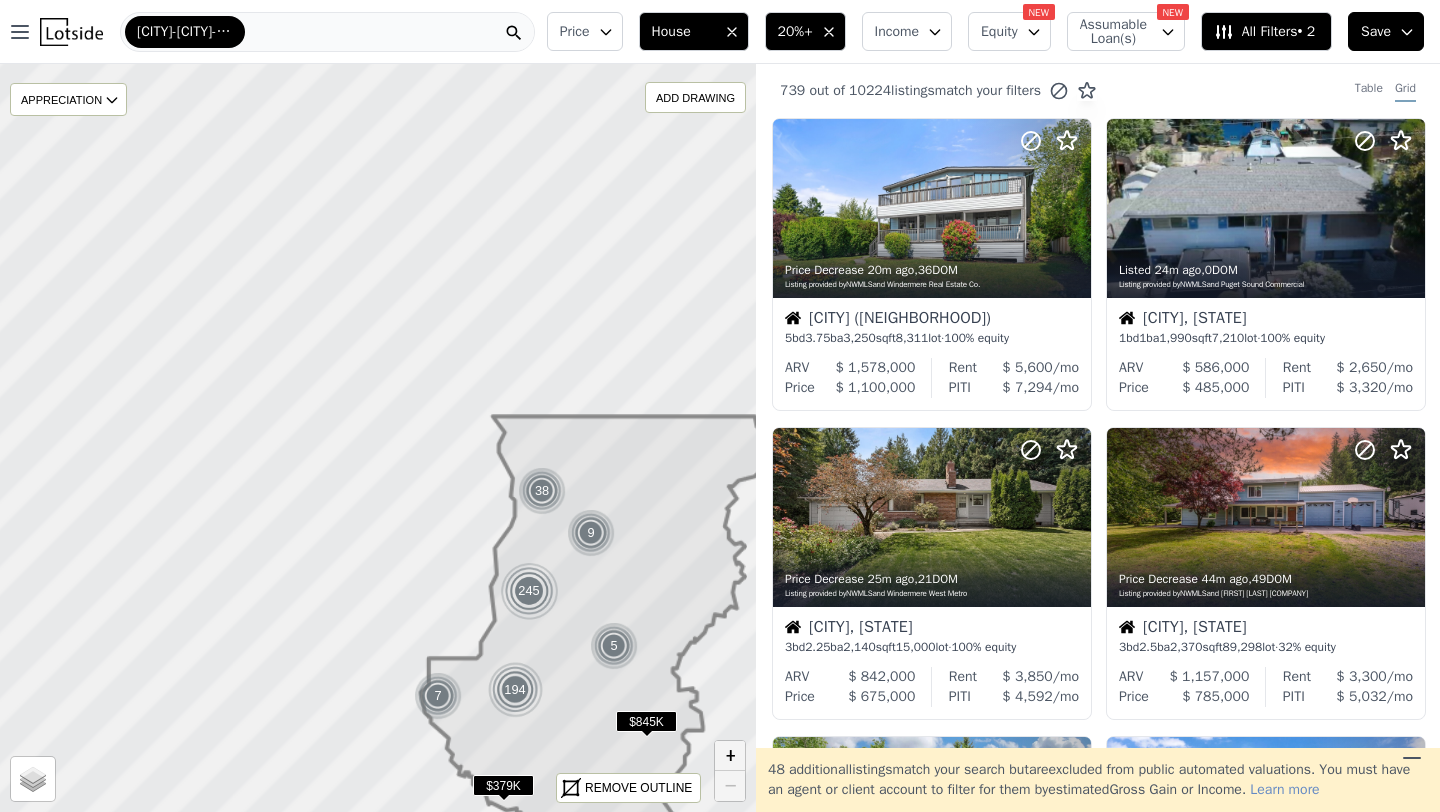 click on "+" at bounding box center (730, 756) 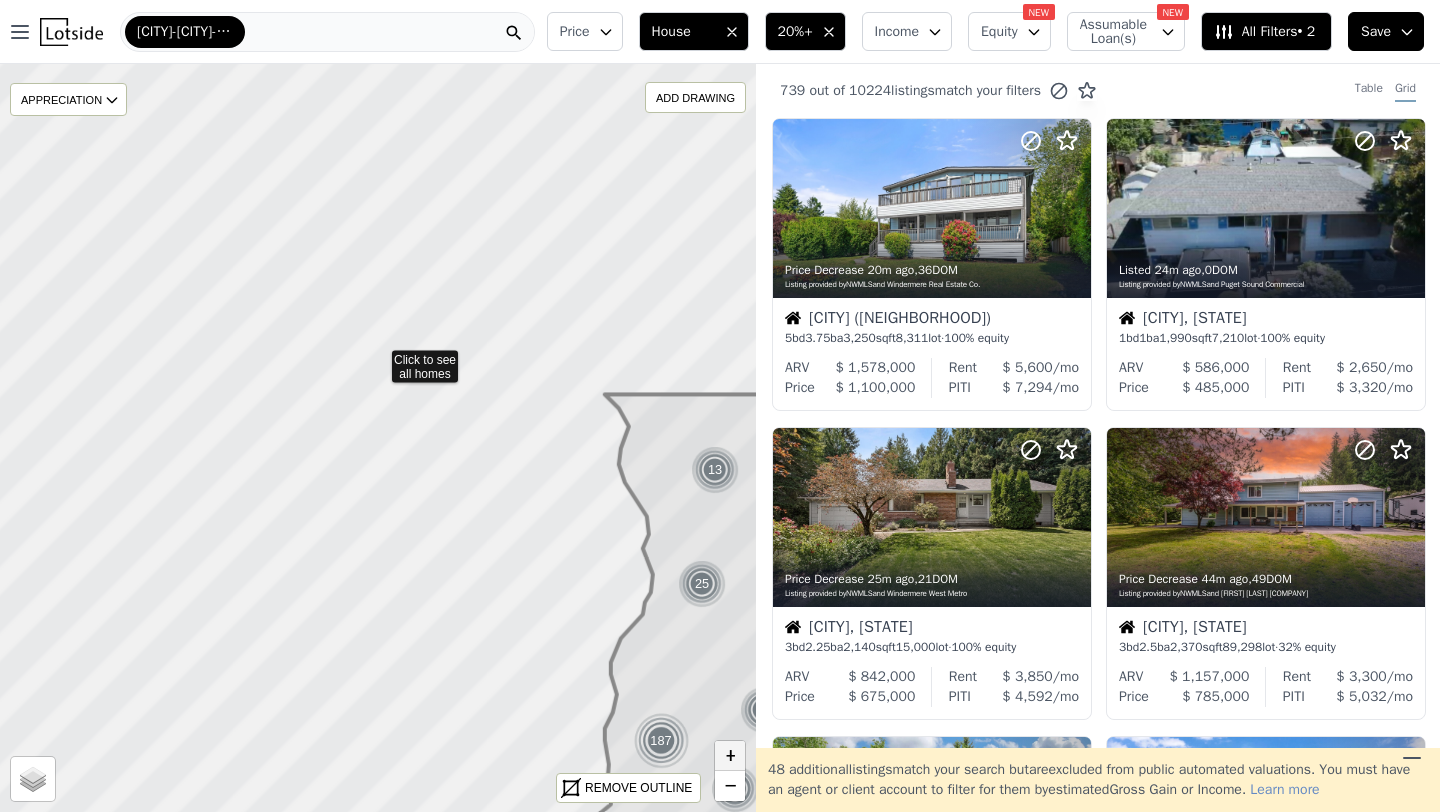 click on "+" at bounding box center (730, 756) 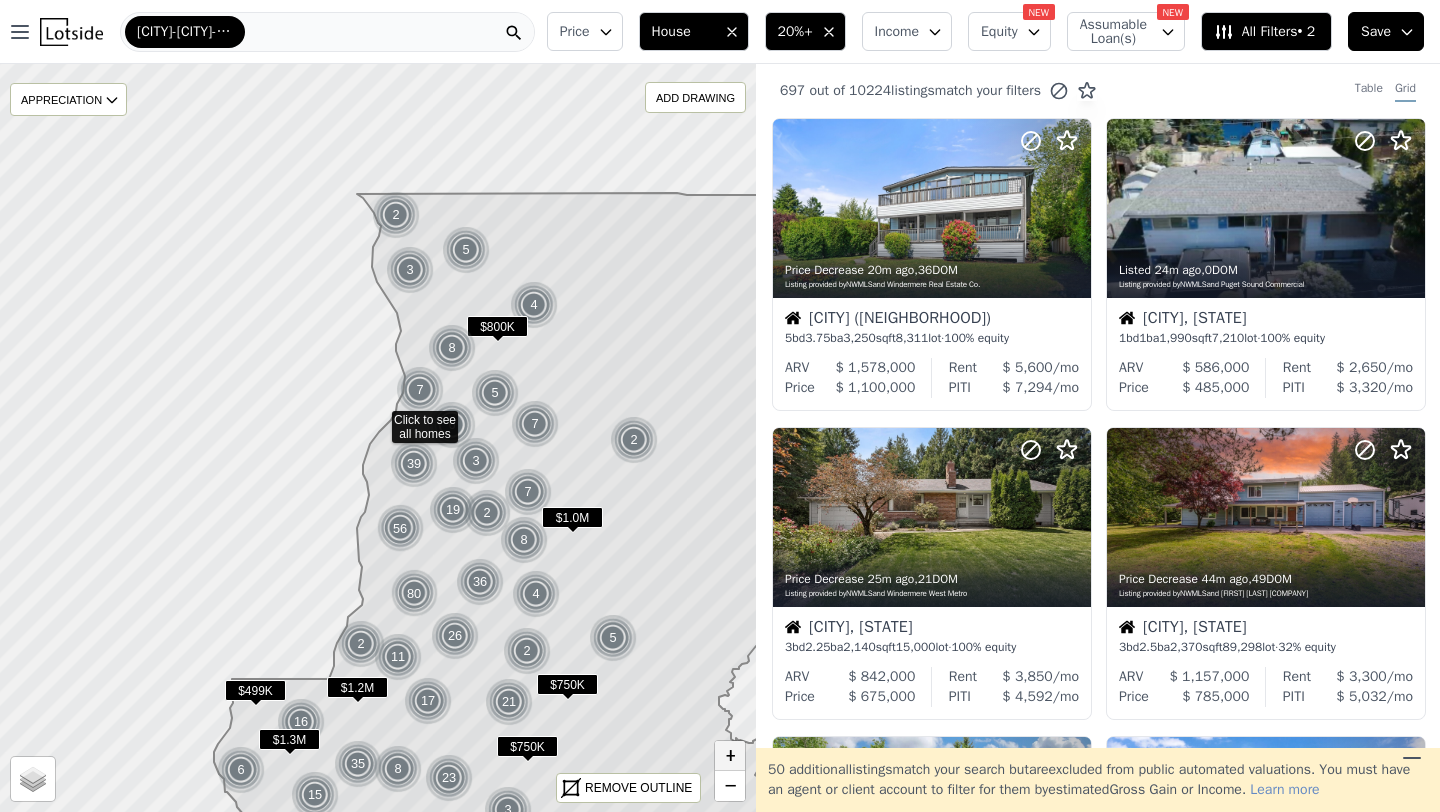 click on "+" at bounding box center (730, 756) 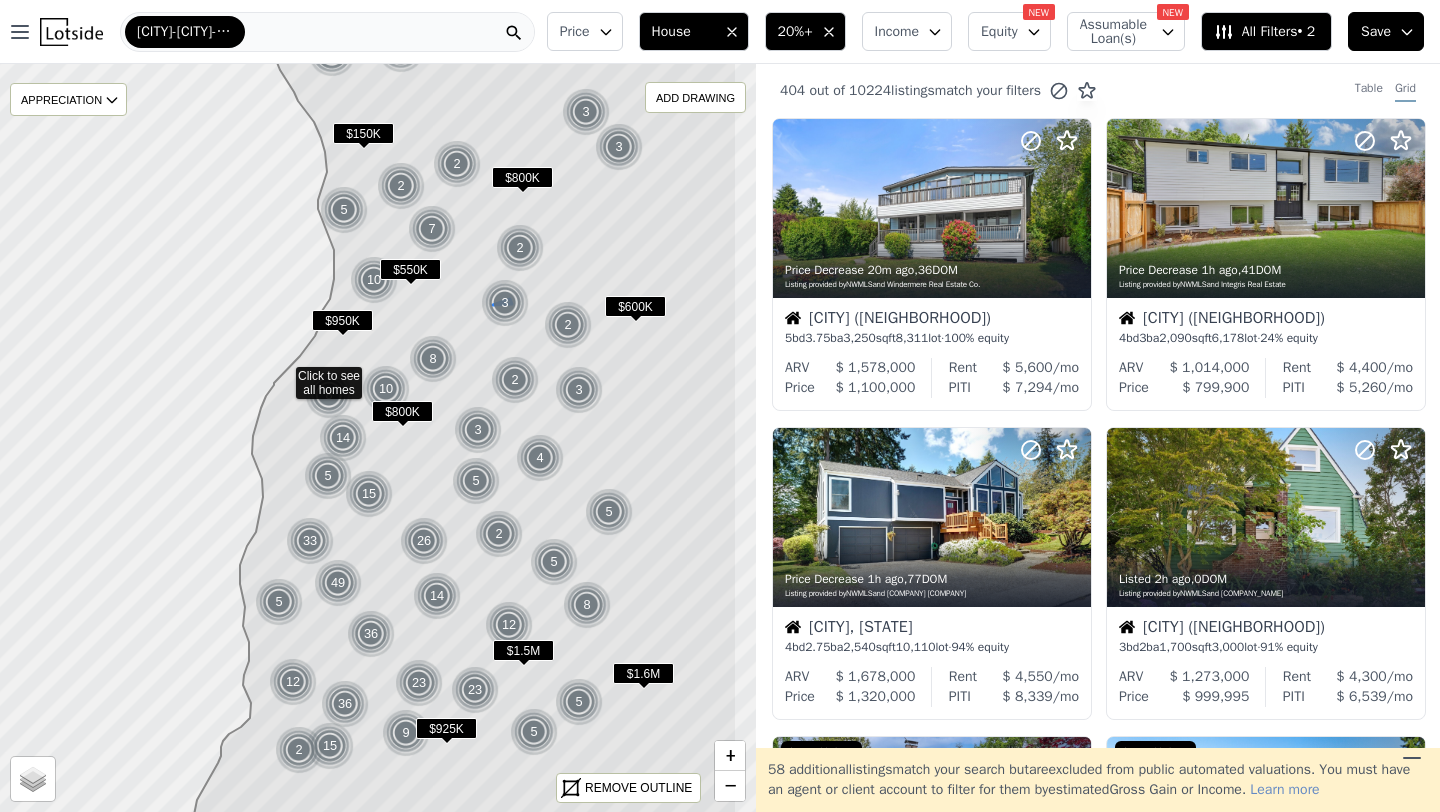 drag, startPoint x: 593, startPoint y: 379, endPoint x: 499, endPoint y: 323, distance: 109.41663 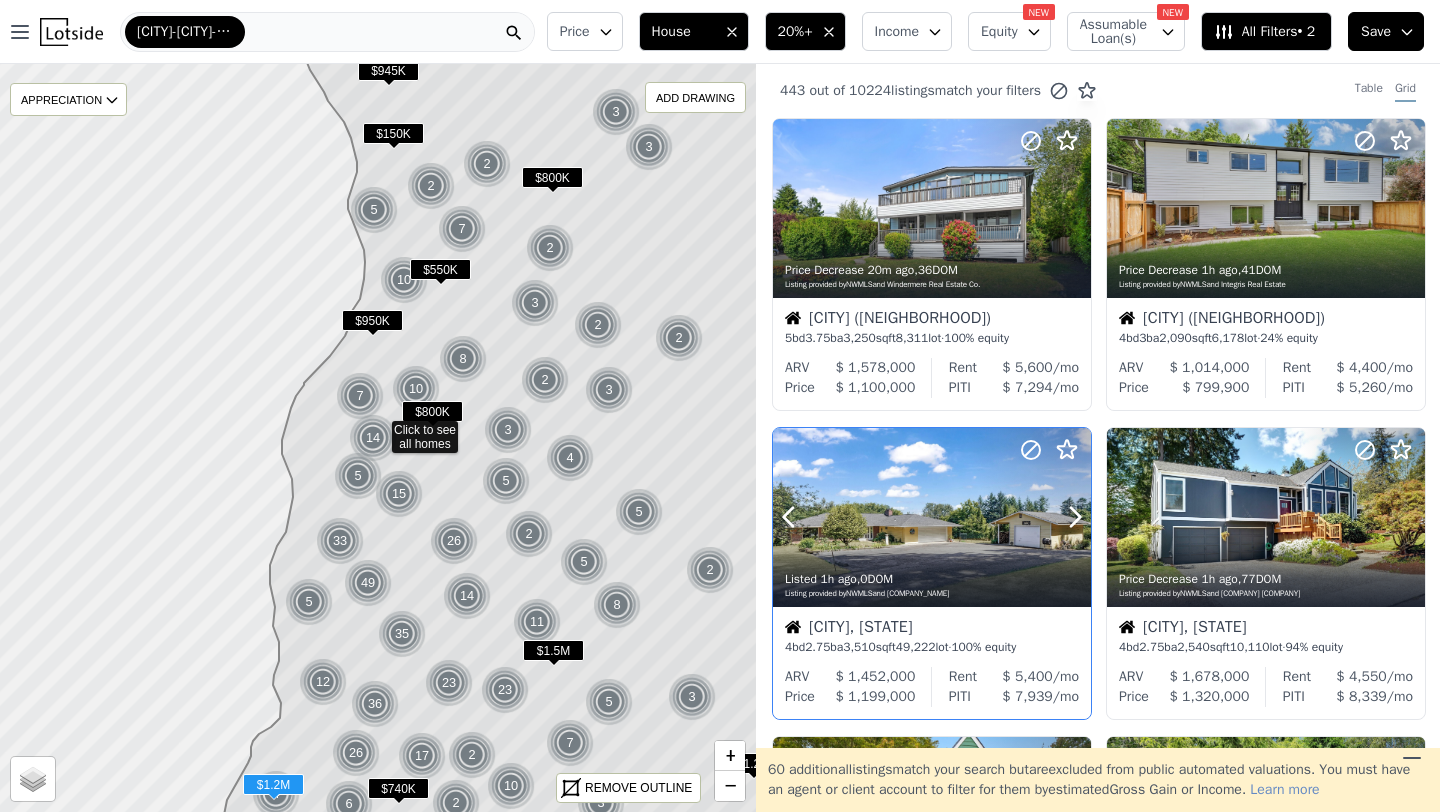 scroll, scrollTop: 17, scrollLeft: 0, axis: vertical 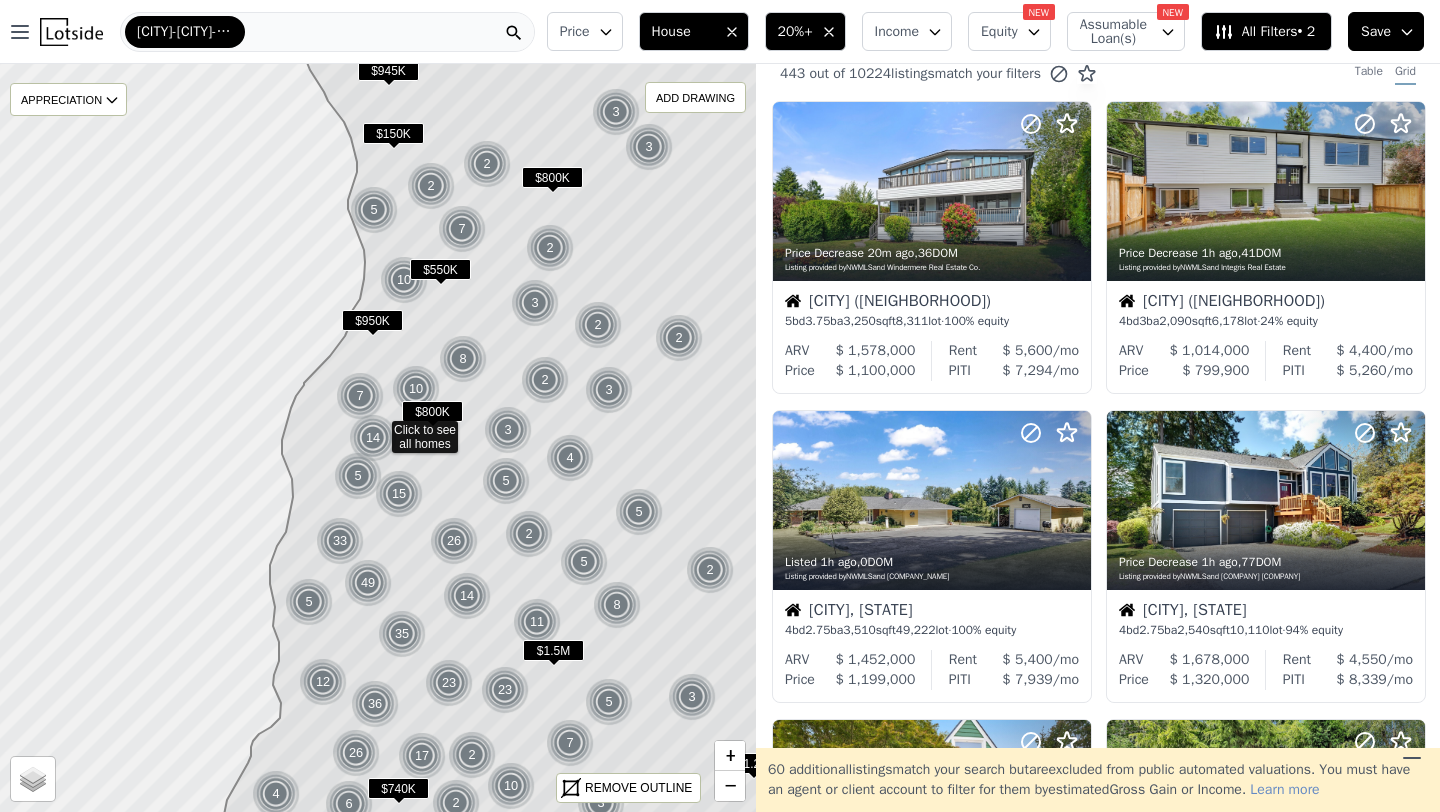 click on "Seattle-Tacoma-Bellevue" at bounding box center (327, 32) 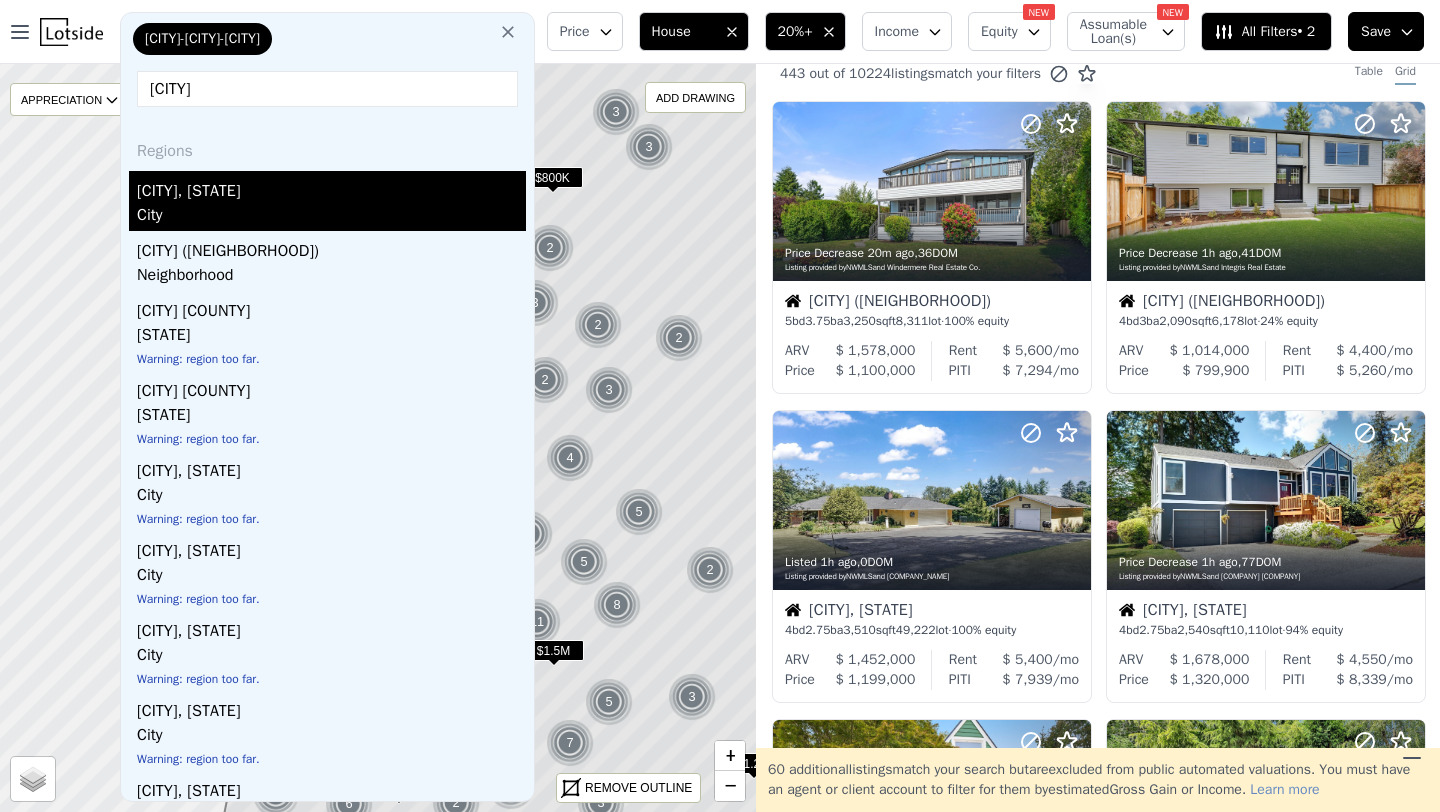 type on "medina" 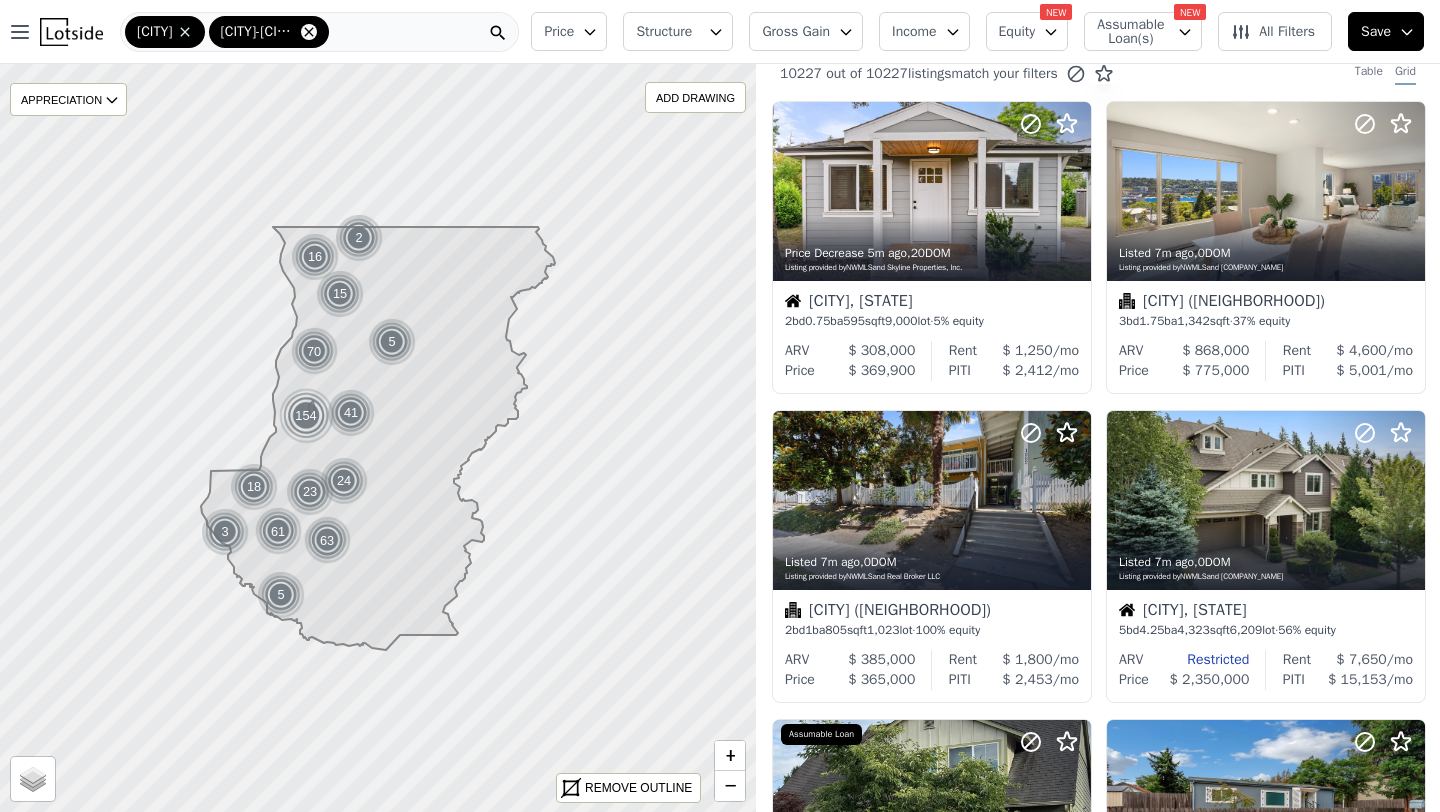 click 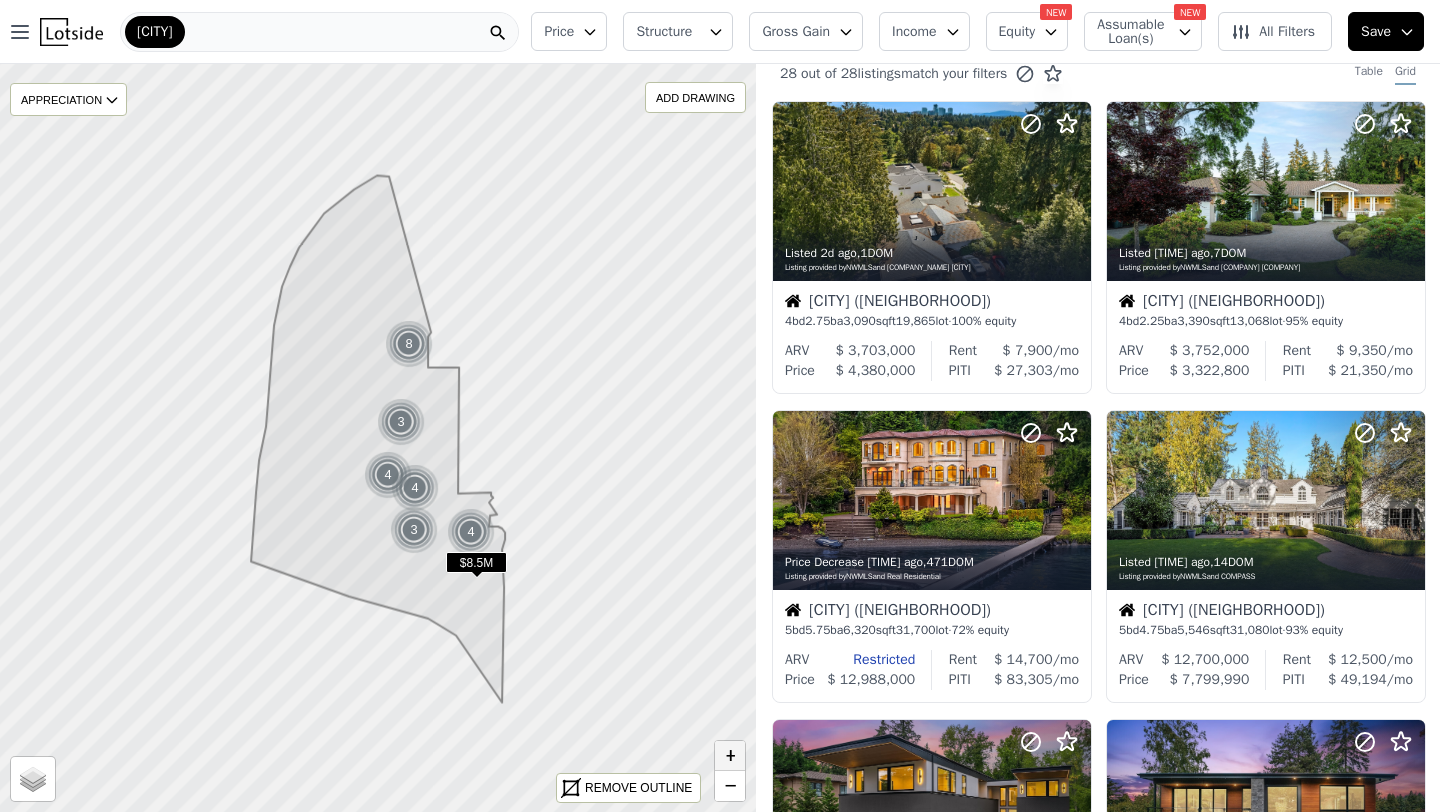 click on "+" at bounding box center (730, 756) 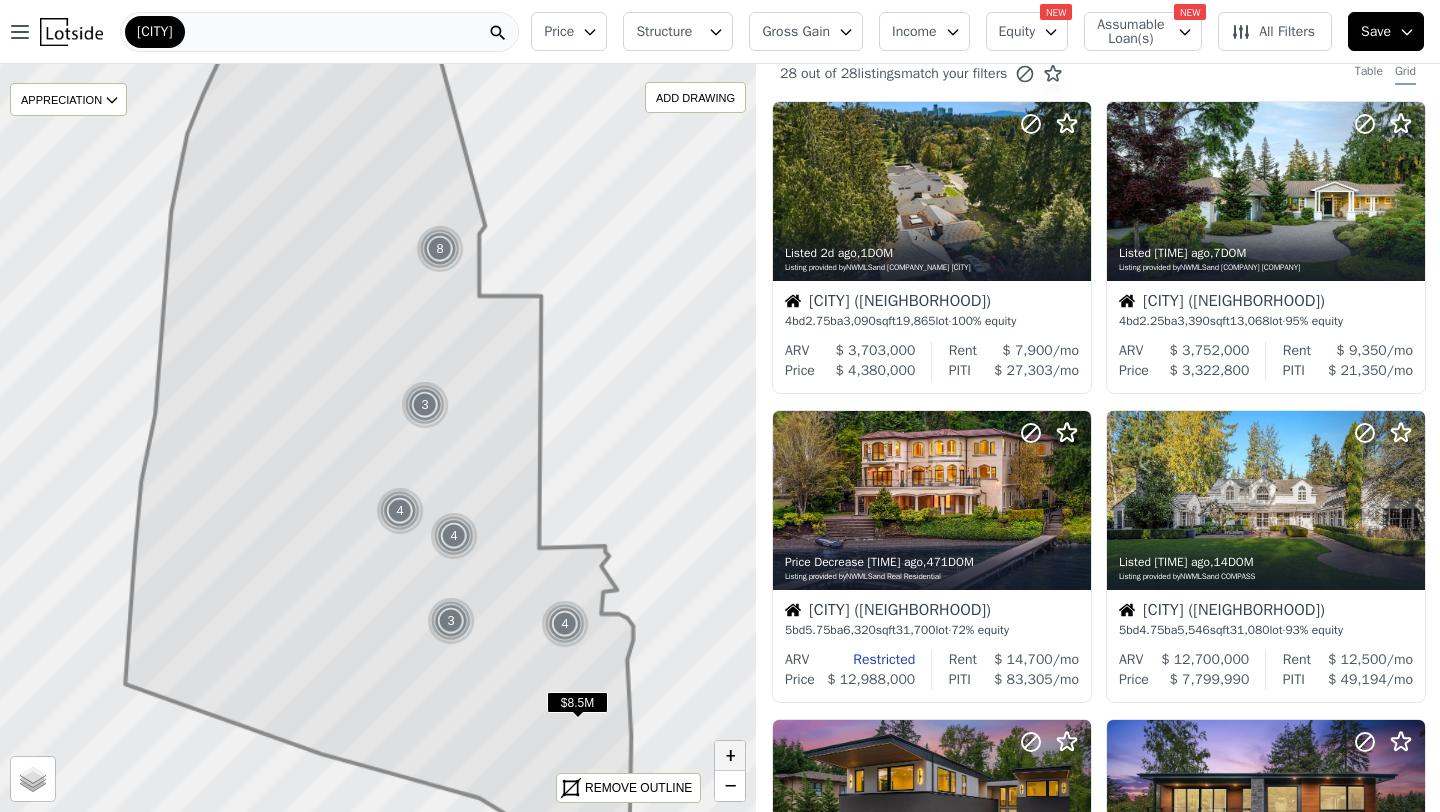 click on "+" at bounding box center [730, 756] 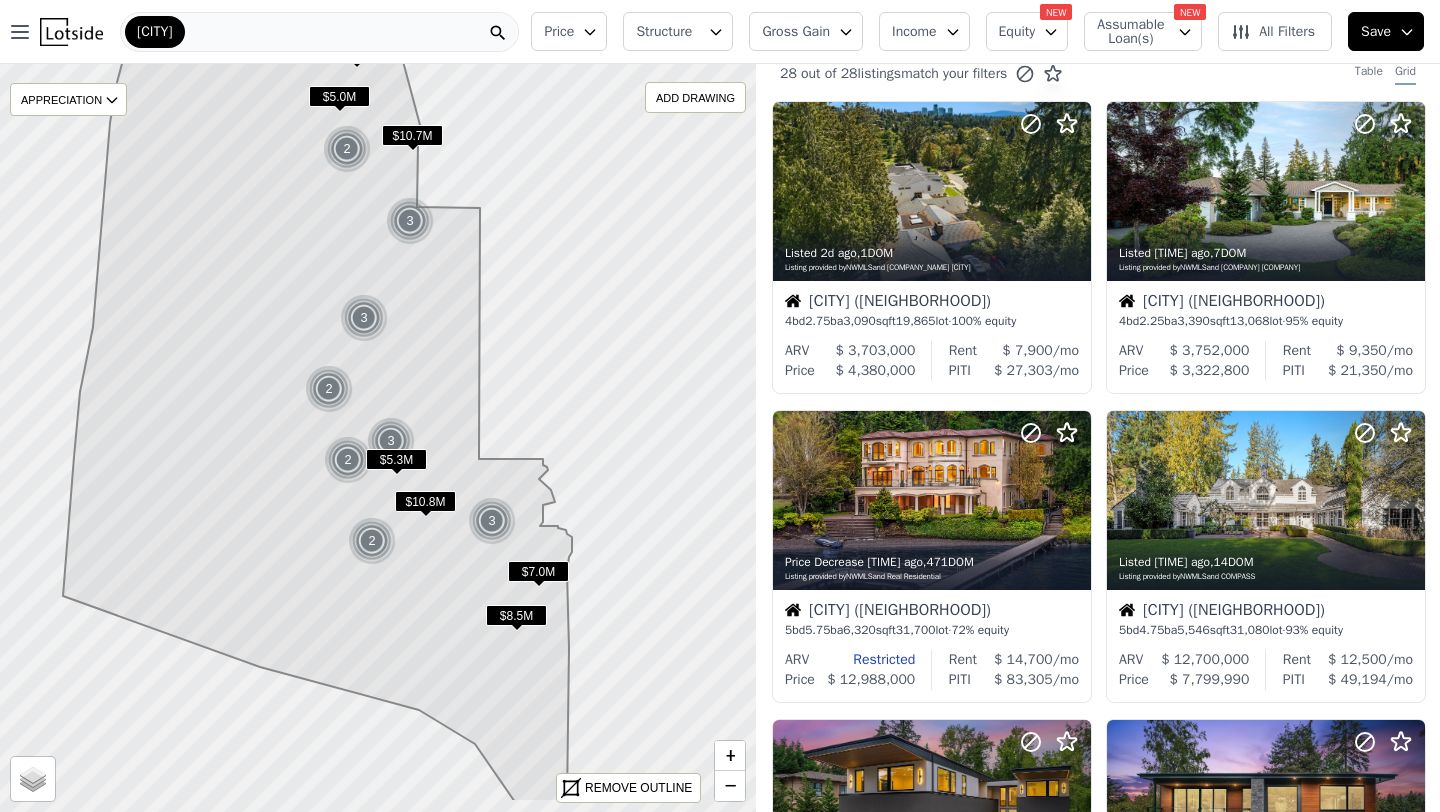 drag, startPoint x: 548, startPoint y: 419, endPoint x: 487, endPoint y: 332, distance: 106.25441 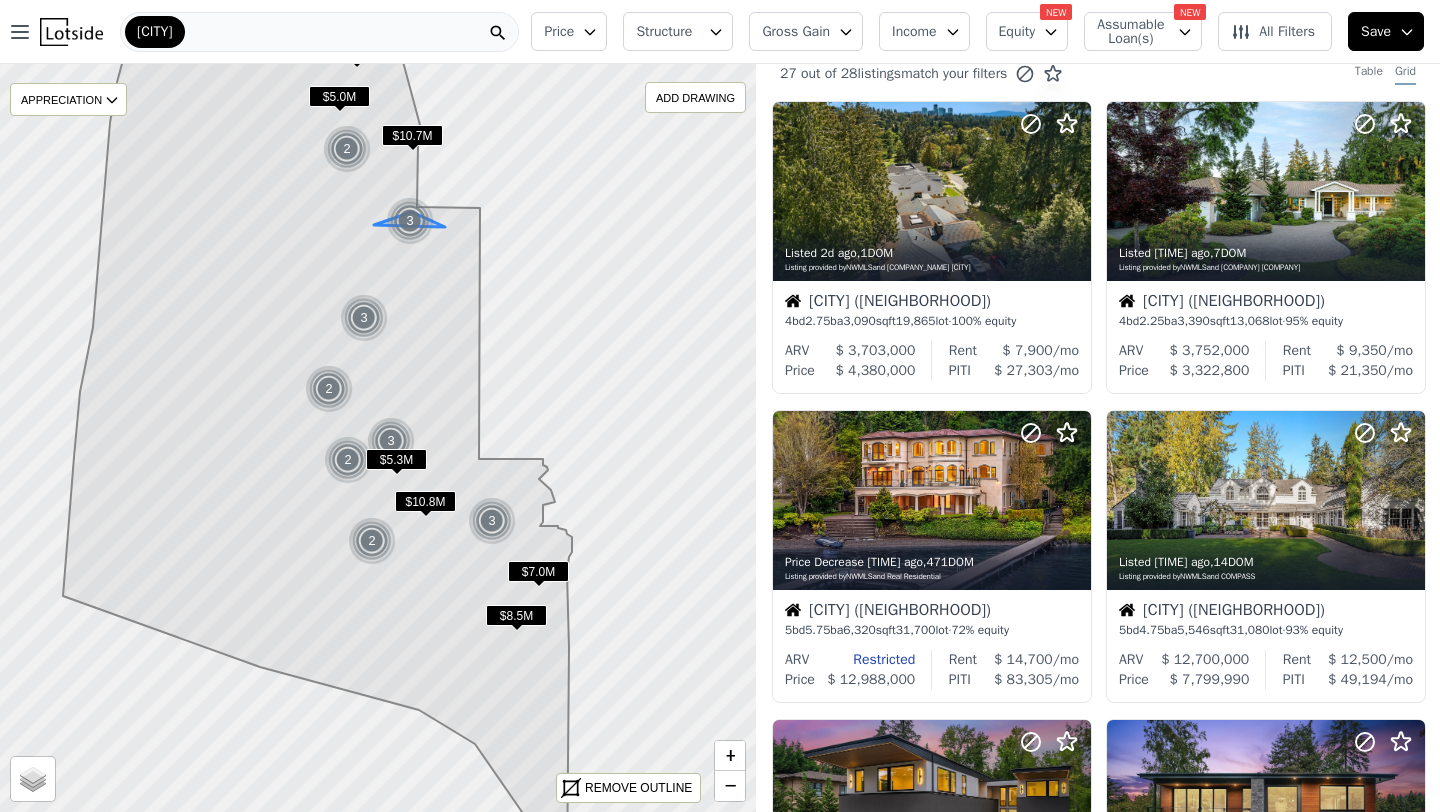 click on "3" at bounding box center [410, 221] 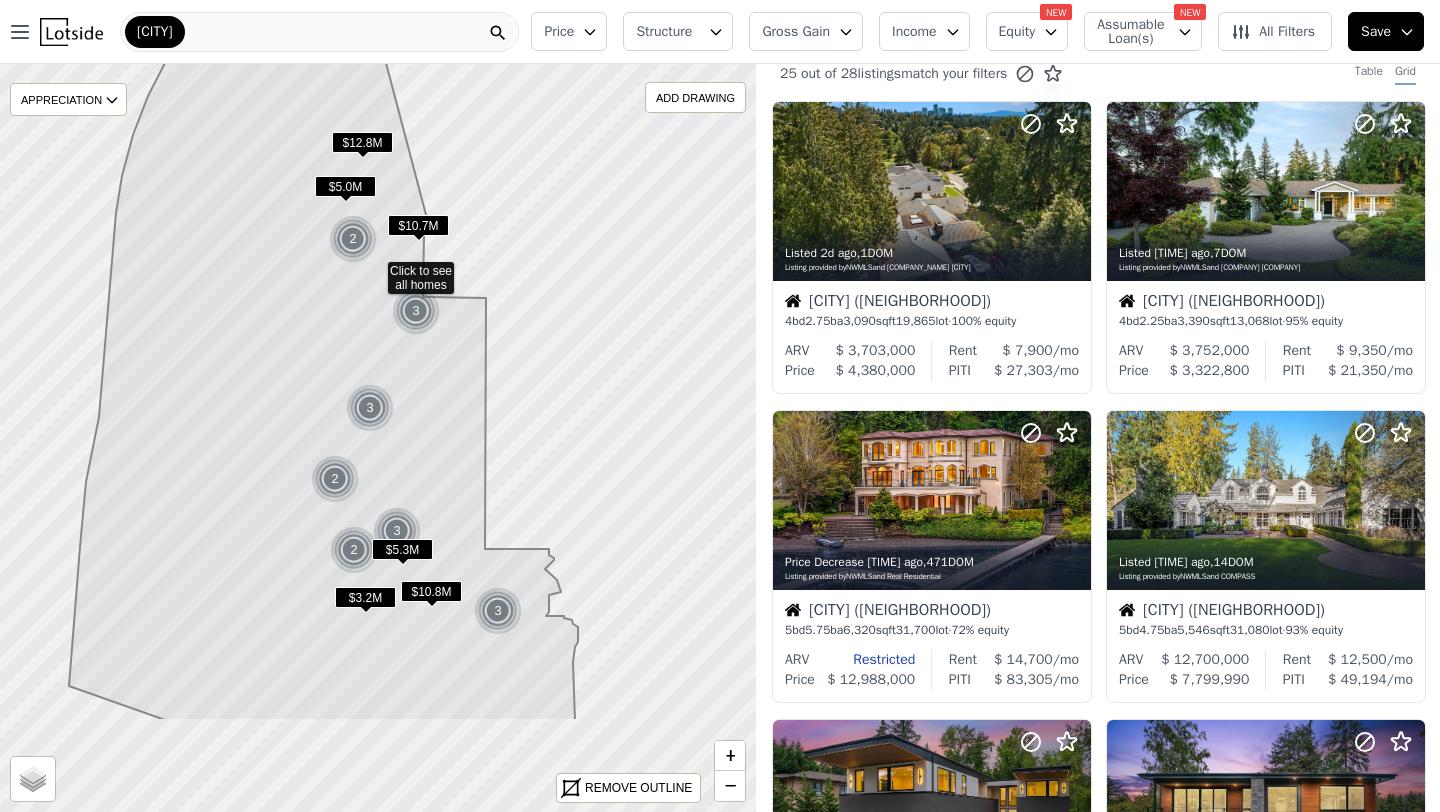 drag, startPoint x: 408, startPoint y: 537, endPoint x: 405, endPoint y: 358, distance: 179.02513 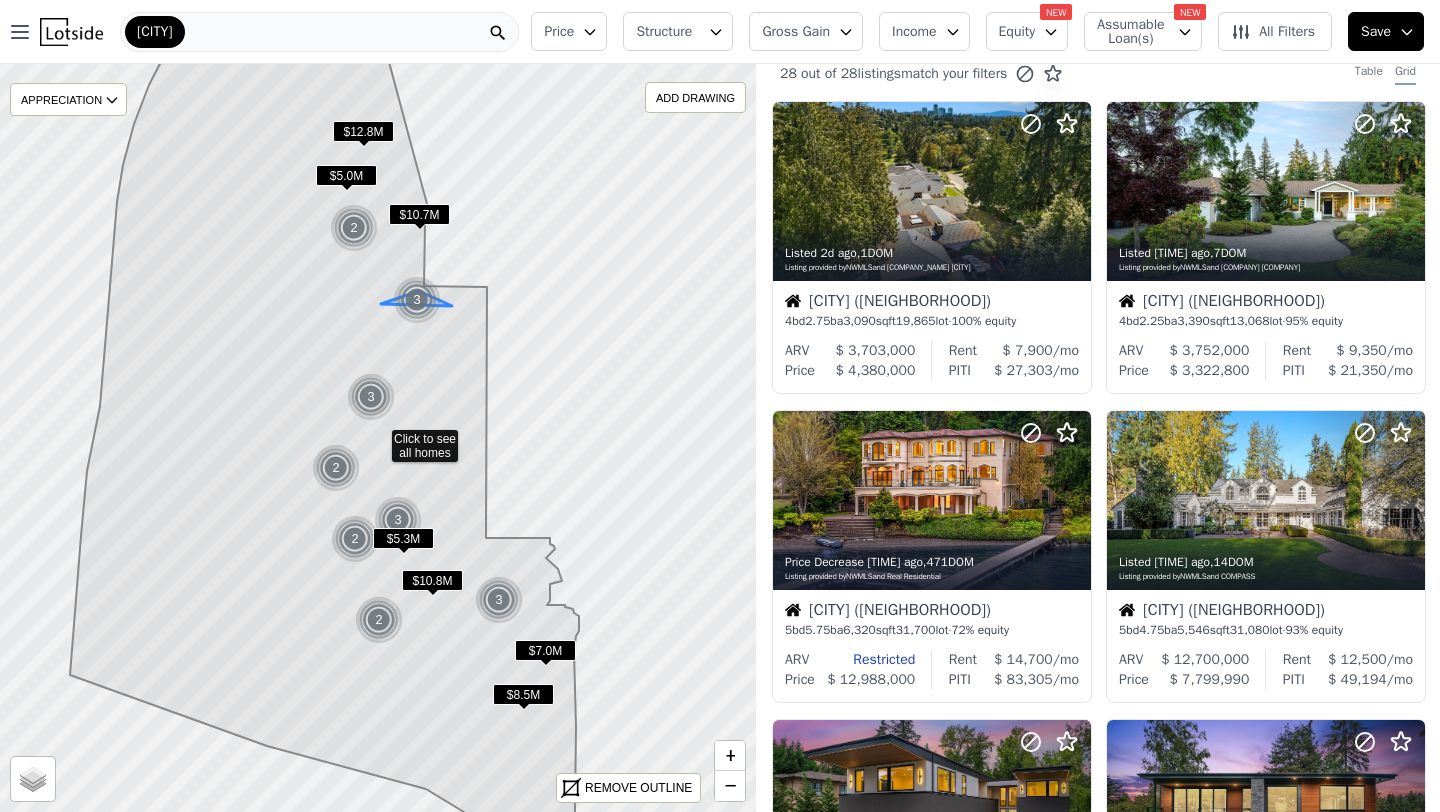 click on "3" at bounding box center [417, 300] 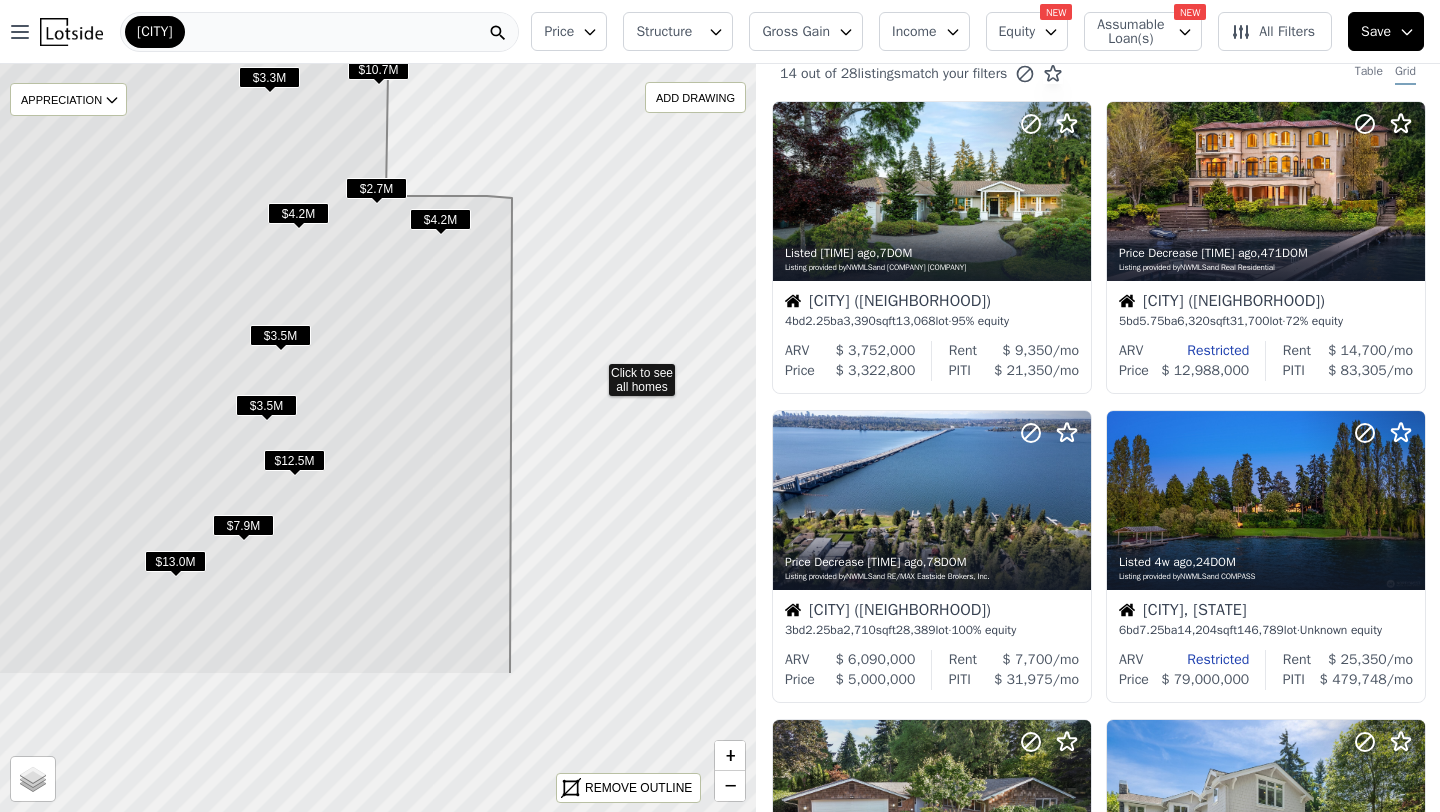 drag, startPoint x: 601, startPoint y: 586, endPoint x: 593, endPoint y: 375, distance: 211.15161 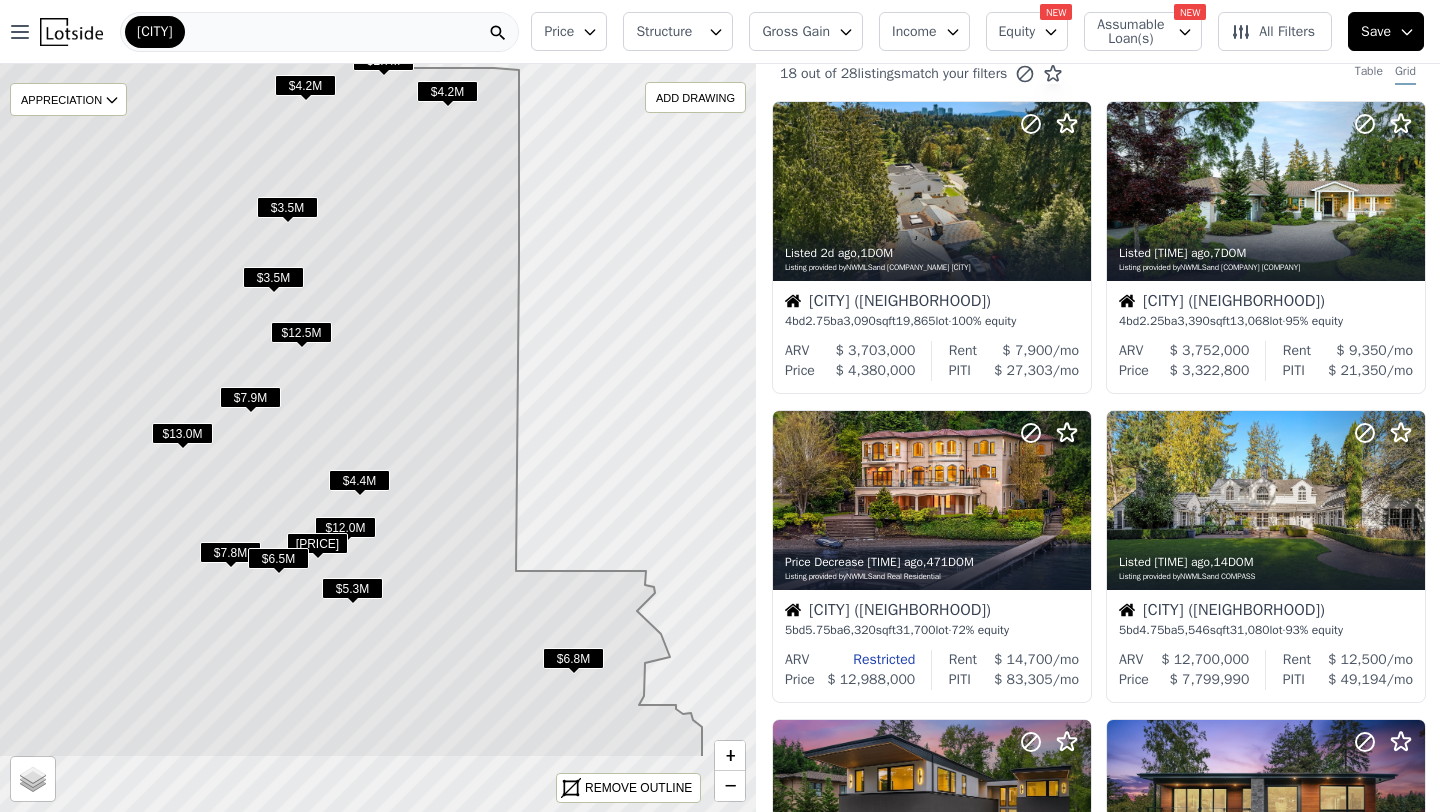 drag, startPoint x: 430, startPoint y: 660, endPoint x: 439, endPoint y: 529, distance: 131.30879 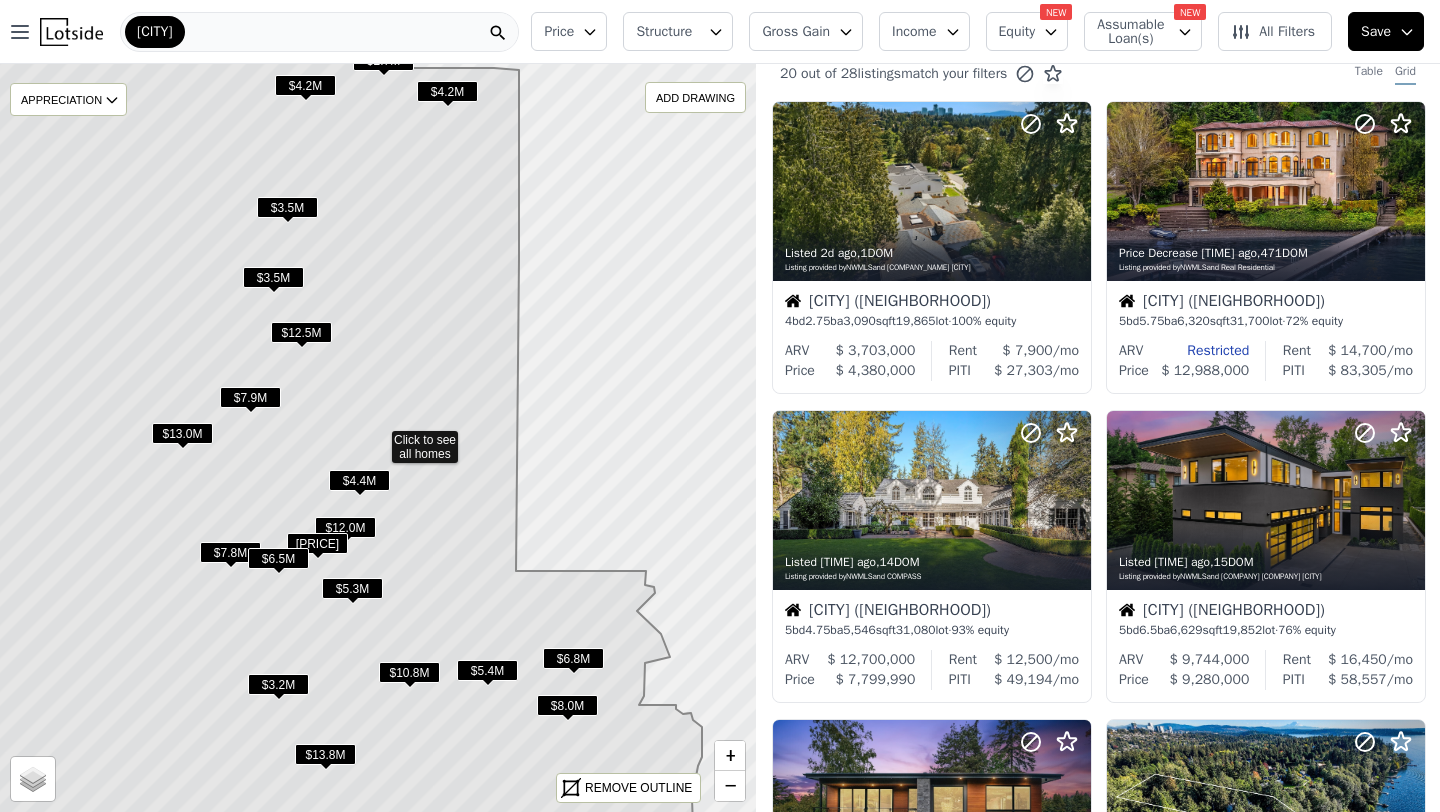 click on "$7.8M" at bounding box center (230, 552) 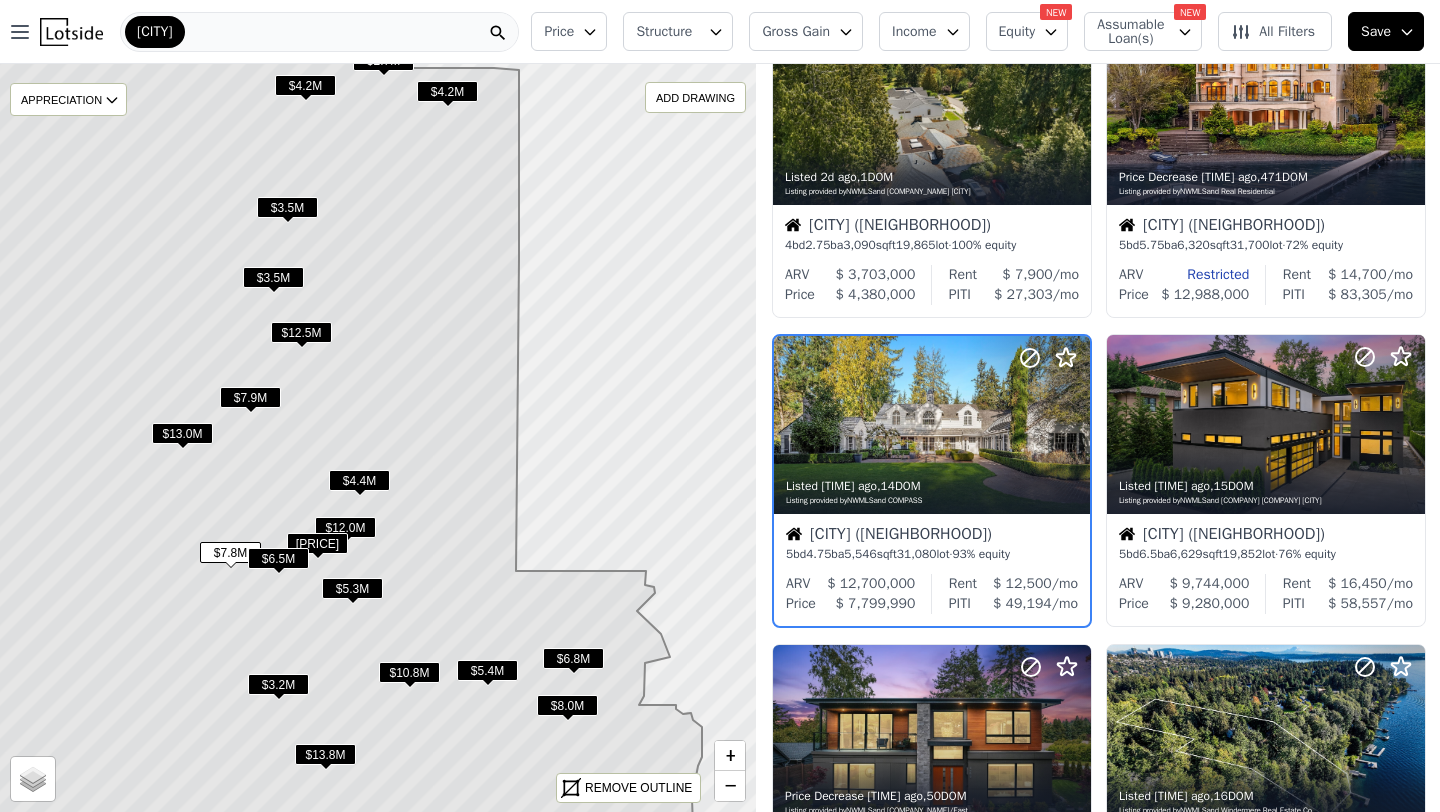 scroll, scrollTop: 104, scrollLeft: 0, axis: vertical 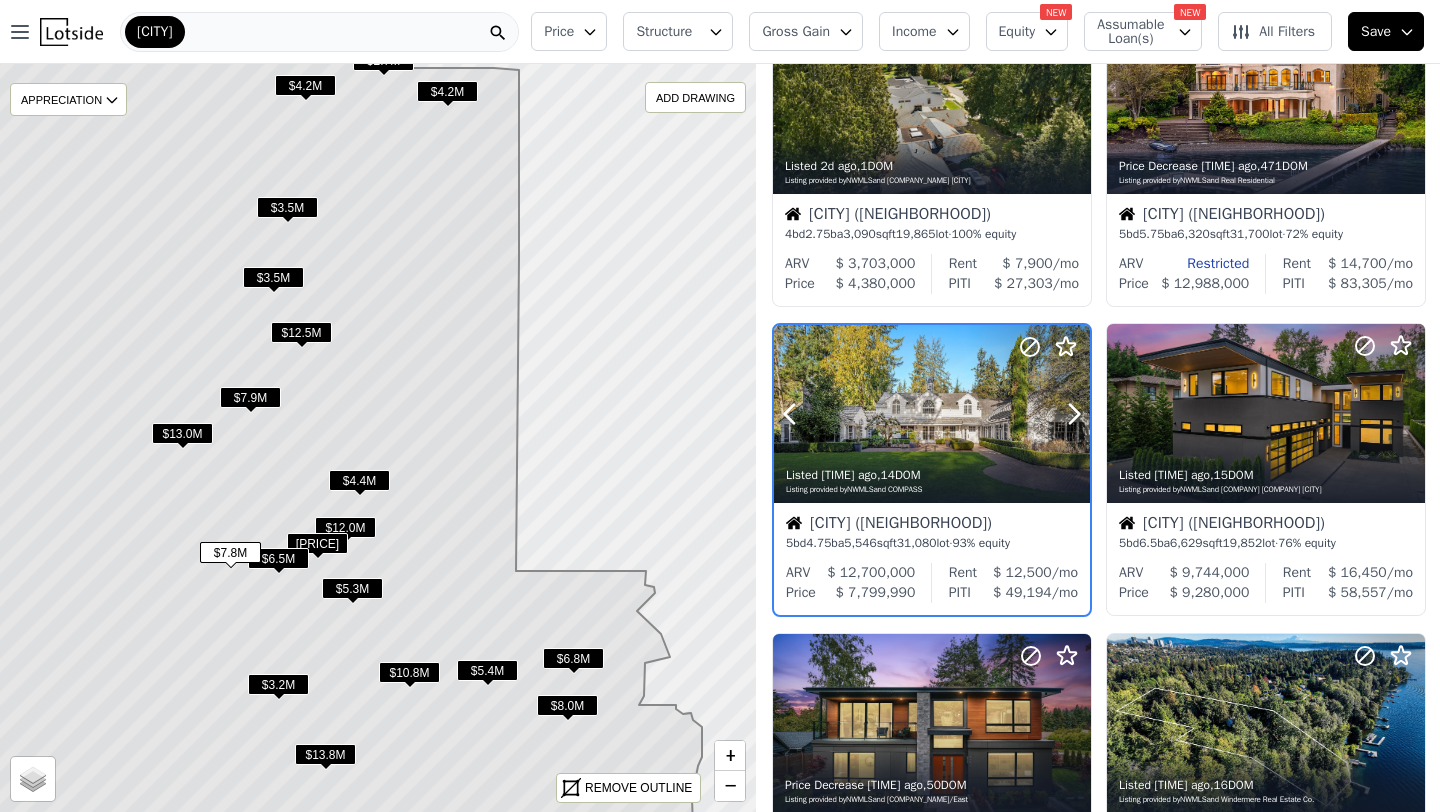 click at bounding box center [932, 414] 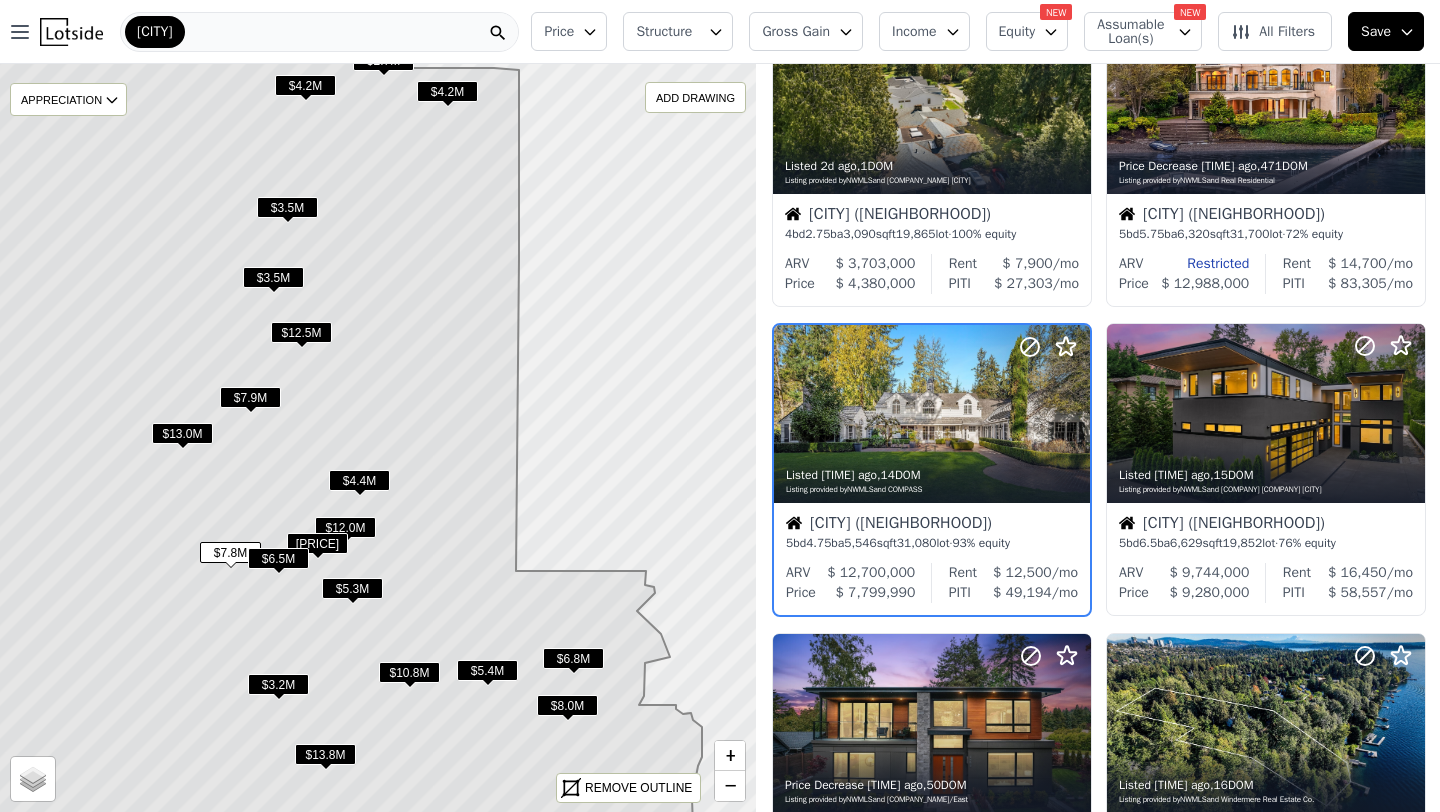click 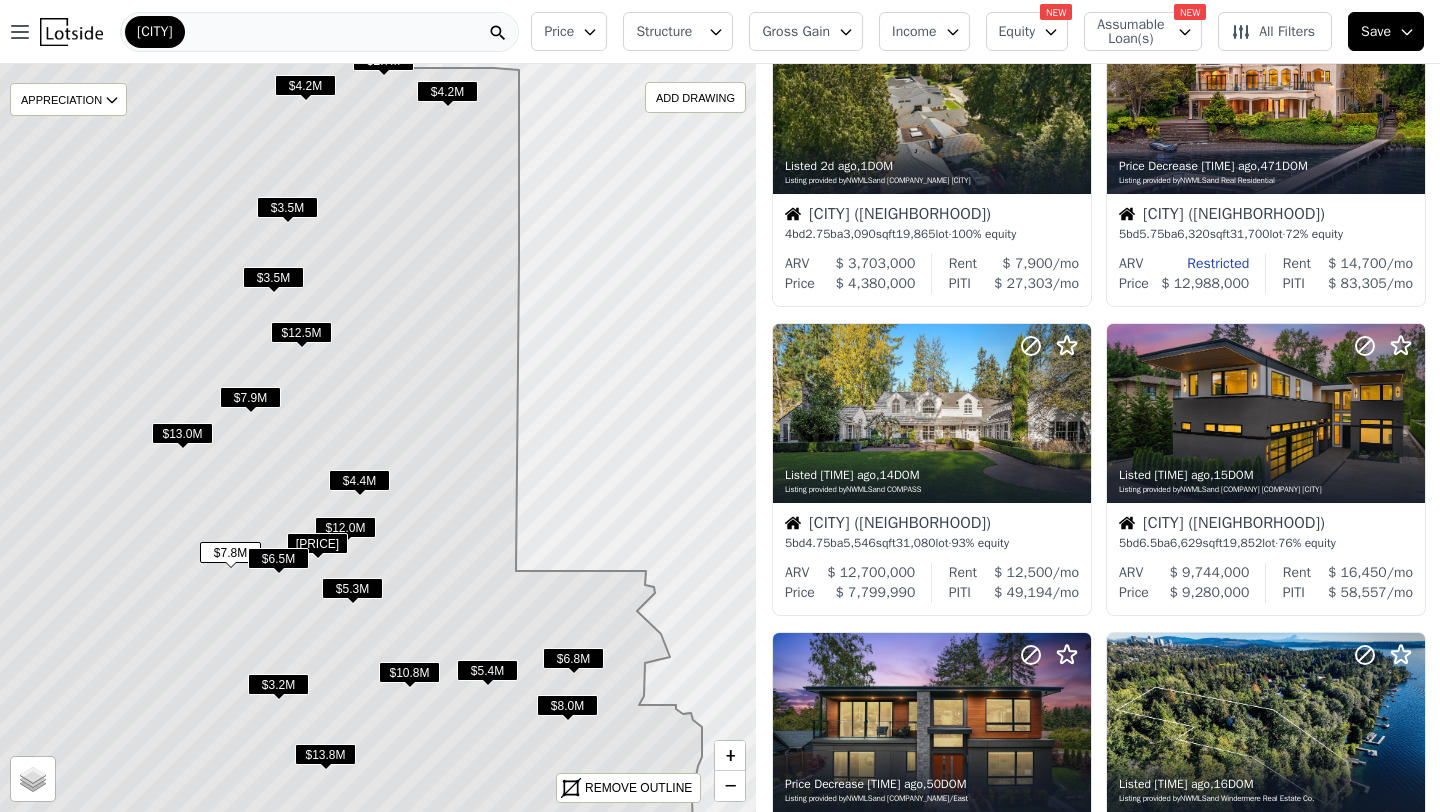 click on "$4.4M" at bounding box center [359, 480] 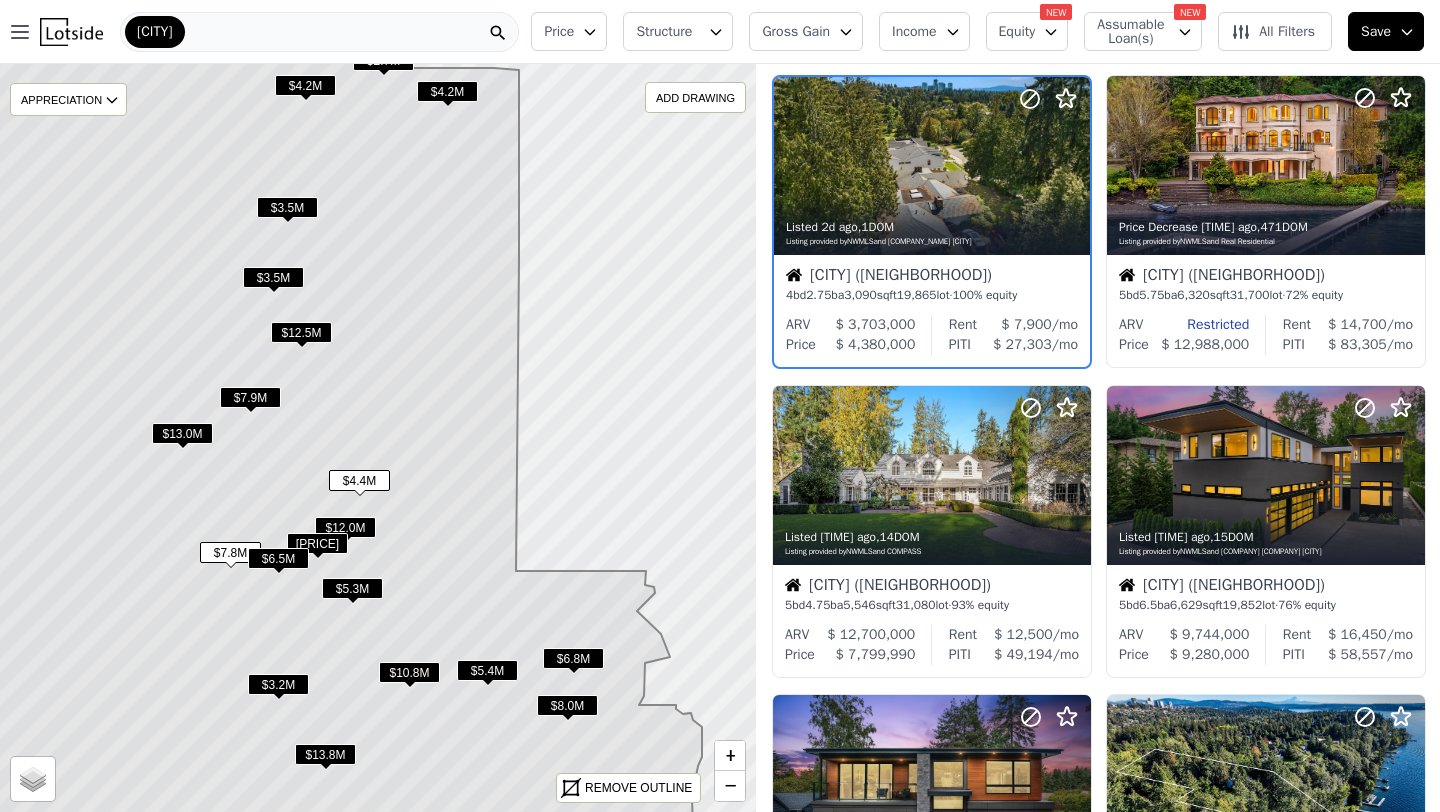 scroll, scrollTop: 0, scrollLeft: 0, axis: both 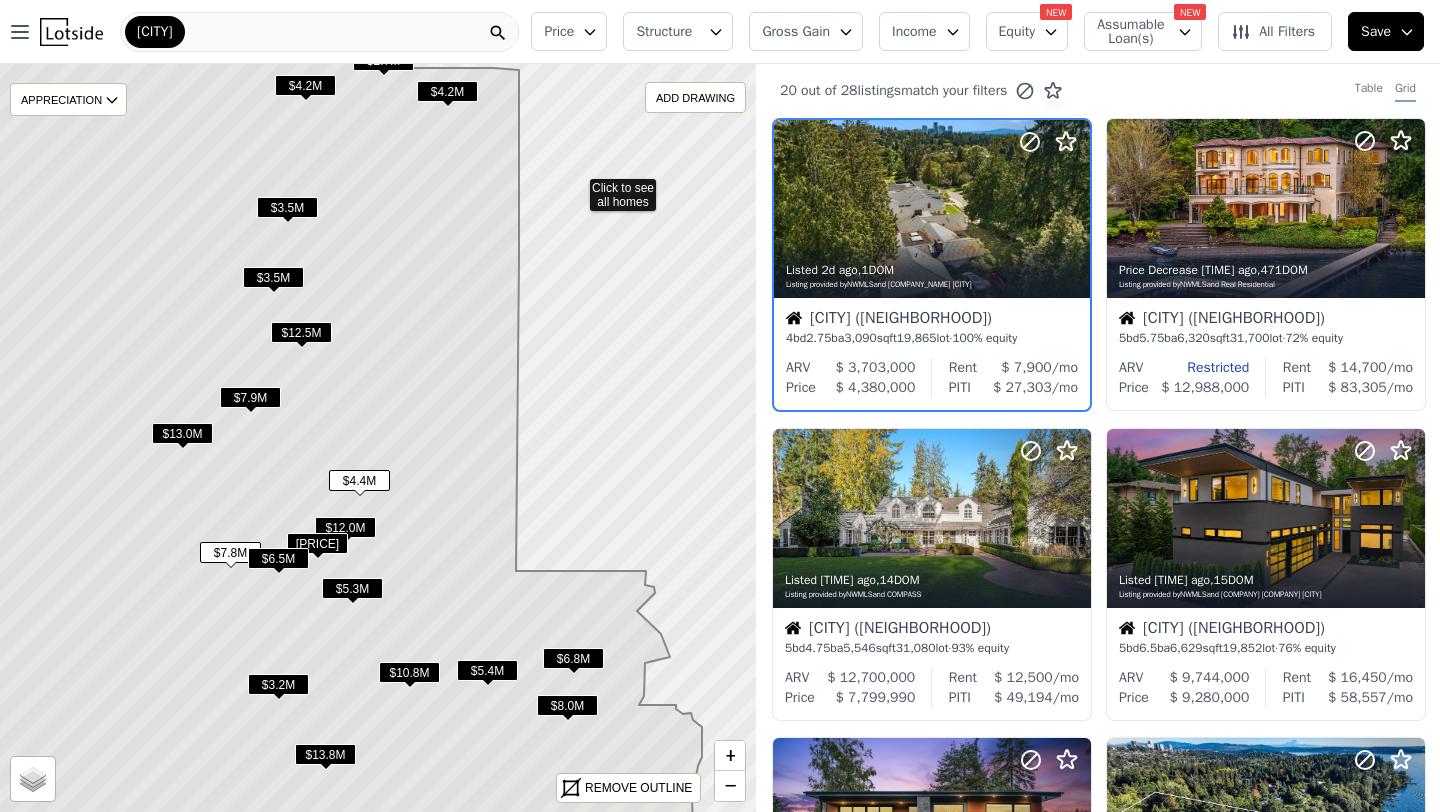 click 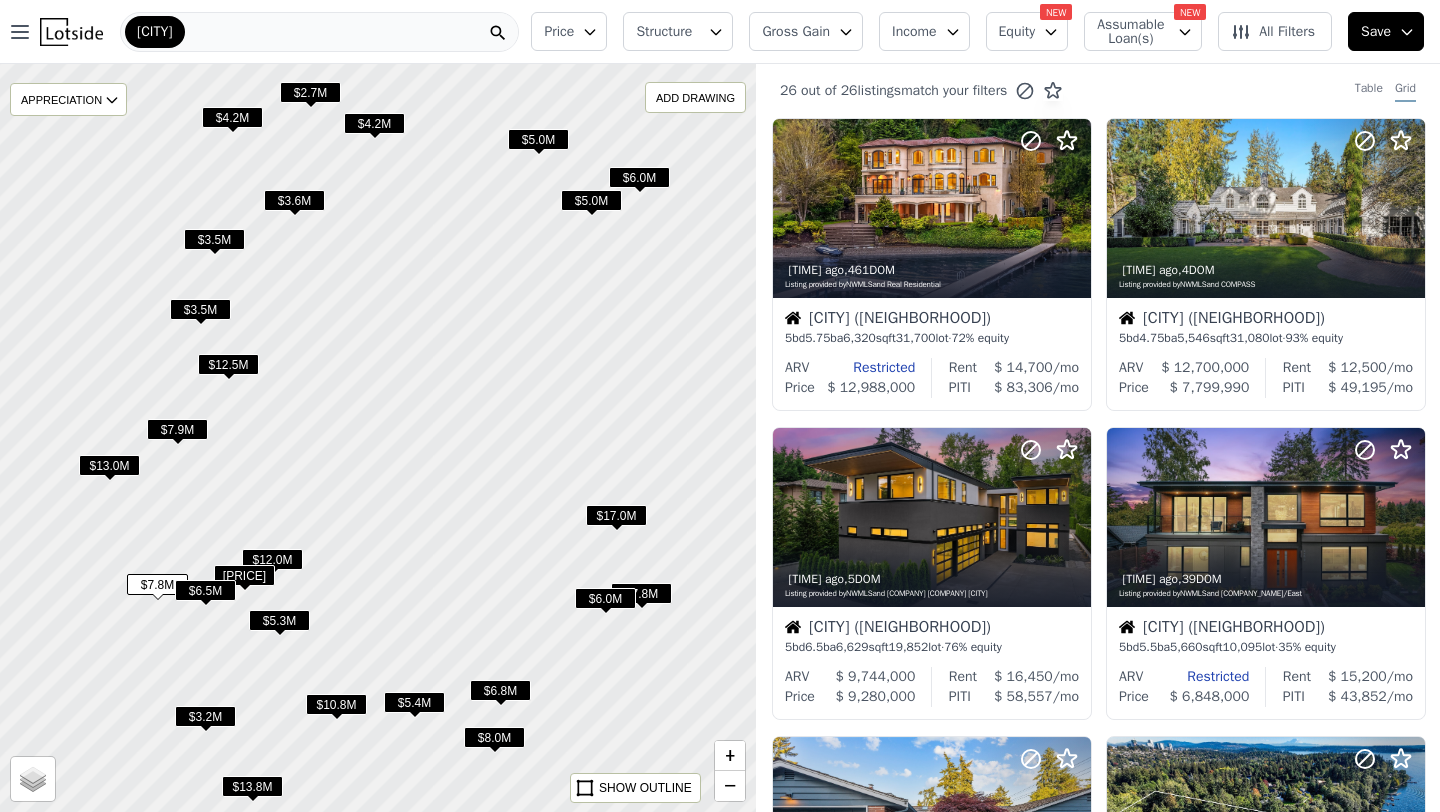 drag, startPoint x: 623, startPoint y: 342, endPoint x: 550, endPoint y: 374, distance: 79.70571 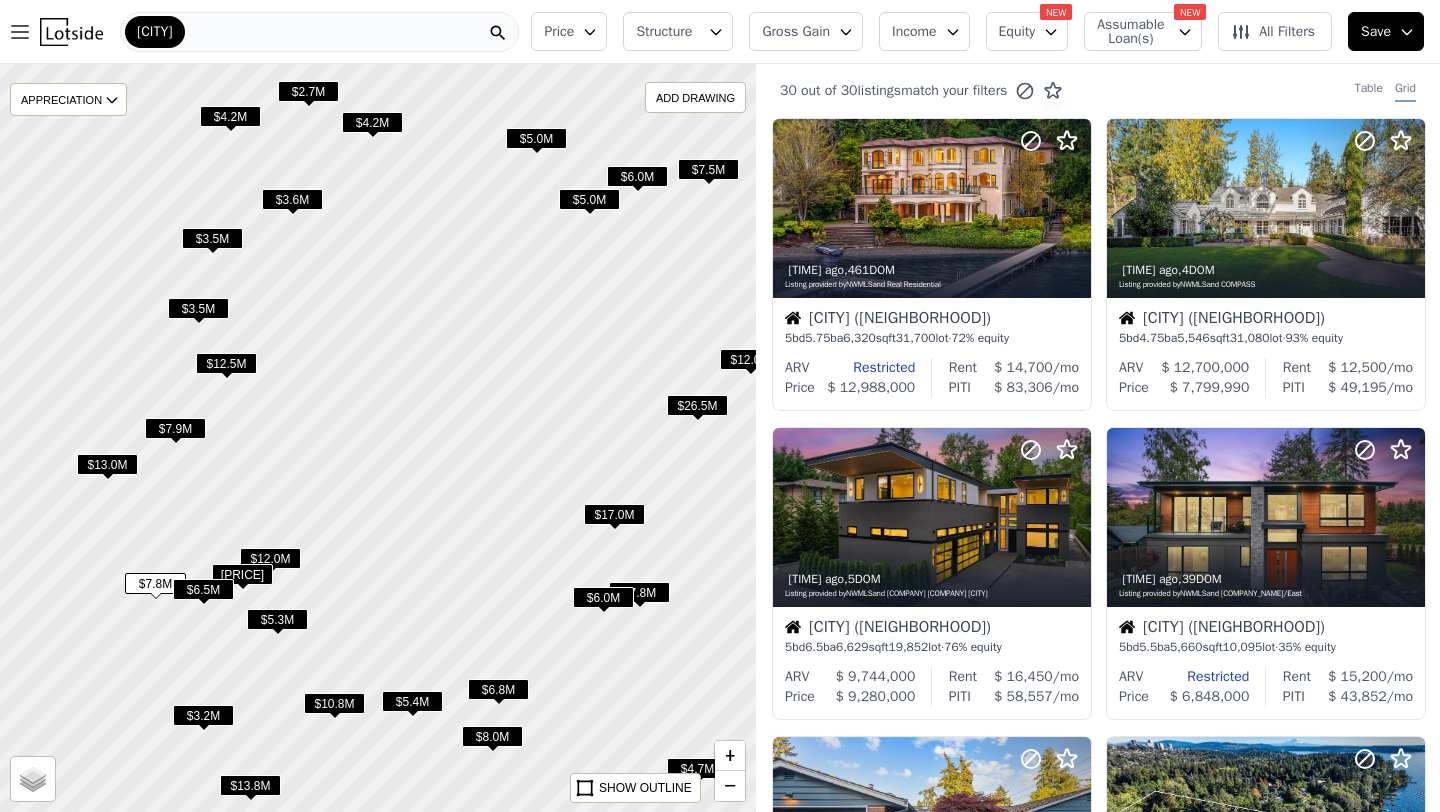click at bounding box center [377, 438] 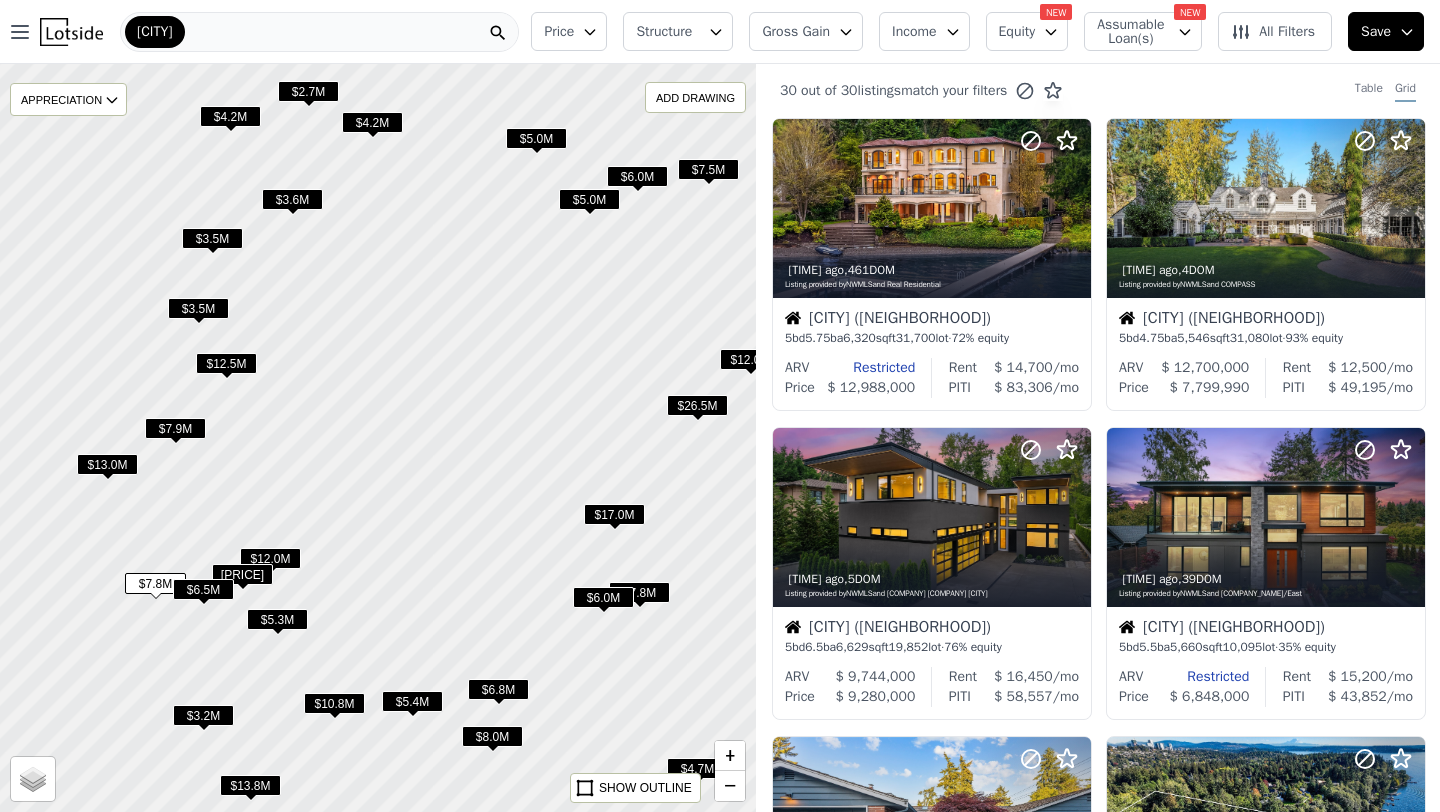 click on "All Filters" at bounding box center [1273, 32] 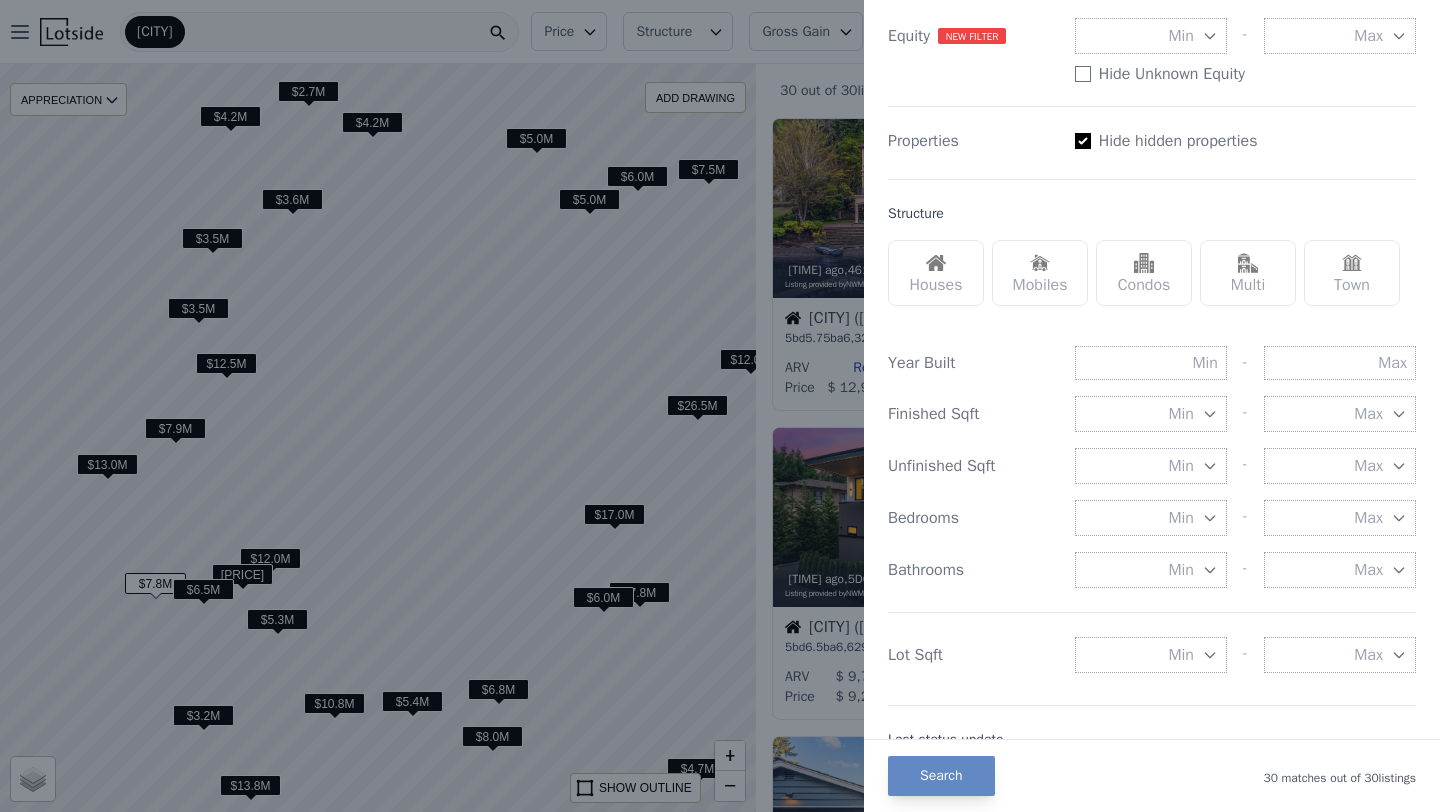 scroll, scrollTop: 462, scrollLeft: 0, axis: vertical 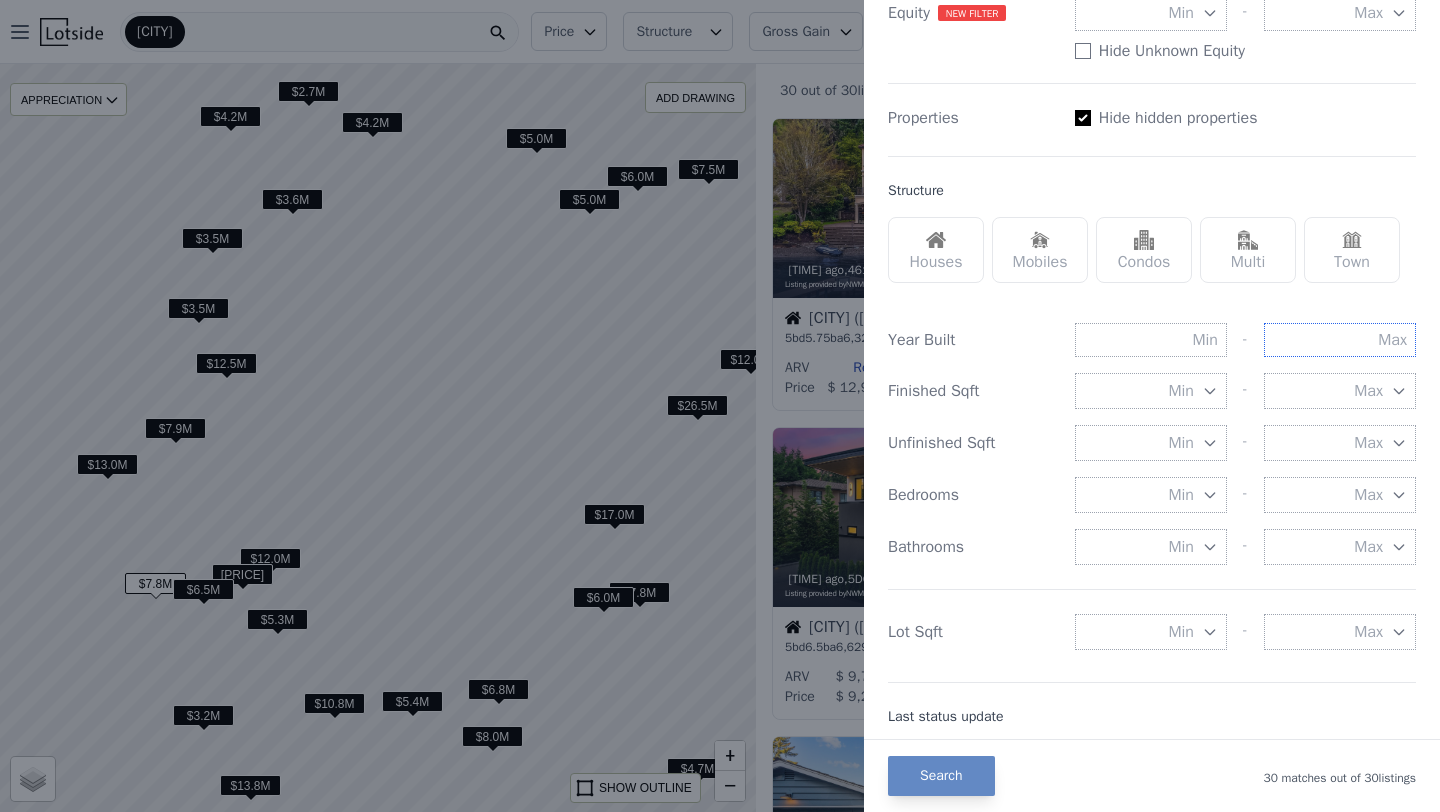 click at bounding box center [1340, 340] 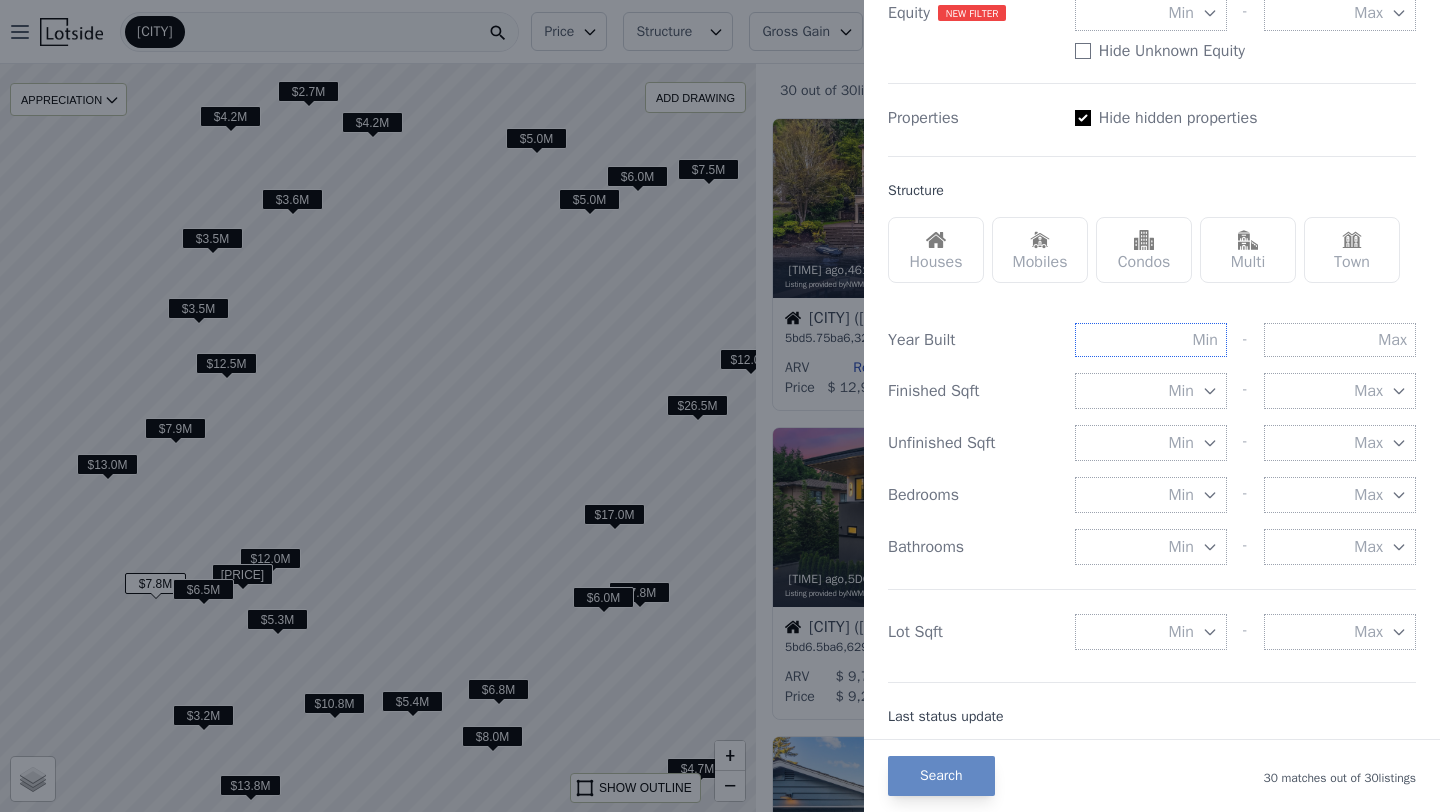 click at bounding box center (1151, 340) 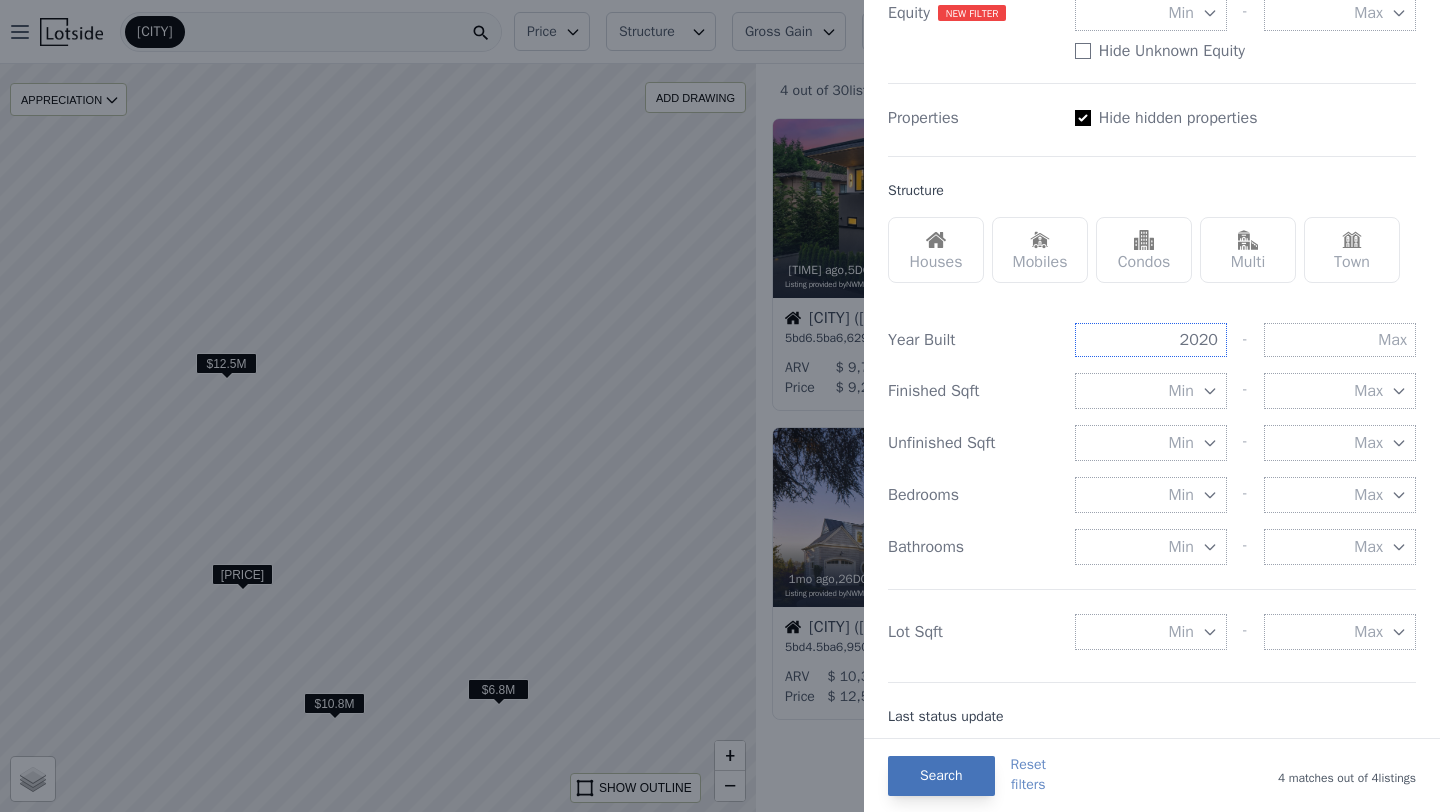 type on "2020" 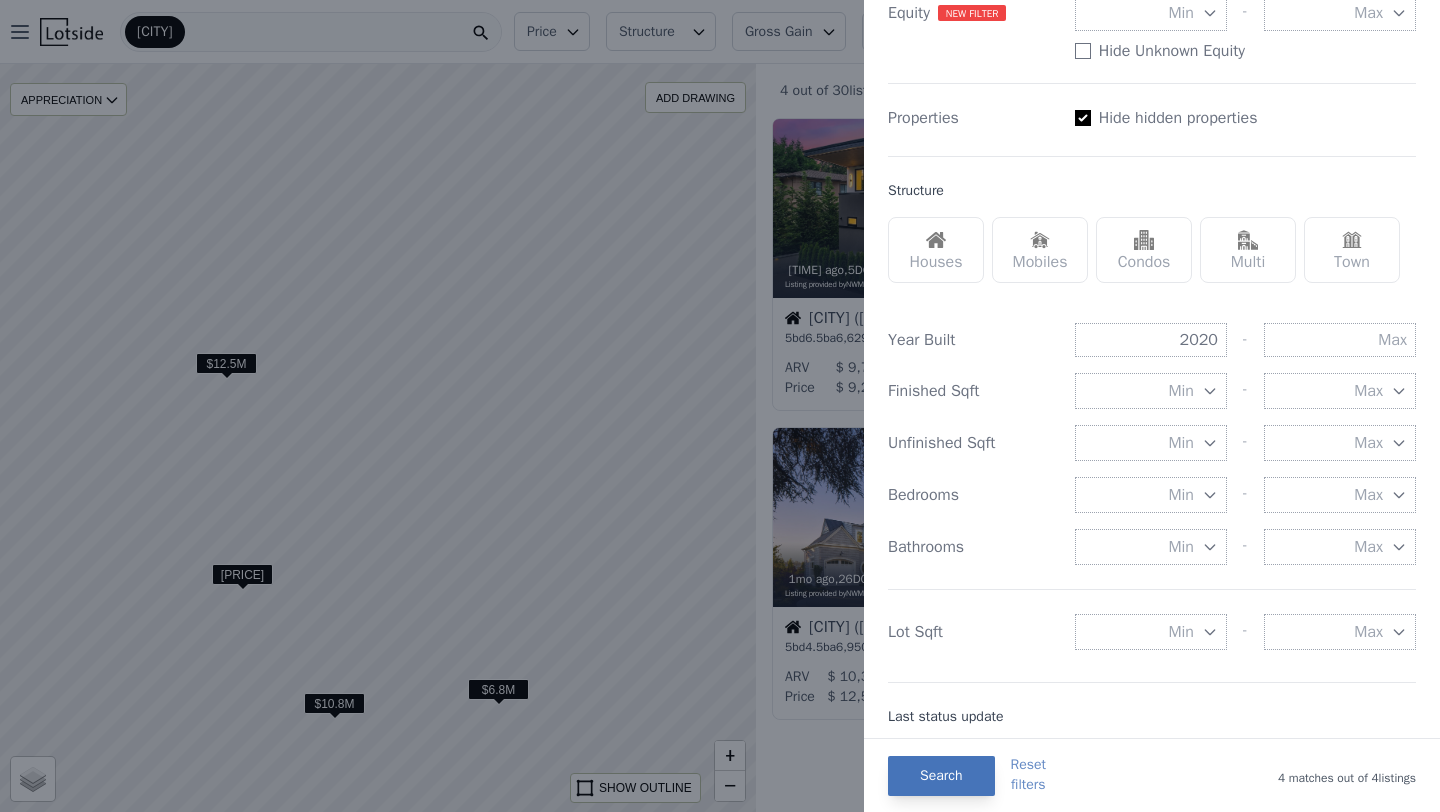 click on "Search" at bounding box center [941, 776] 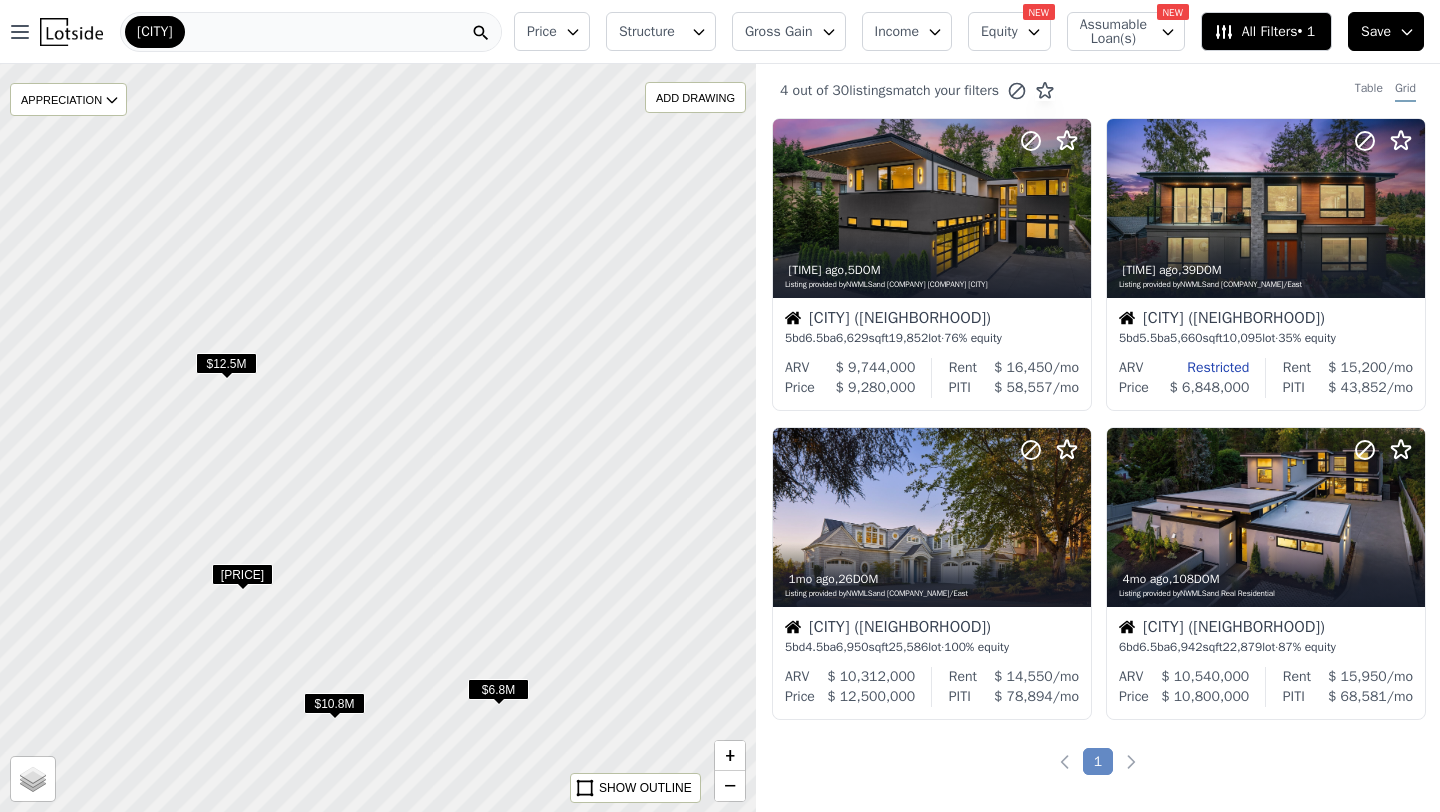 click on "$6.8M" at bounding box center (498, 689) 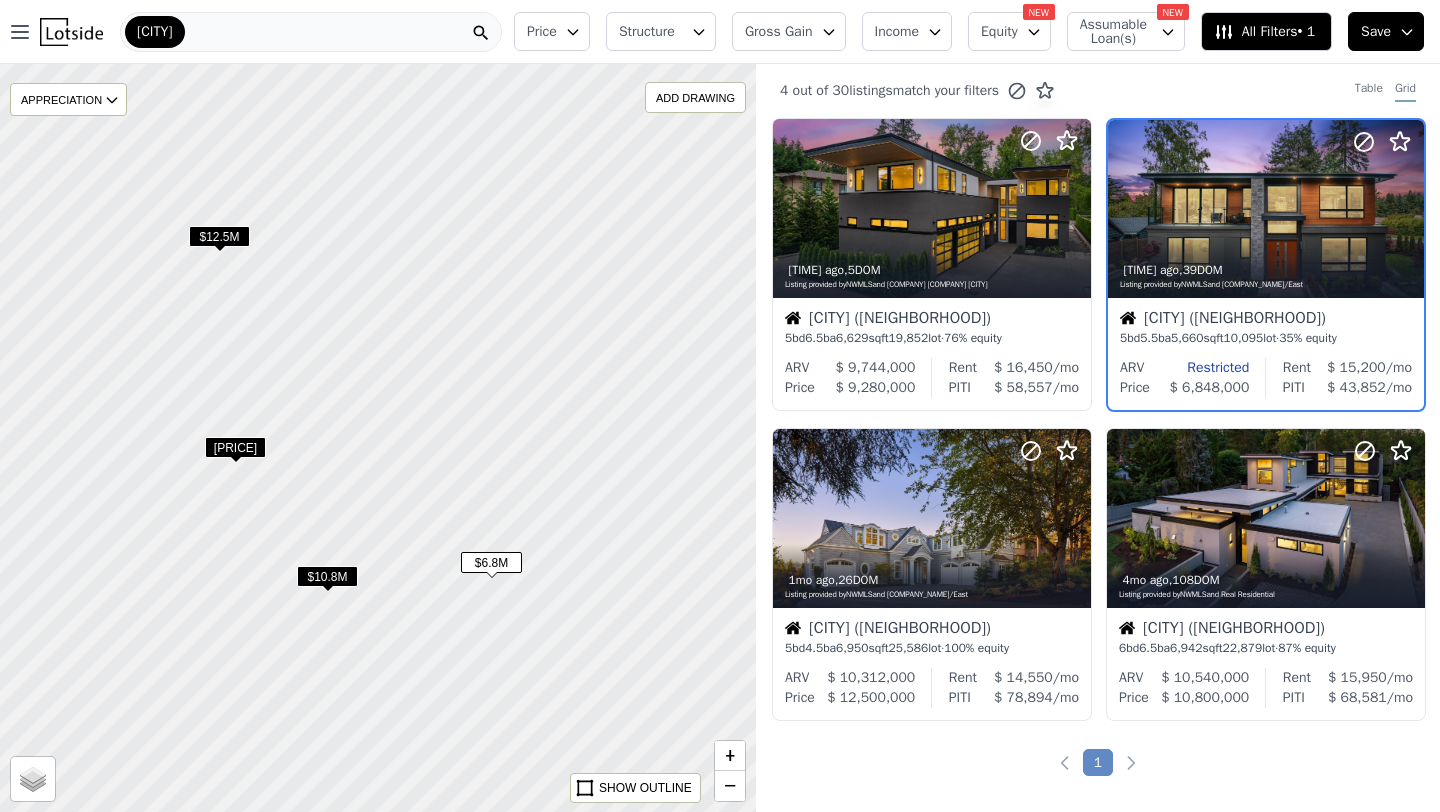 drag, startPoint x: 357, startPoint y: 611, endPoint x: 350, endPoint y: 484, distance: 127.192764 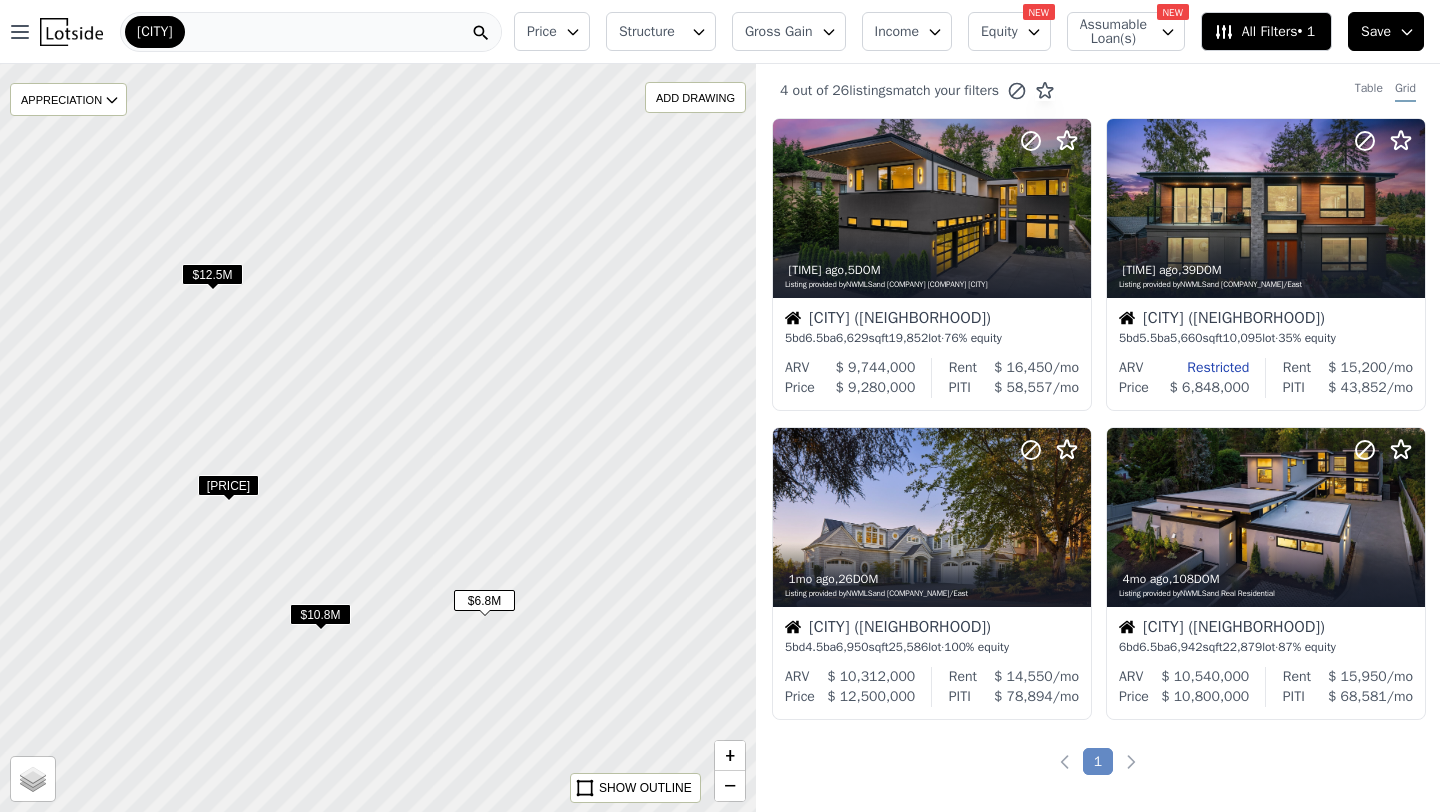 drag, startPoint x: 423, startPoint y: 366, endPoint x: 415, endPoint y: 402, distance: 36.878178 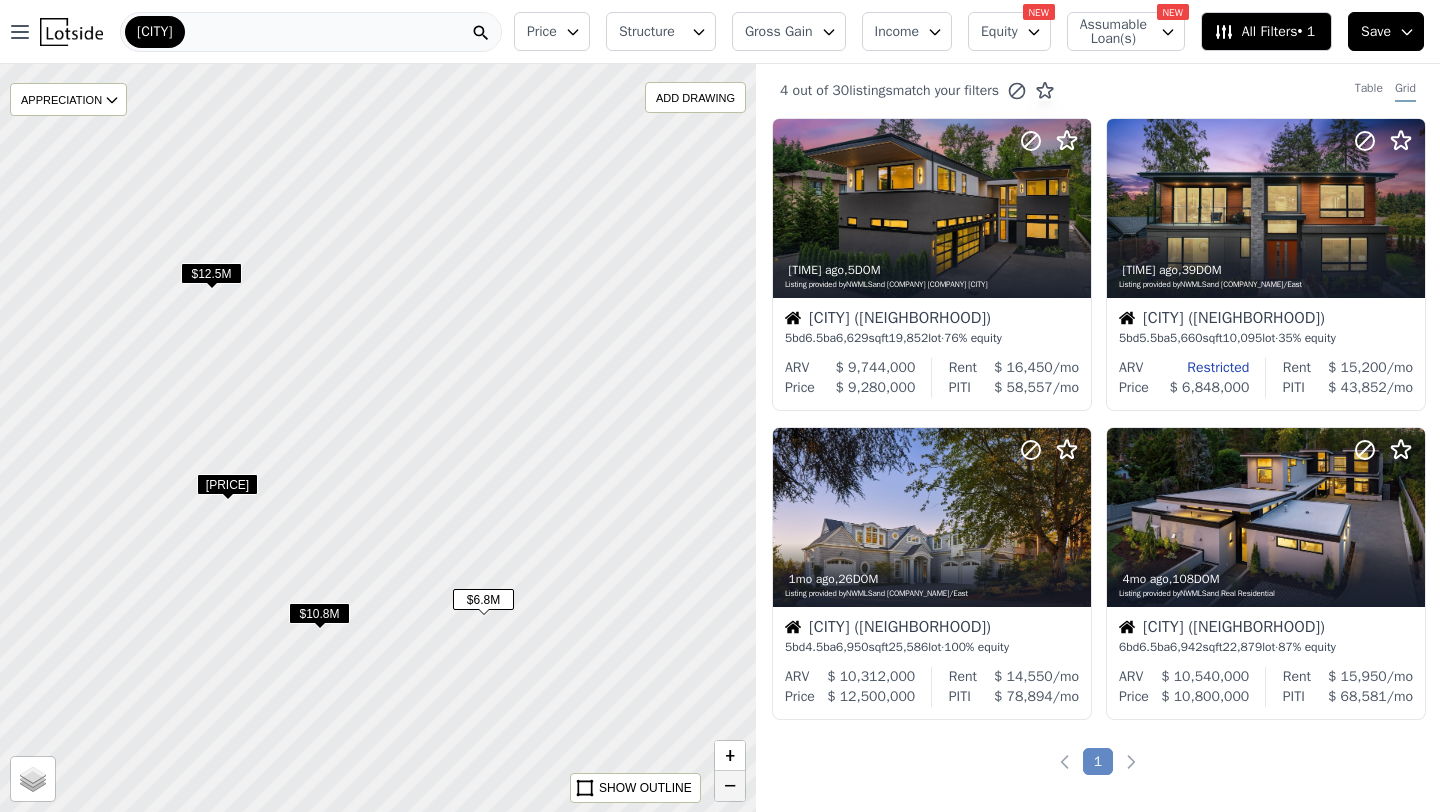 click on "−" at bounding box center [730, 786] 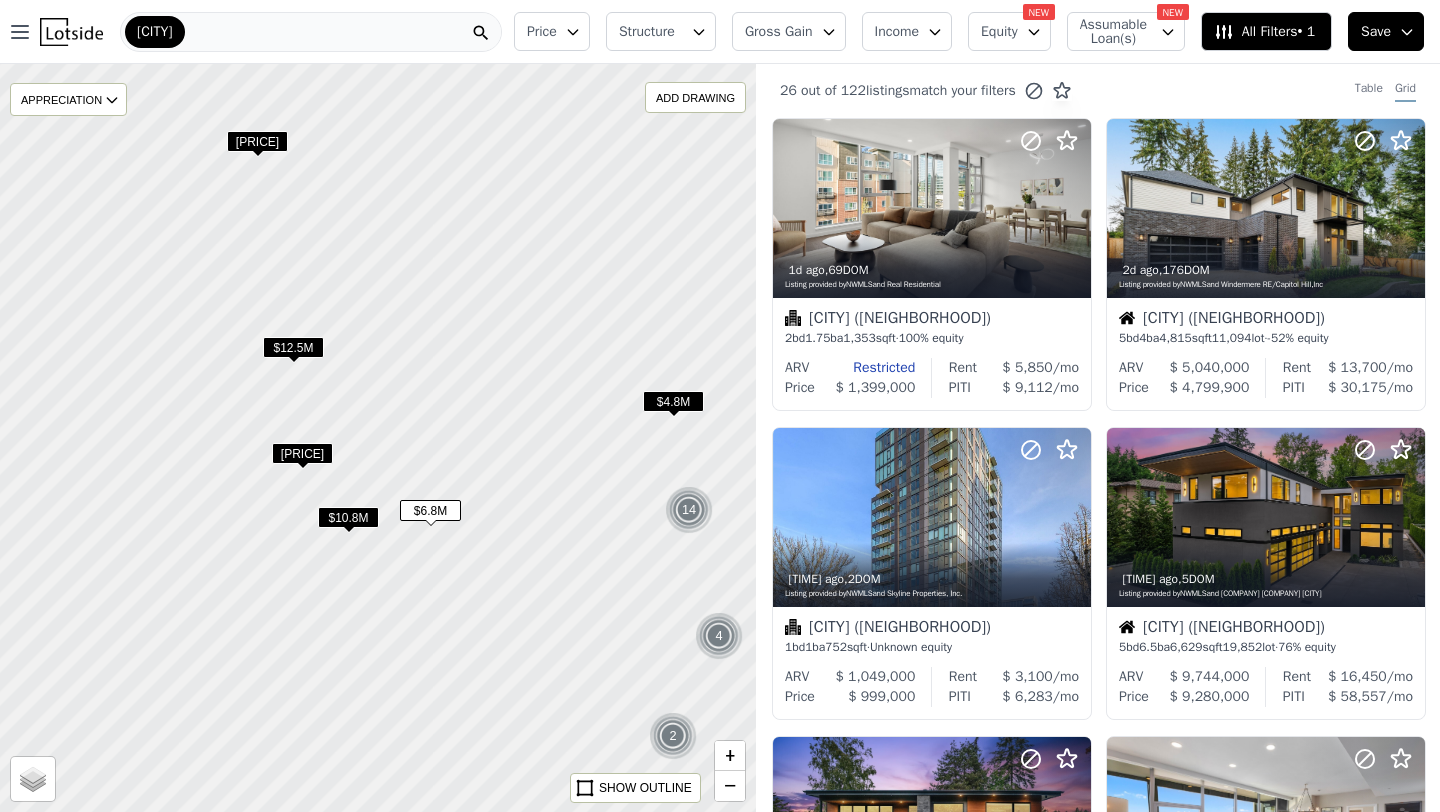 click on "$4.8M" at bounding box center [673, 401] 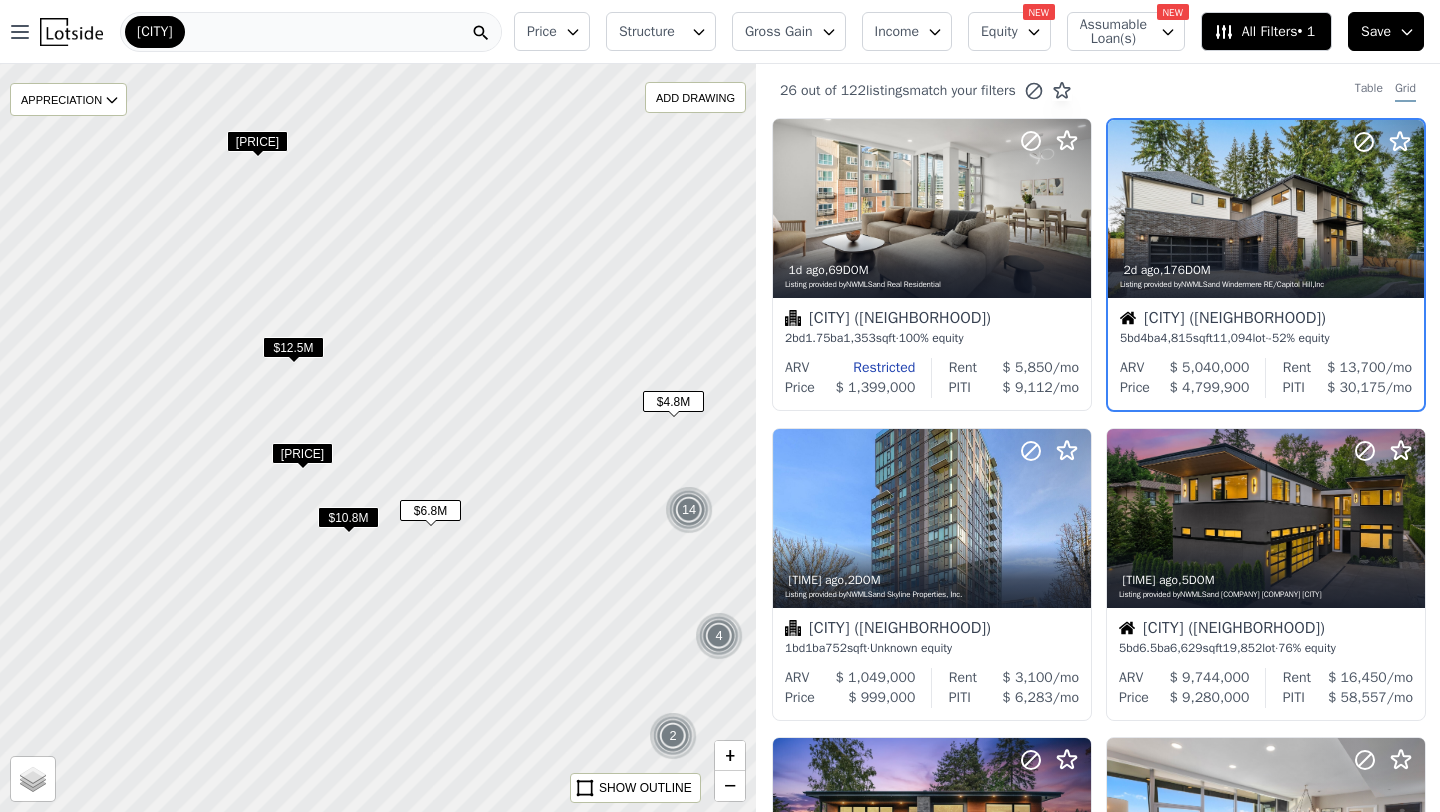 click on "$12.5M" at bounding box center [293, 347] 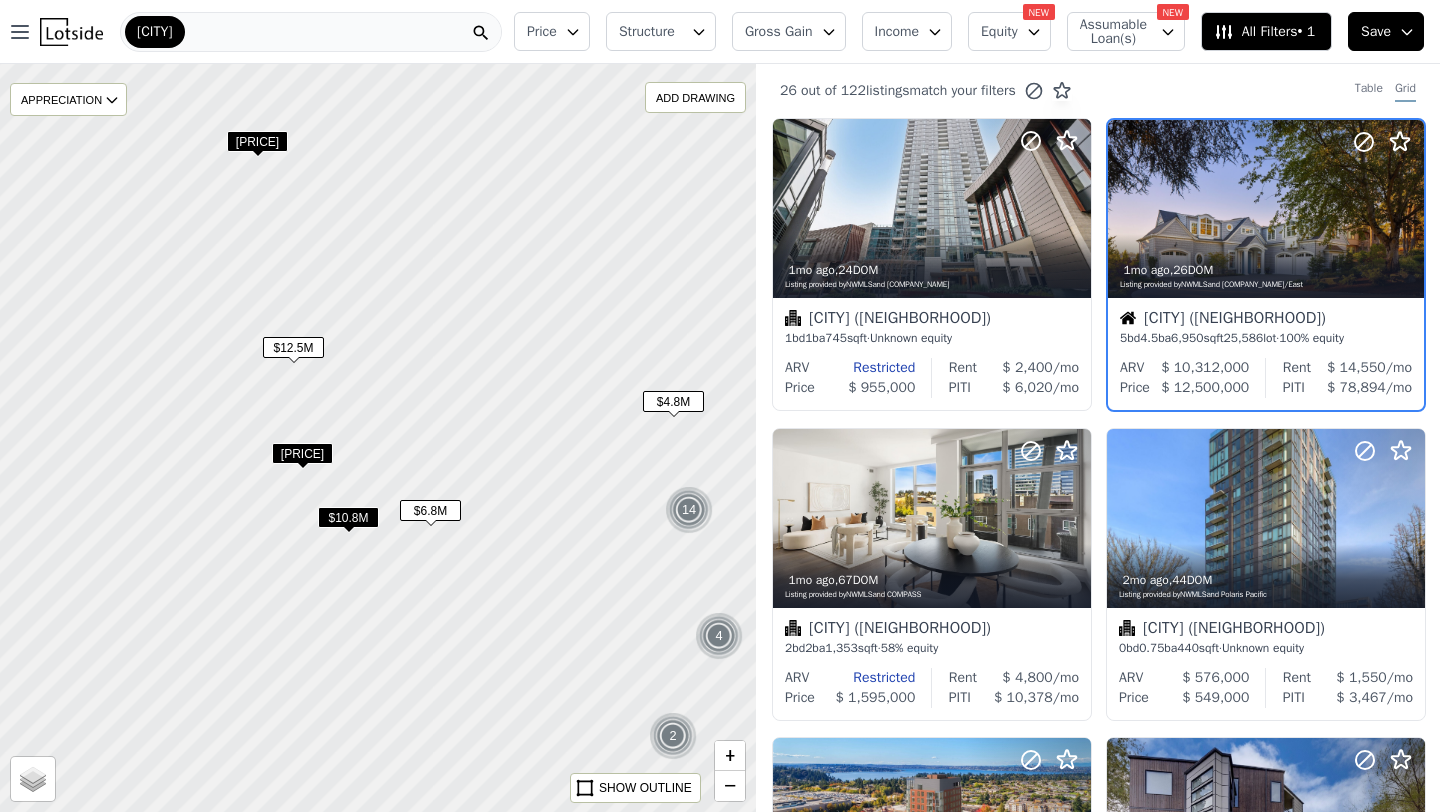 click on "$9.3M" at bounding box center (302, 453) 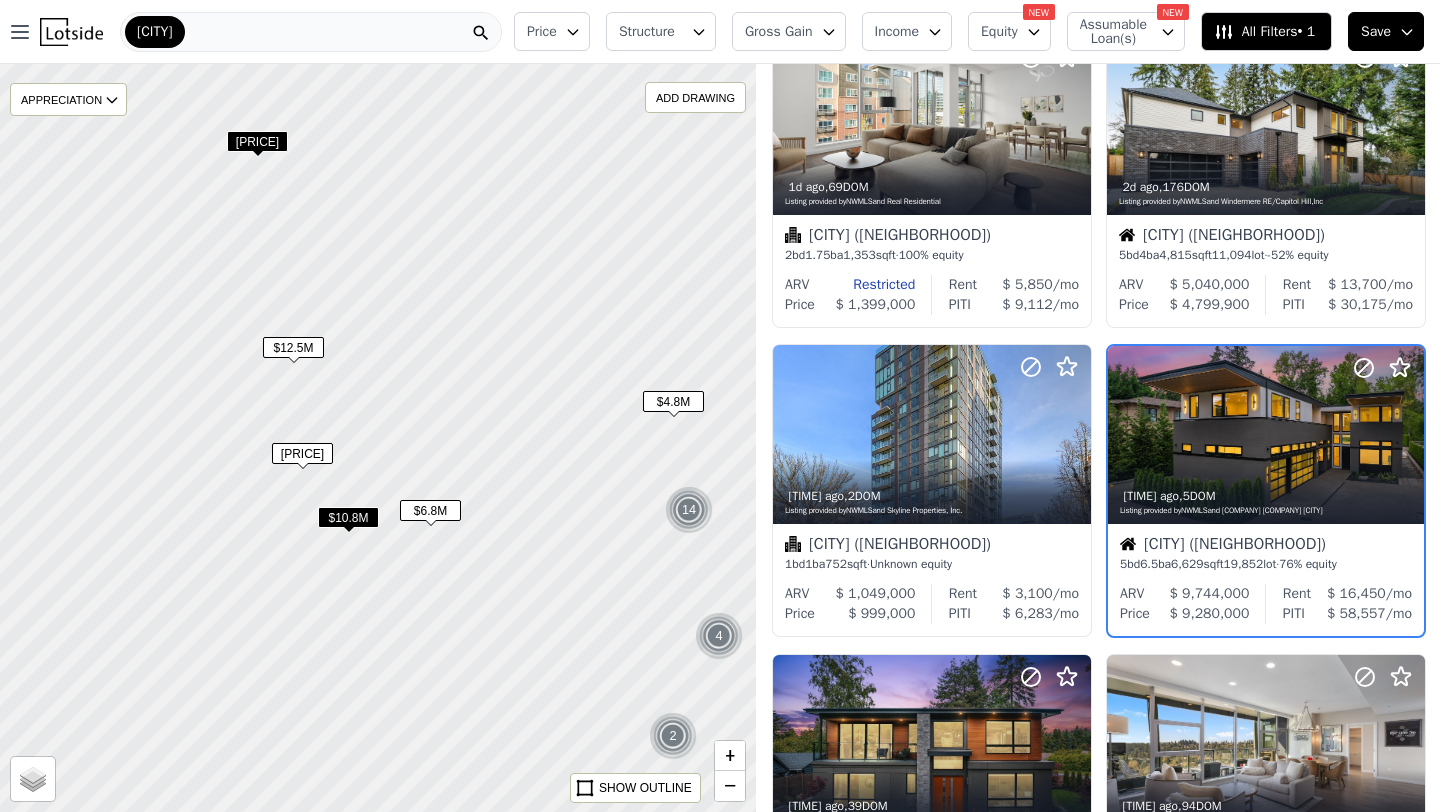 scroll, scrollTop: 104, scrollLeft: 0, axis: vertical 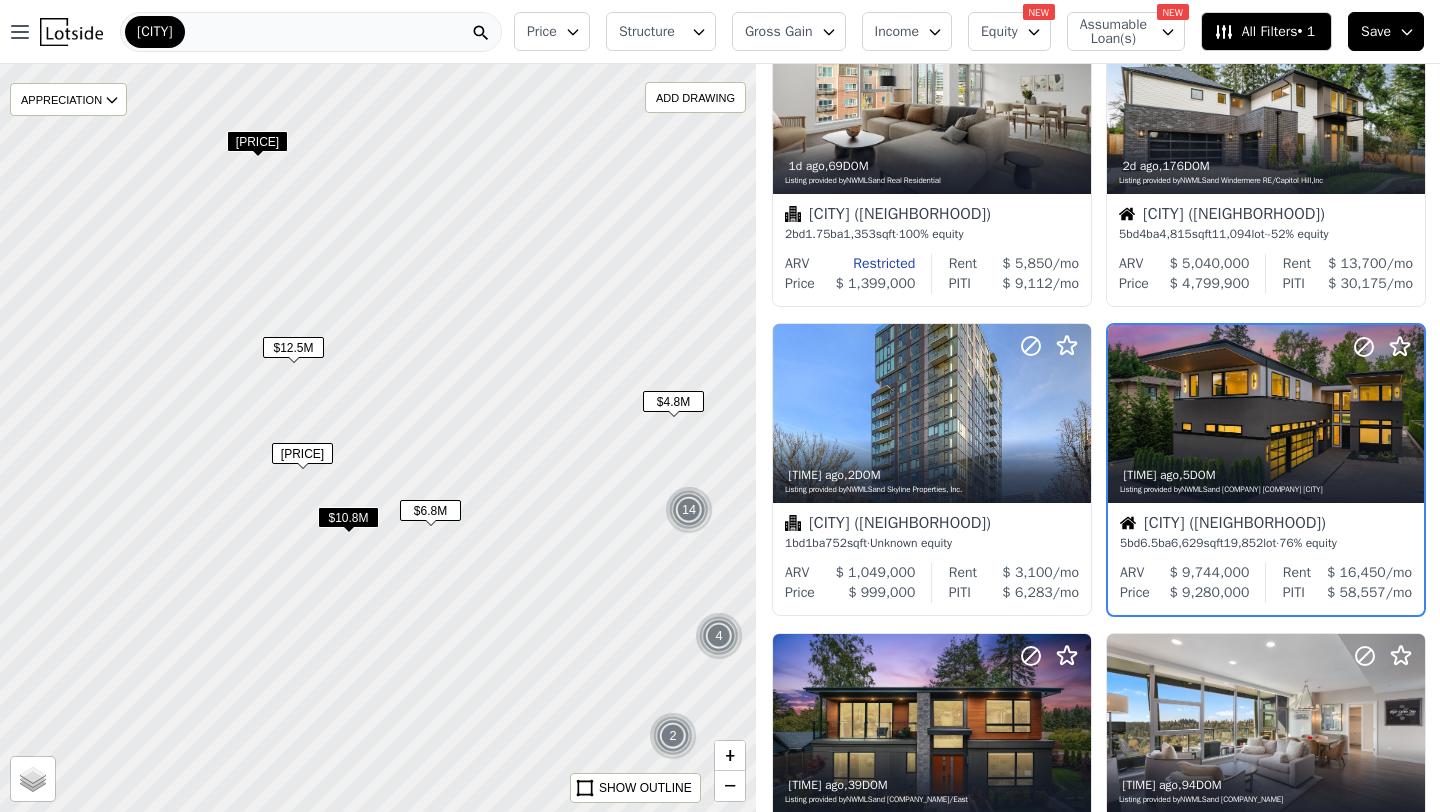 click on "$6.8M" at bounding box center [430, 510] 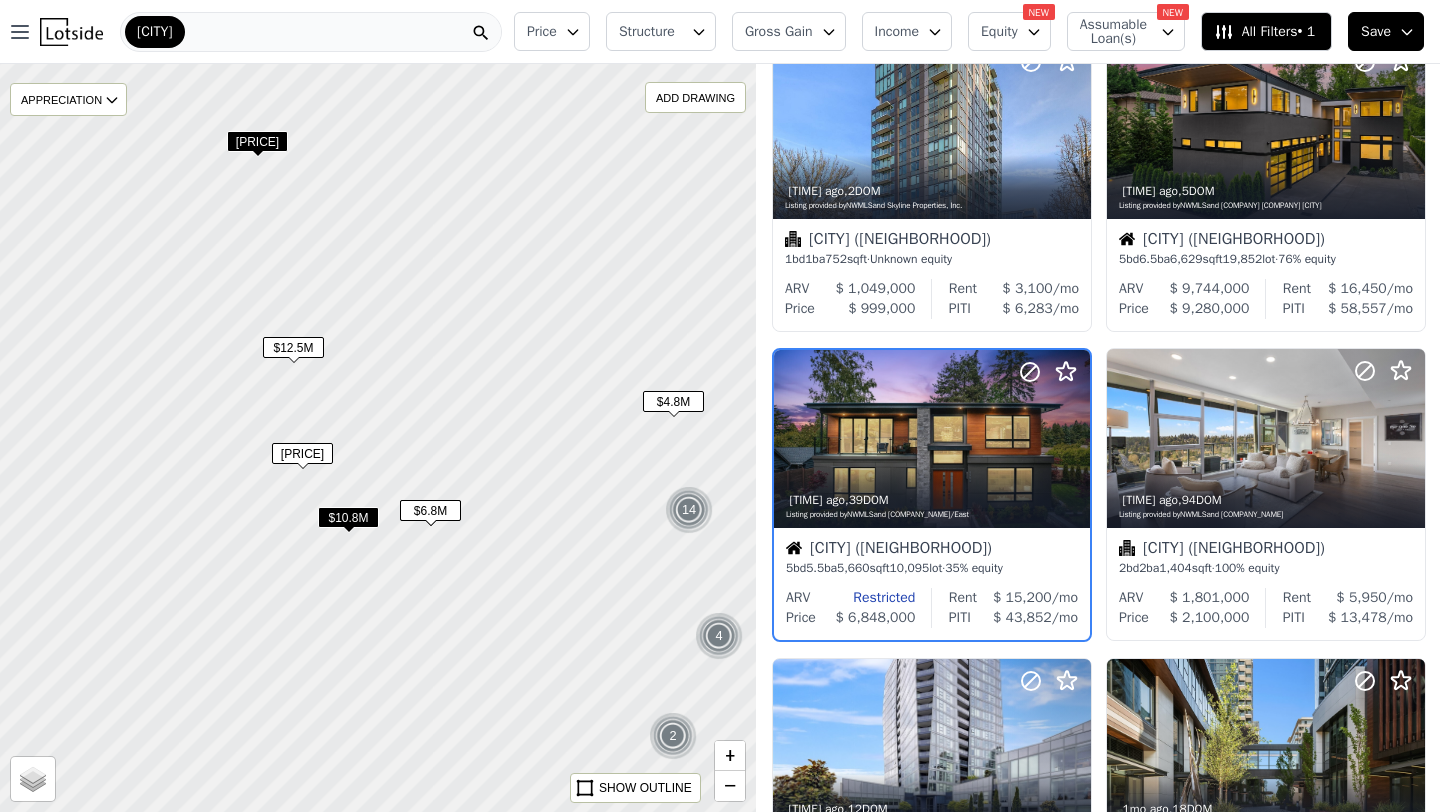 scroll, scrollTop: 412, scrollLeft: 0, axis: vertical 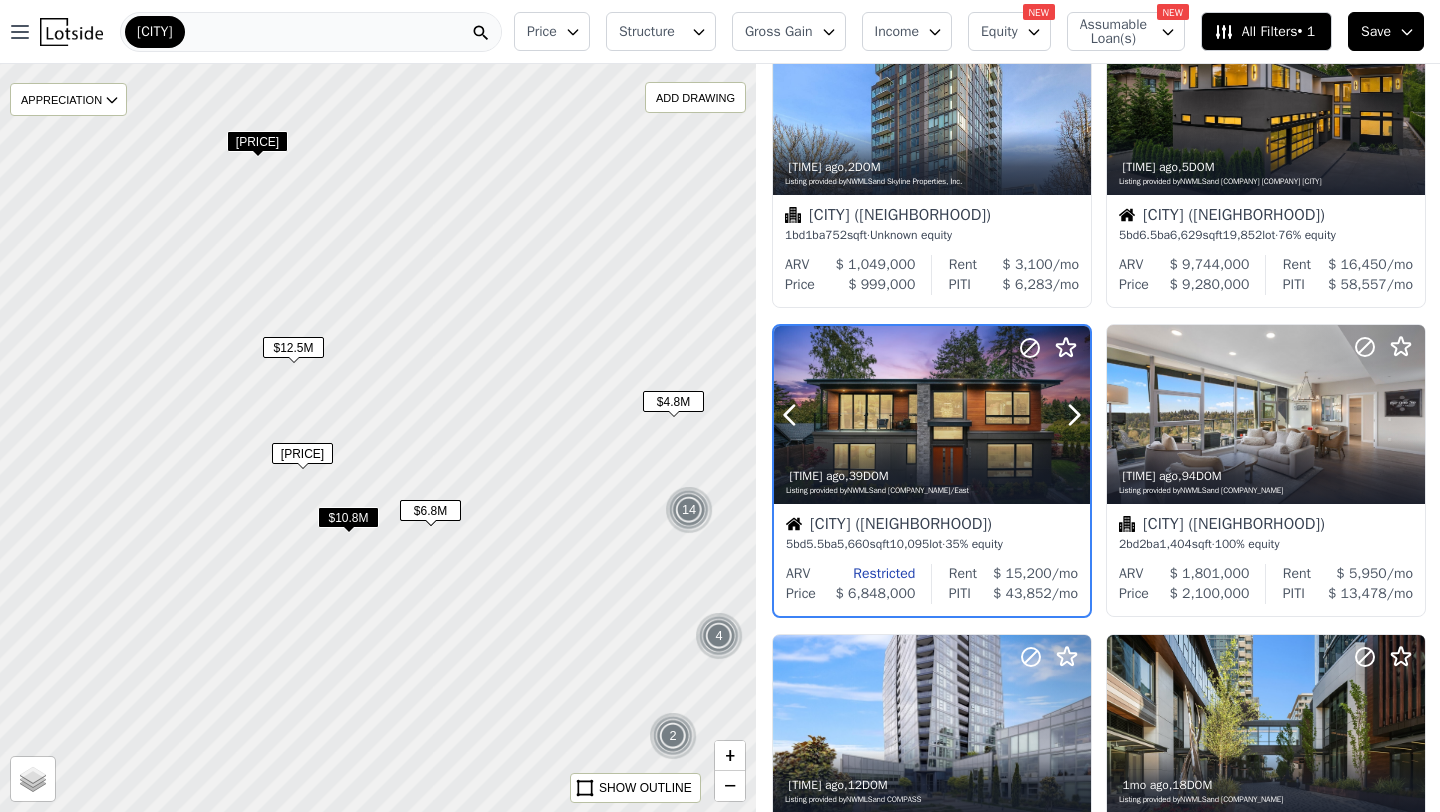 click at bounding box center (932, 415) 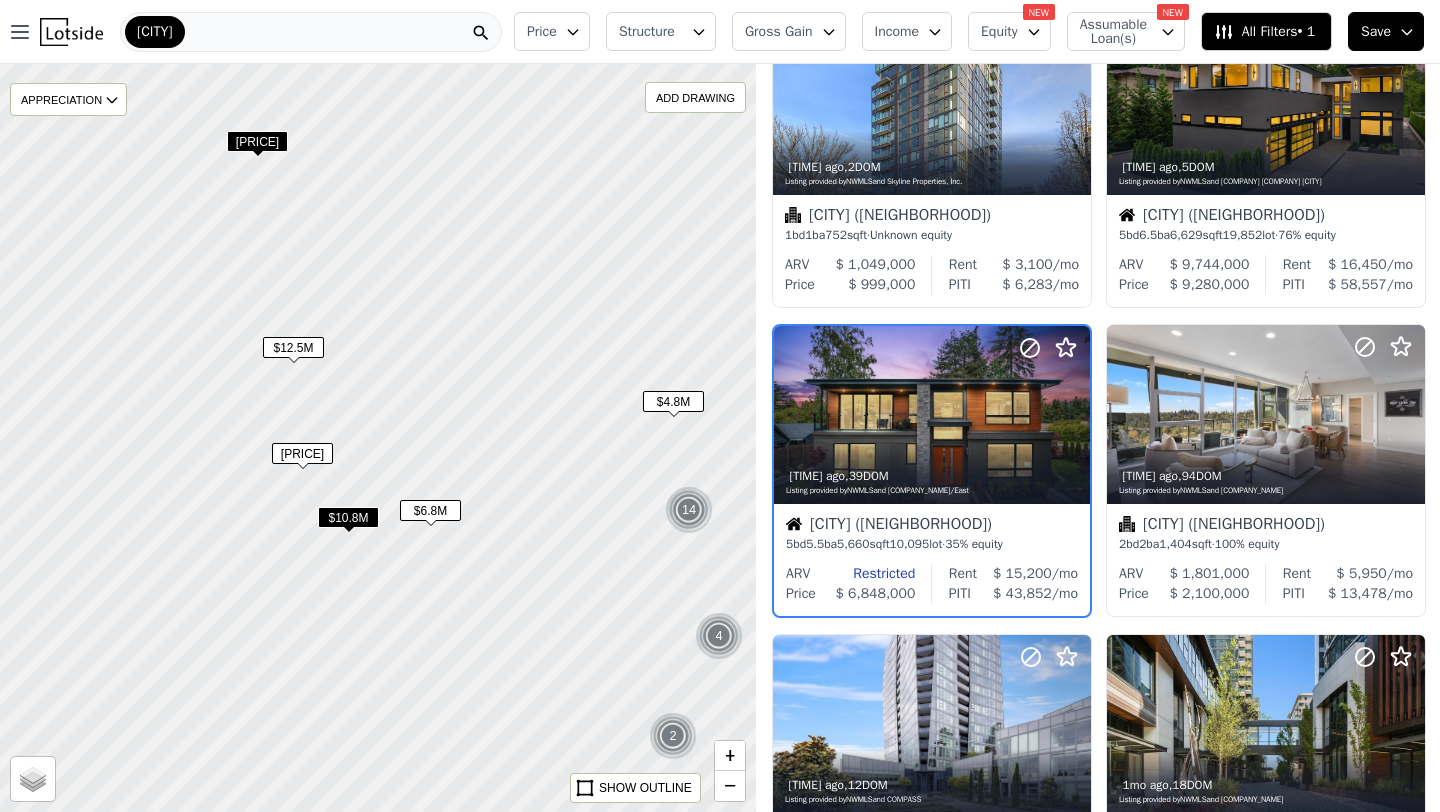 click on "$4.8M" at bounding box center (673, 401) 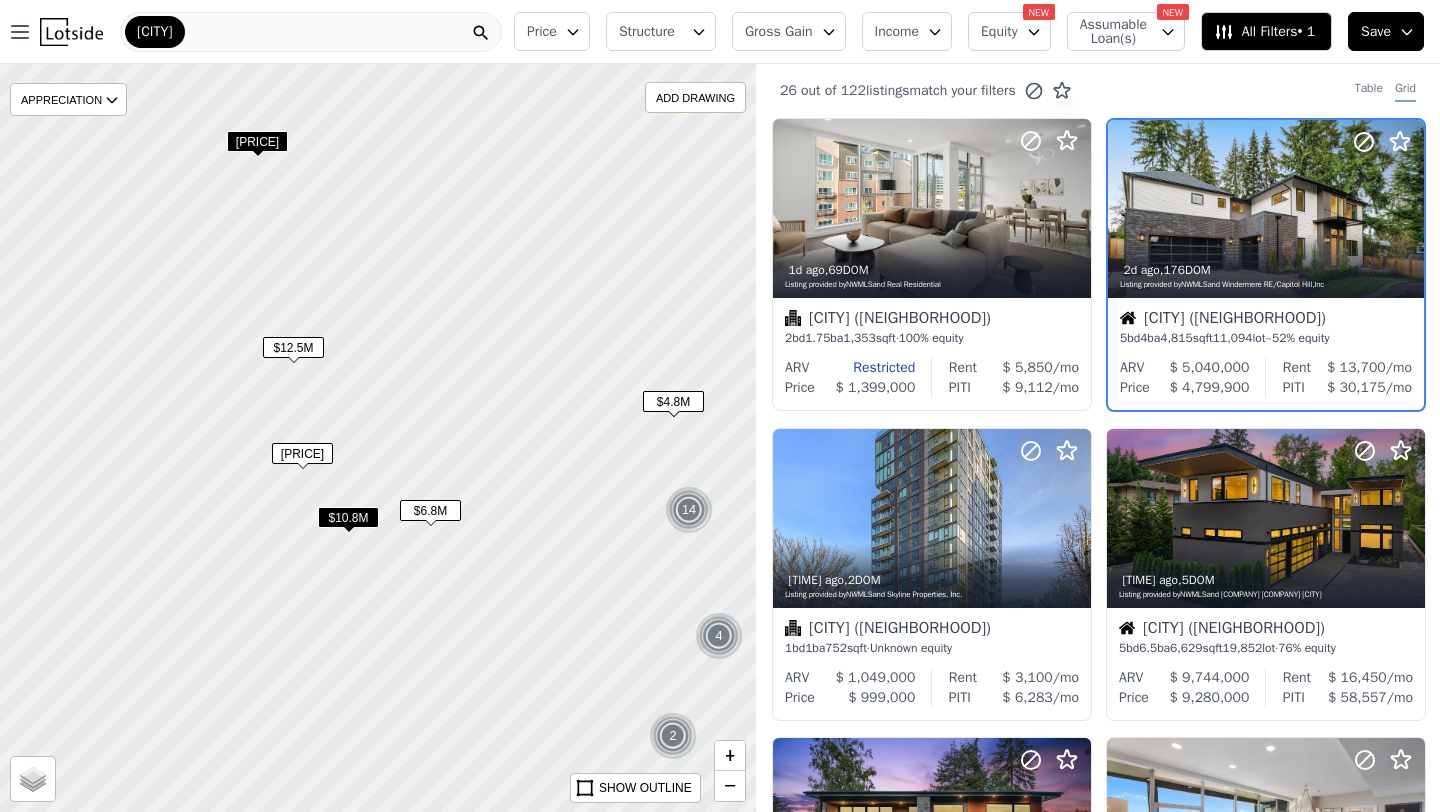 scroll, scrollTop: 0, scrollLeft: 0, axis: both 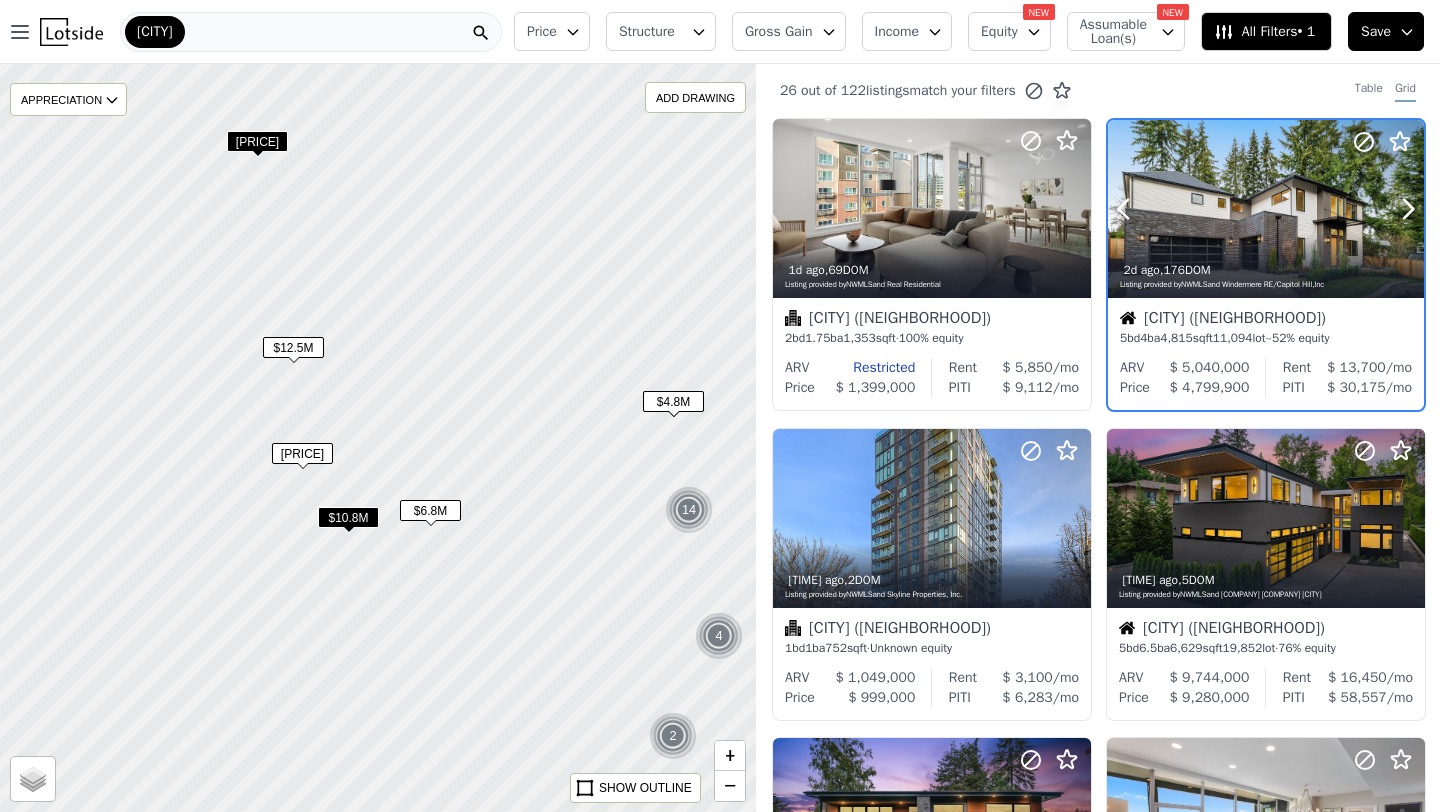 click at bounding box center (1266, 209) 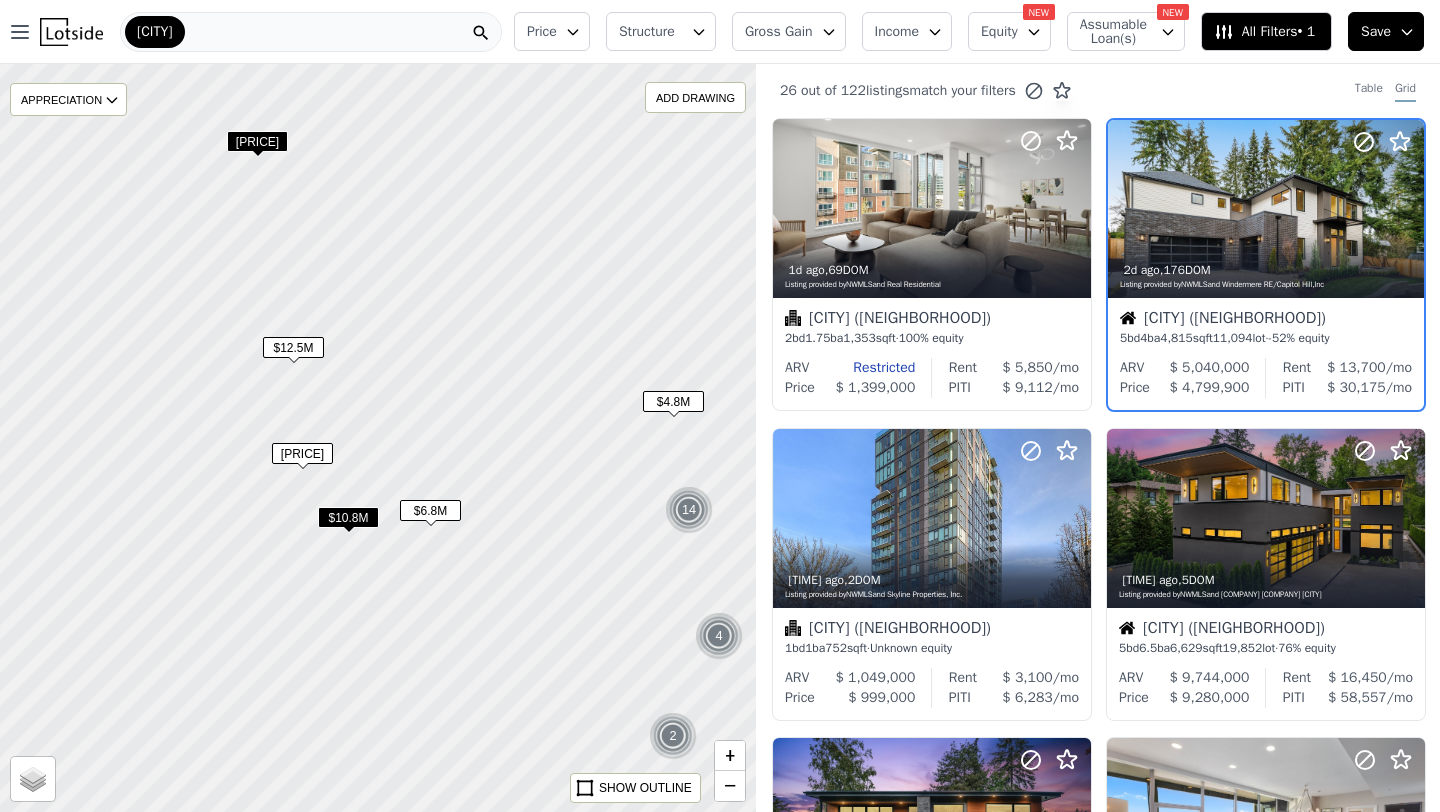 click at bounding box center (377, 438) 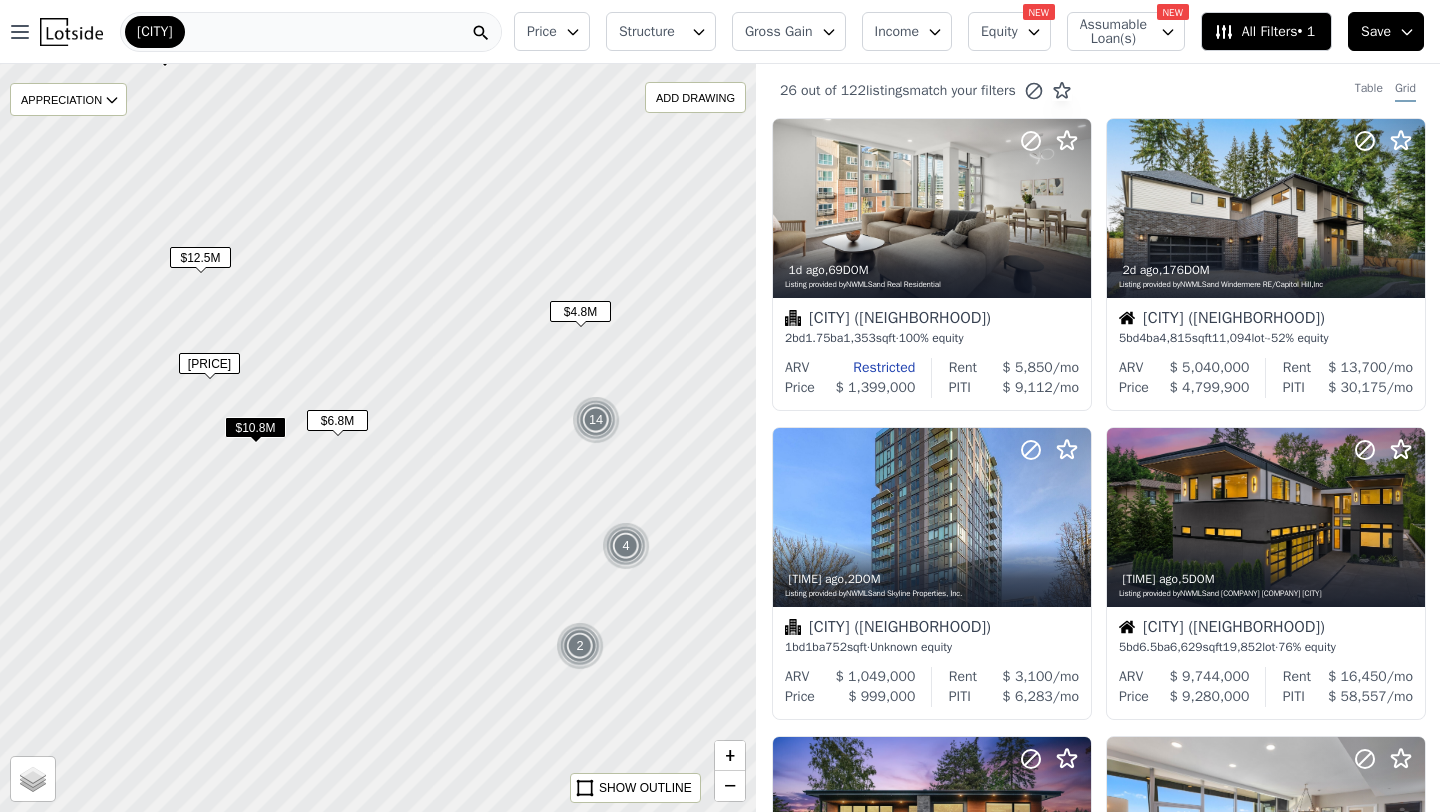 drag, startPoint x: 598, startPoint y: 579, endPoint x: 511, endPoint y: 495, distance: 120.93387 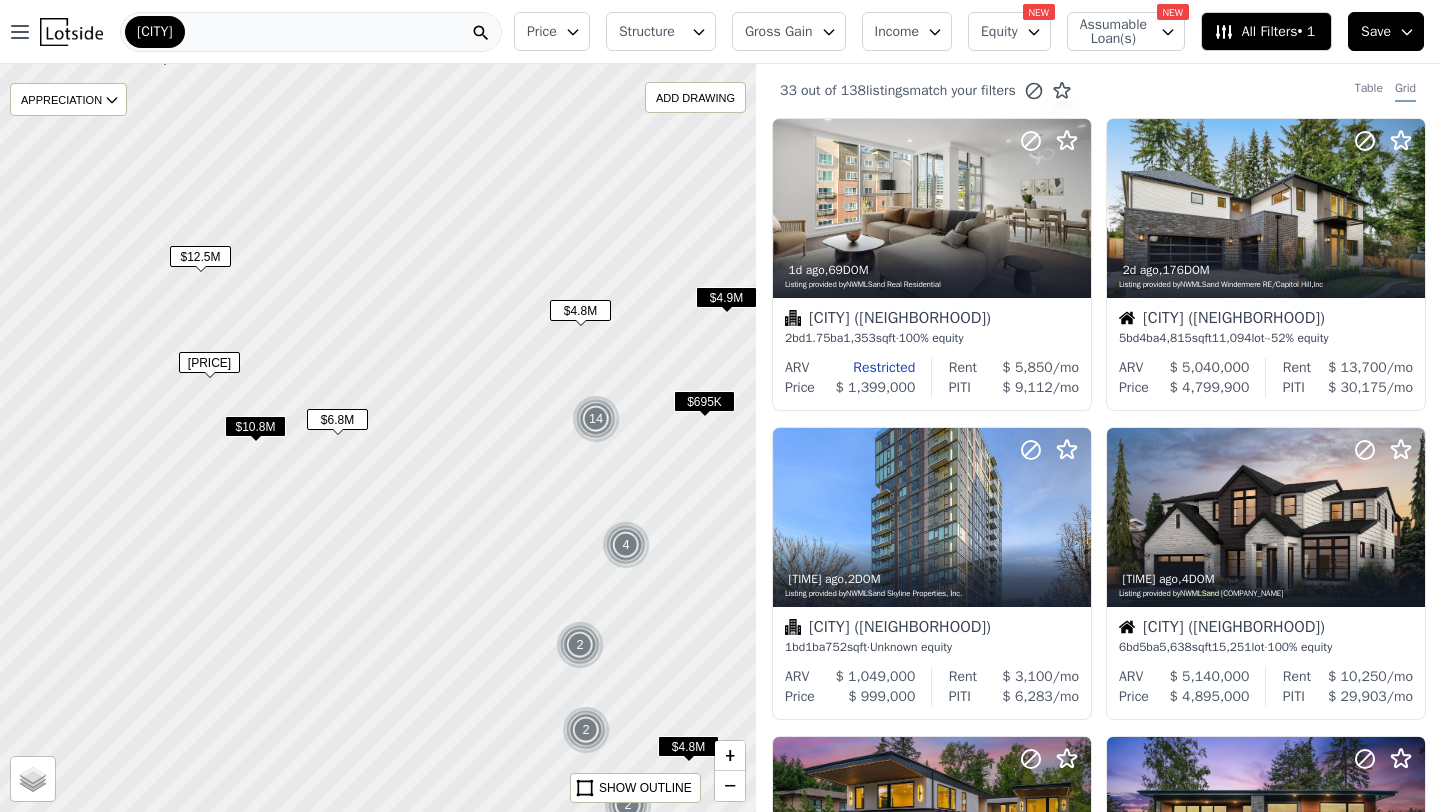 click at bounding box center [580, 645] 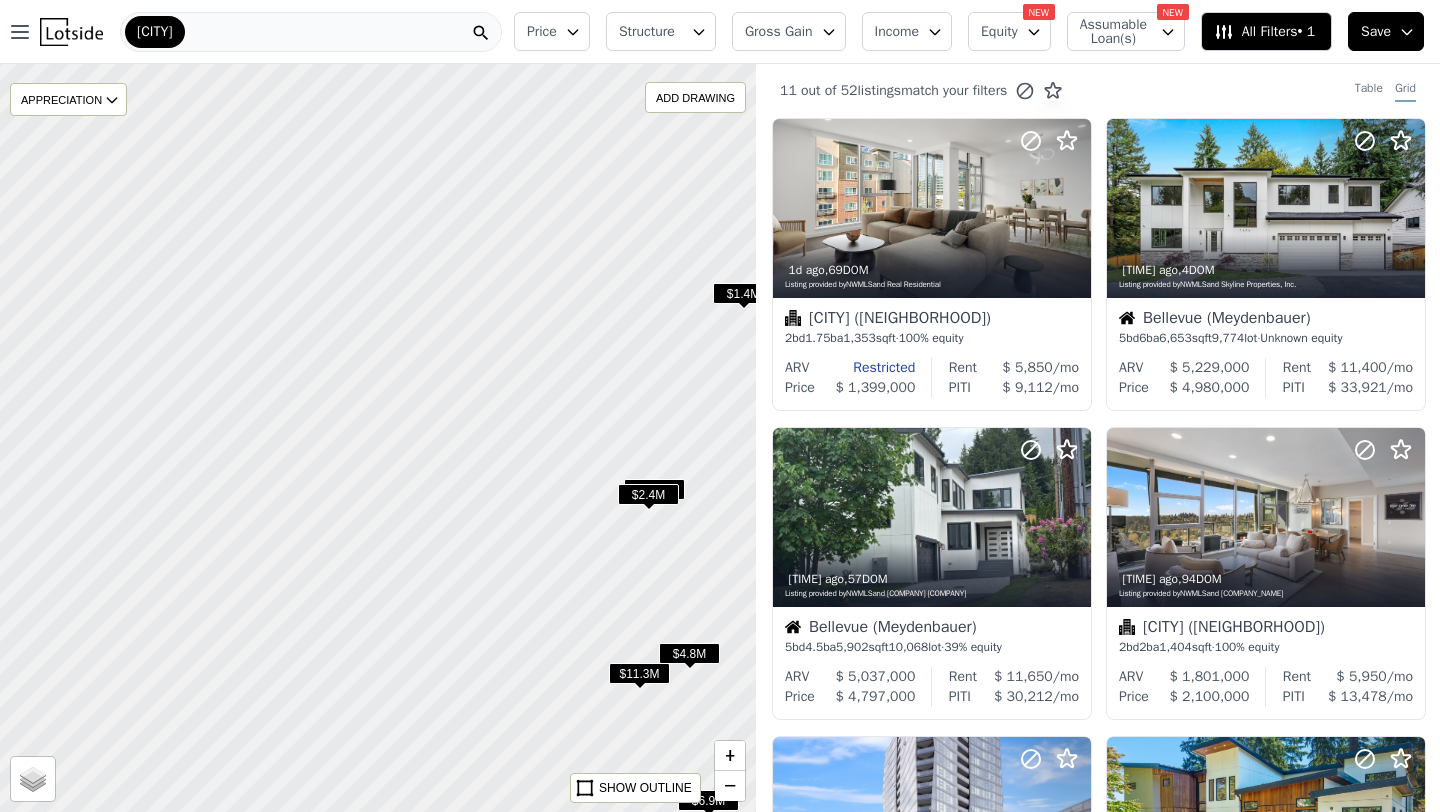 drag, startPoint x: 379, startPoint y: 645, endPoint x: 653, endPoint y: 716, distance: 283.04947 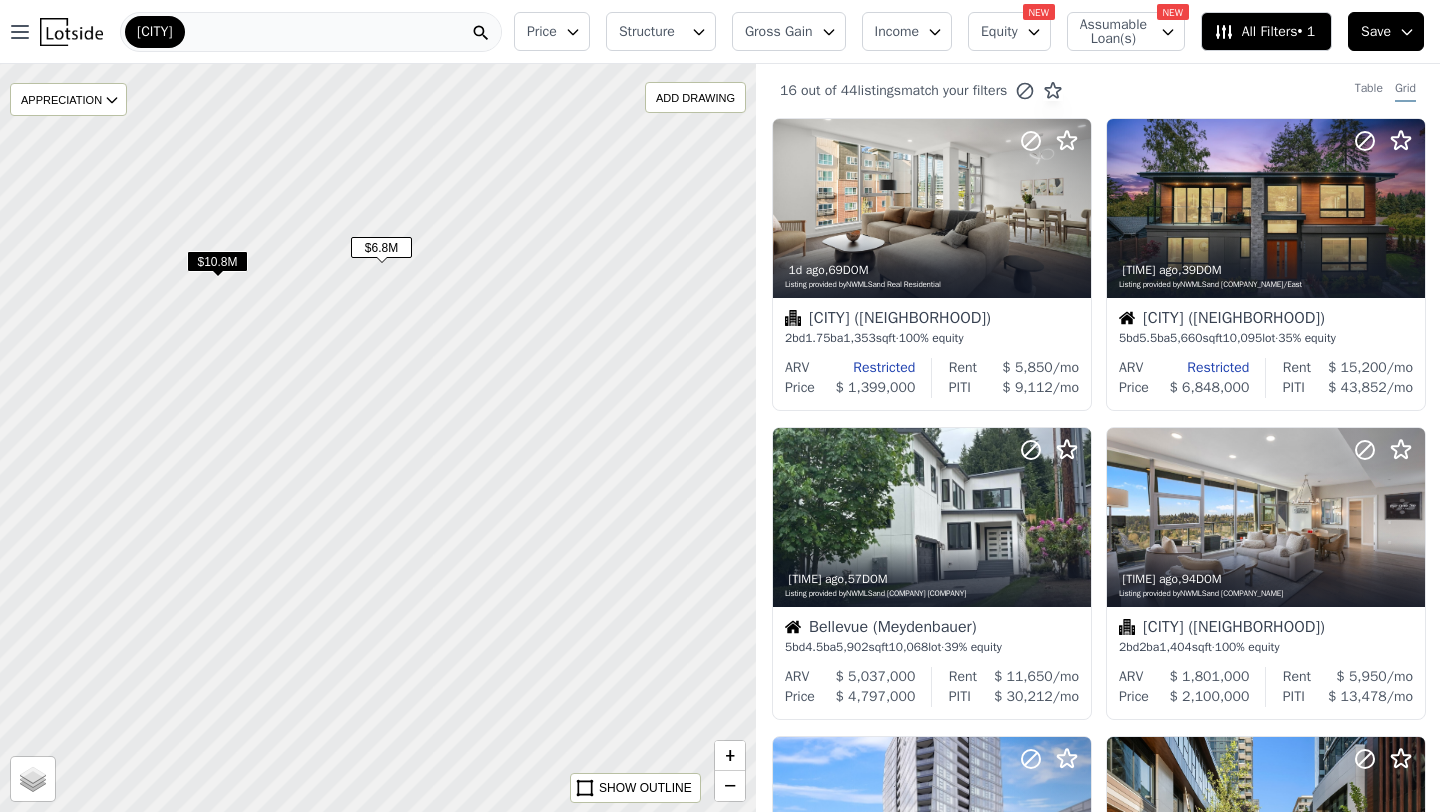drag, startPoint x: 329, startPoint y: 472, endPoint x: 544, endPoint y: 634, distance: 269.20068 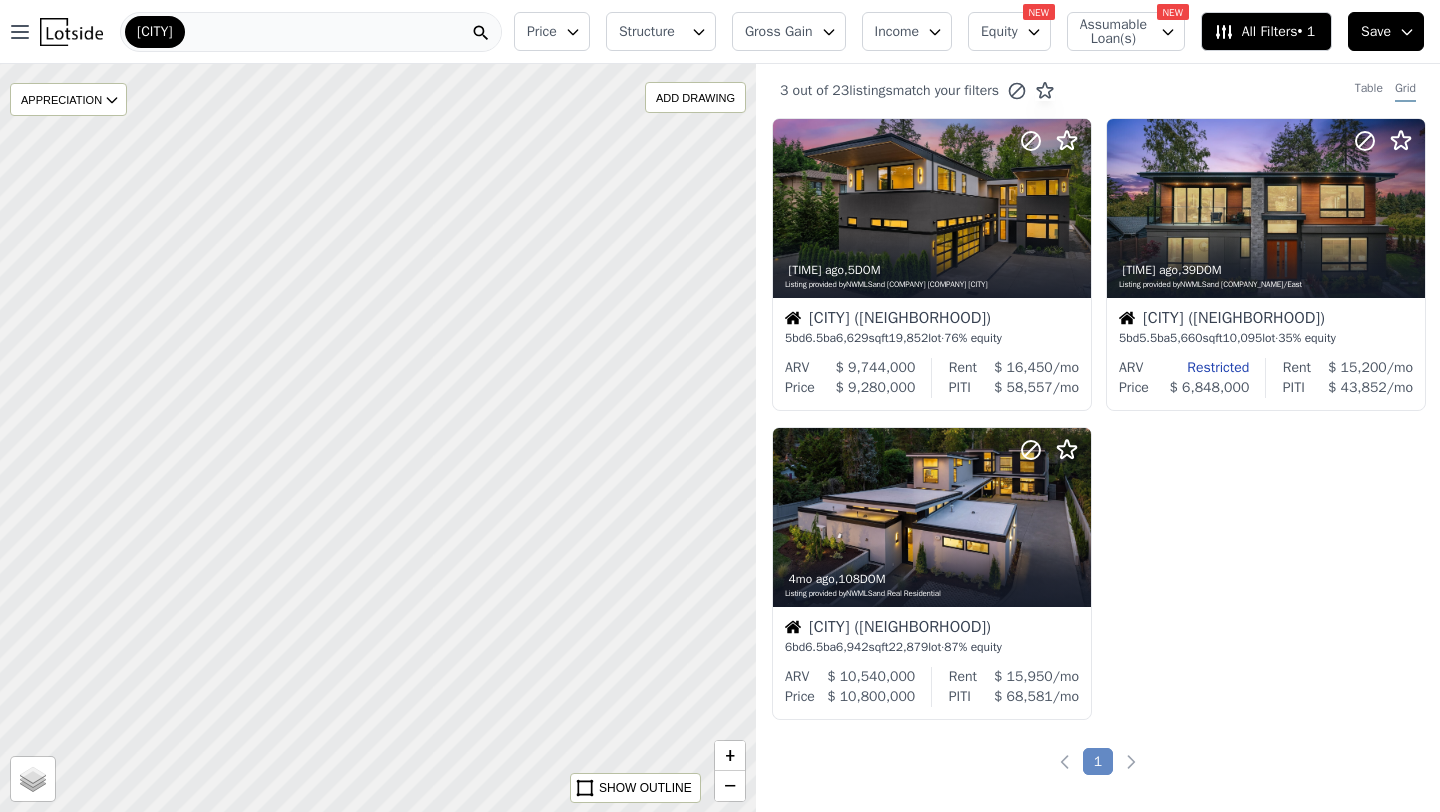 drag, startPoint x: 257, startPoint y: 507, endPoint x: 269, endPoint y: 77, distance: 430.16742 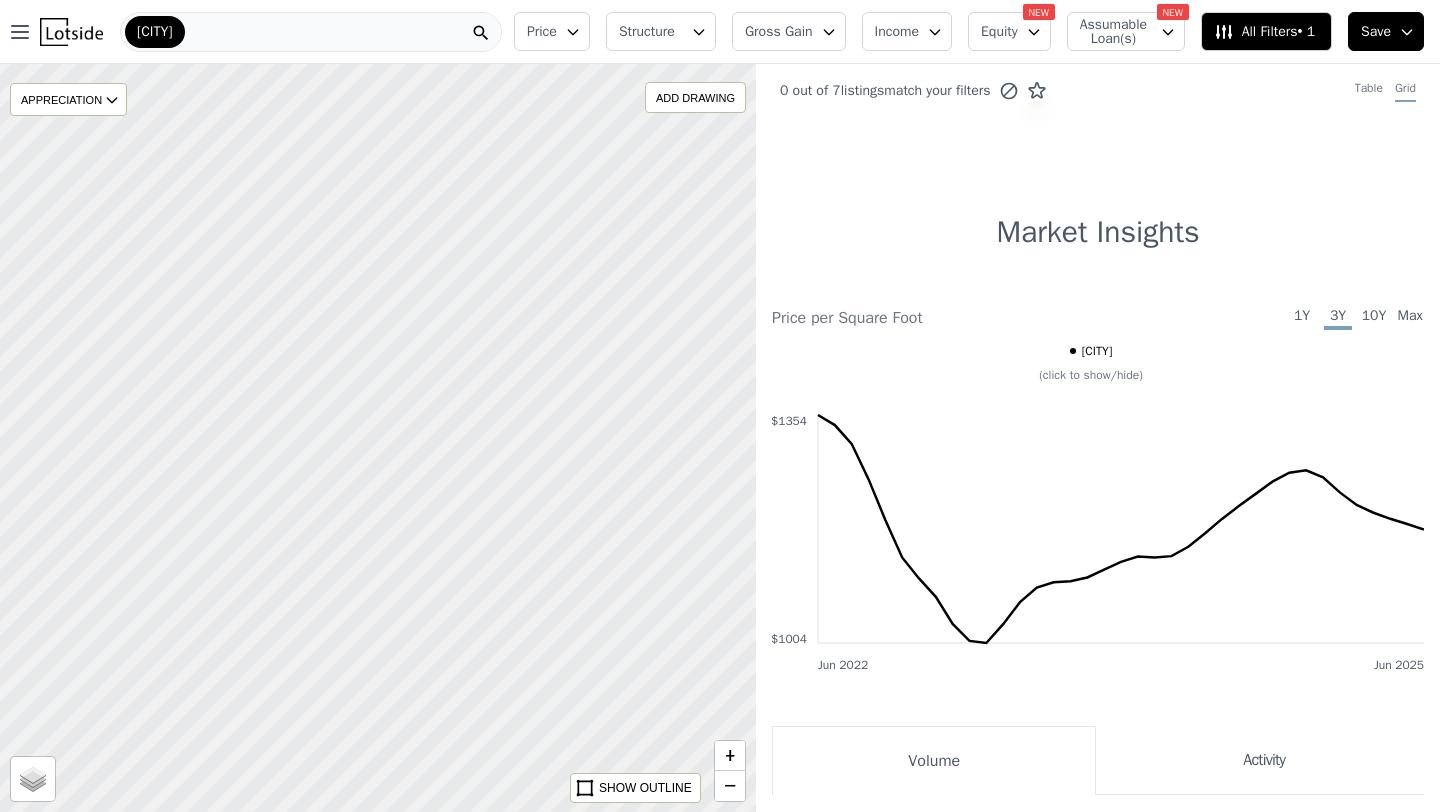 drag, startPoint x: 378, startPoint y: 500, endPoint x: 109, endPoint y: 118, distance: 467.2098 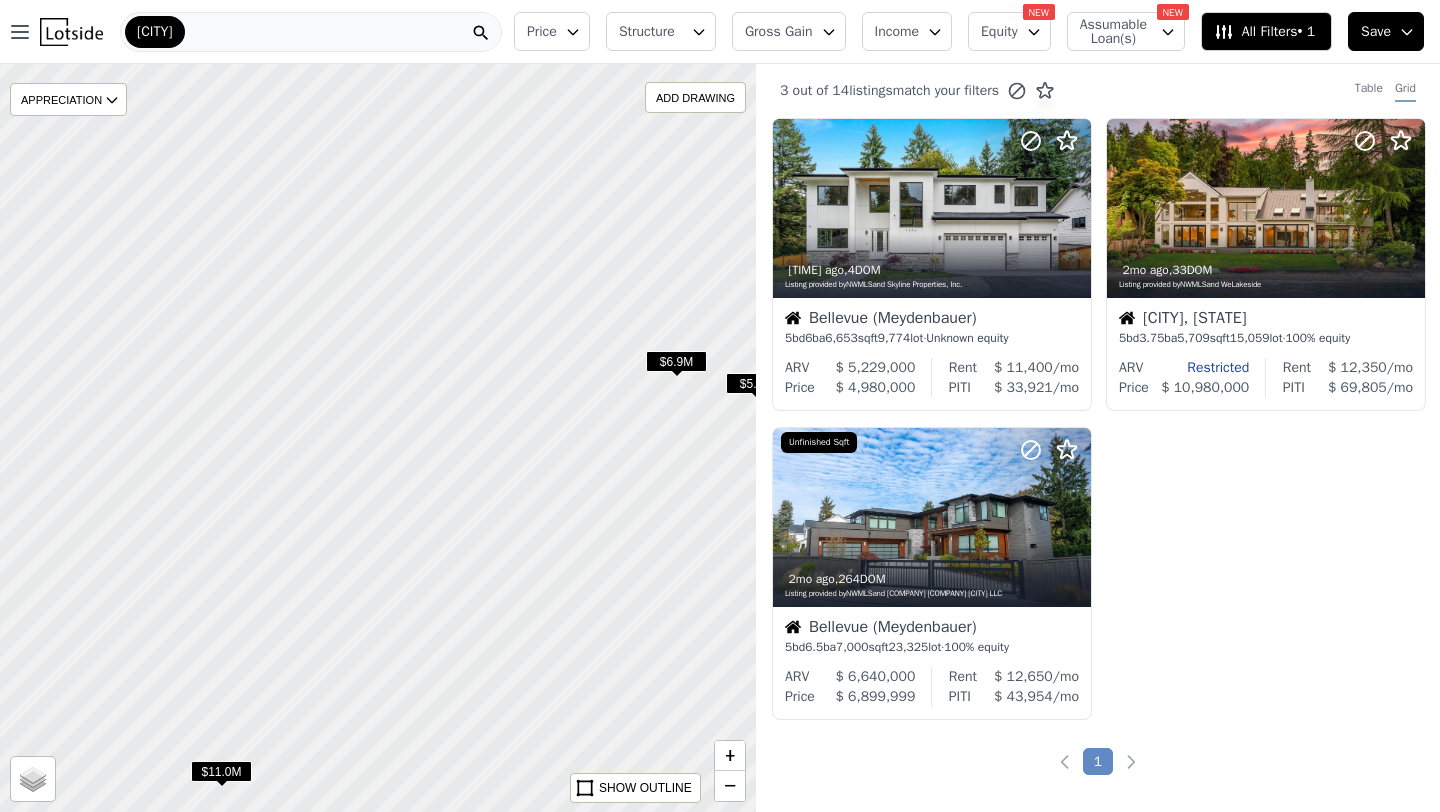 drag, startPoint x: 399, startPoint y: 260, endPoint x: 412, endPoint y: 453, distance: 193.43733 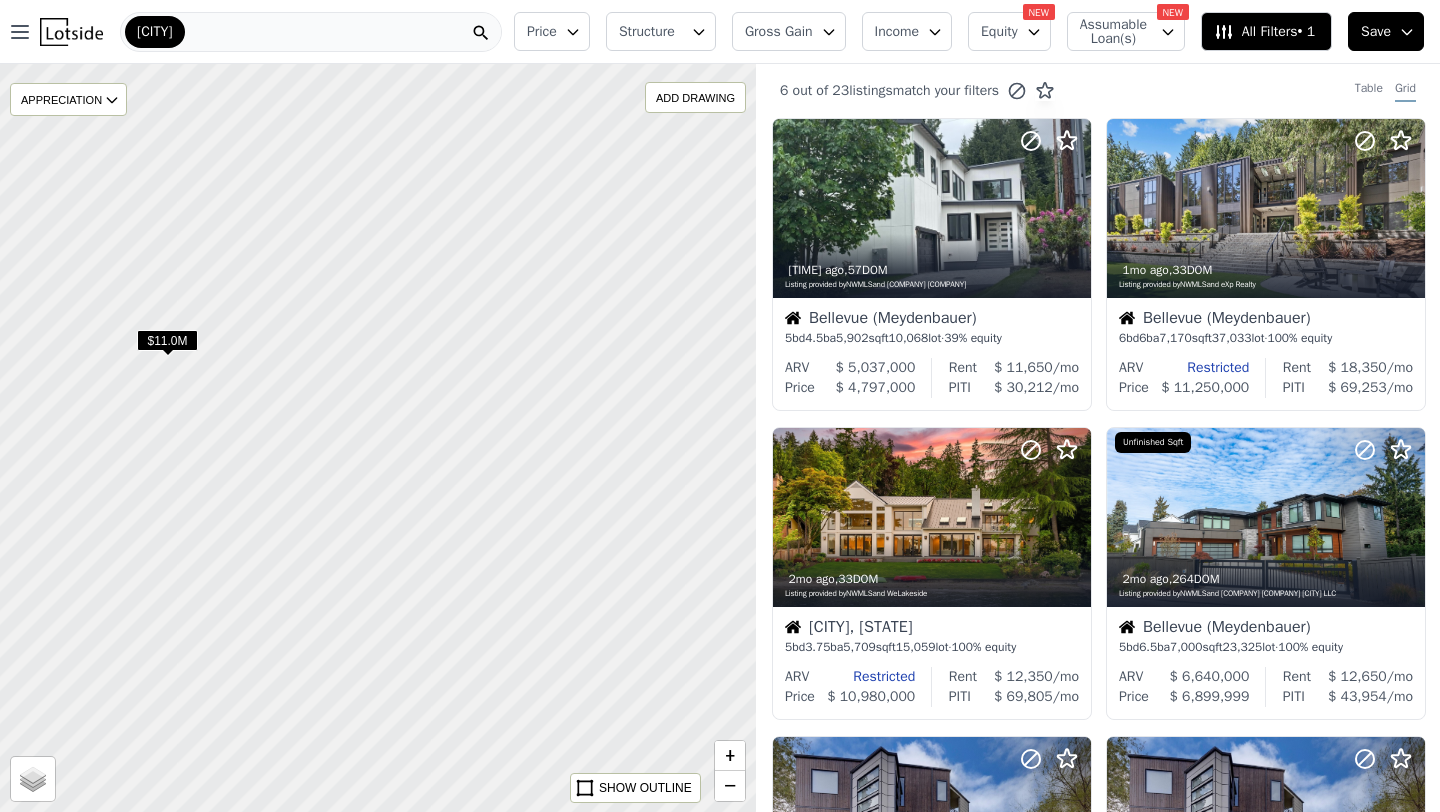 drag, startPoint x: 452, startPoint y: 530, endPoint x: 396, endPoint y: 96, distance: 437.598 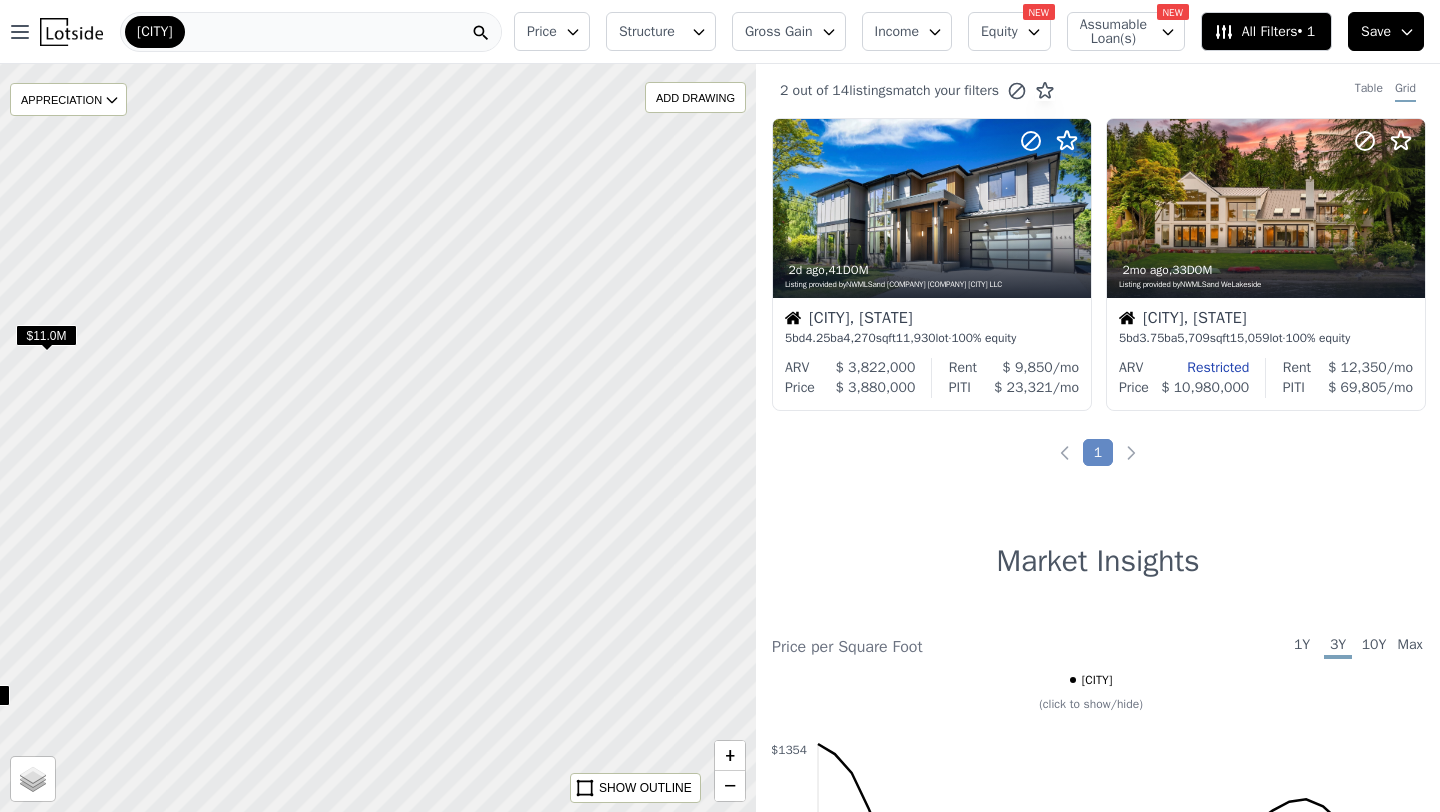 drag, startPoint x: 639, startPoint y: 446, endPoint x: 503, endPoint y: 444, distance: 136.01471 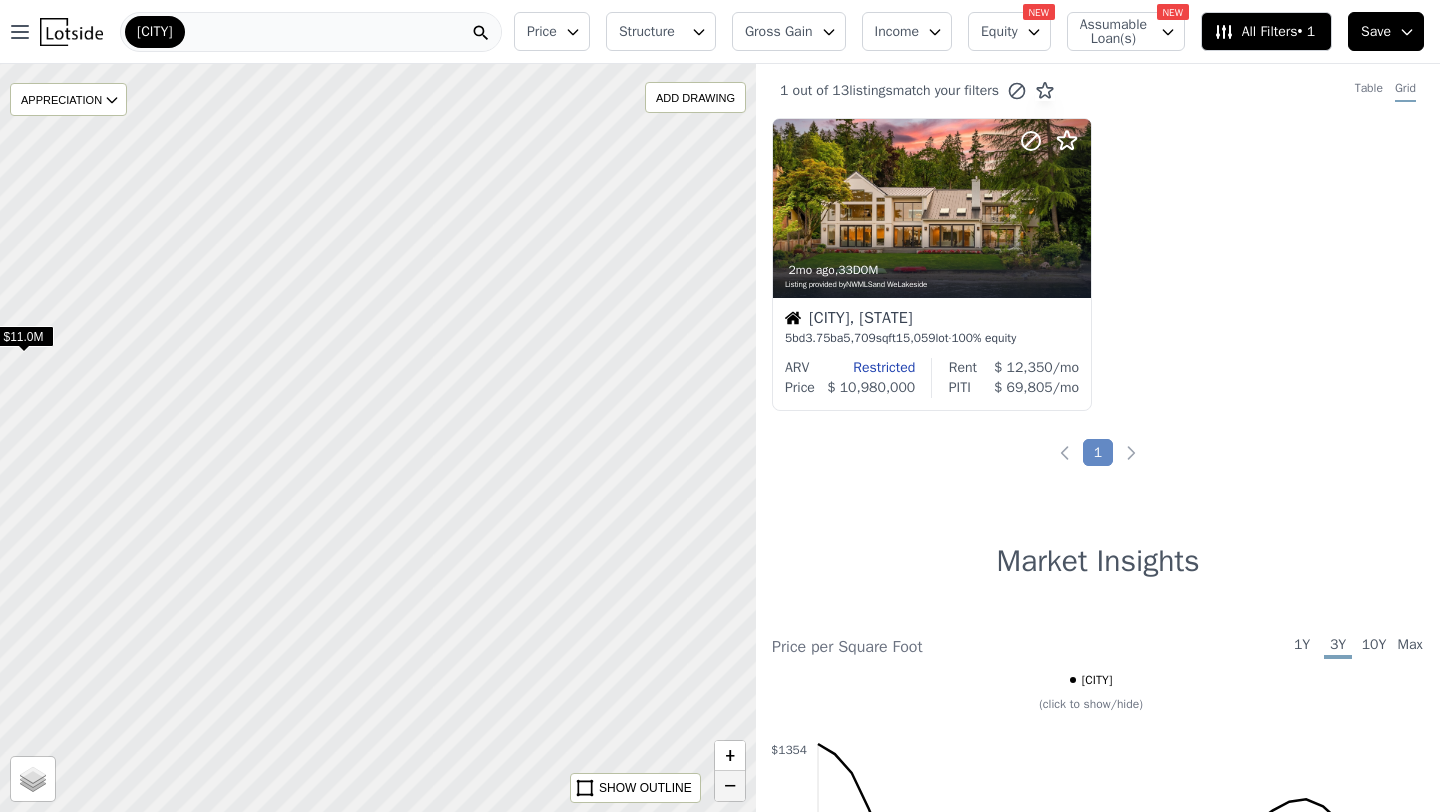 click on "−" at bounding box center [730, 786] 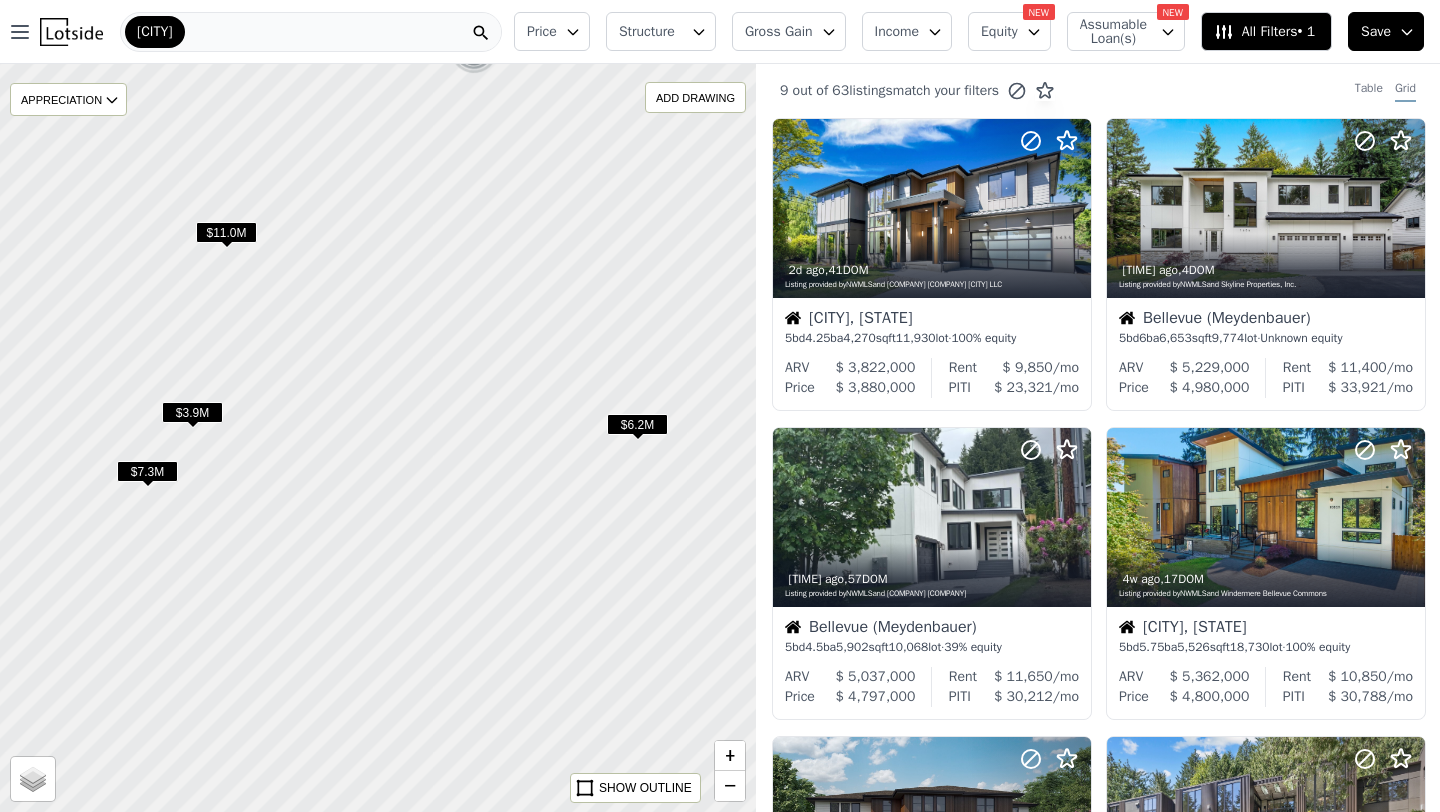 drag, startPoint x: 407, startPoint y: 641, endPoint x: 433, endPoint y: 494, distance: 149.28162 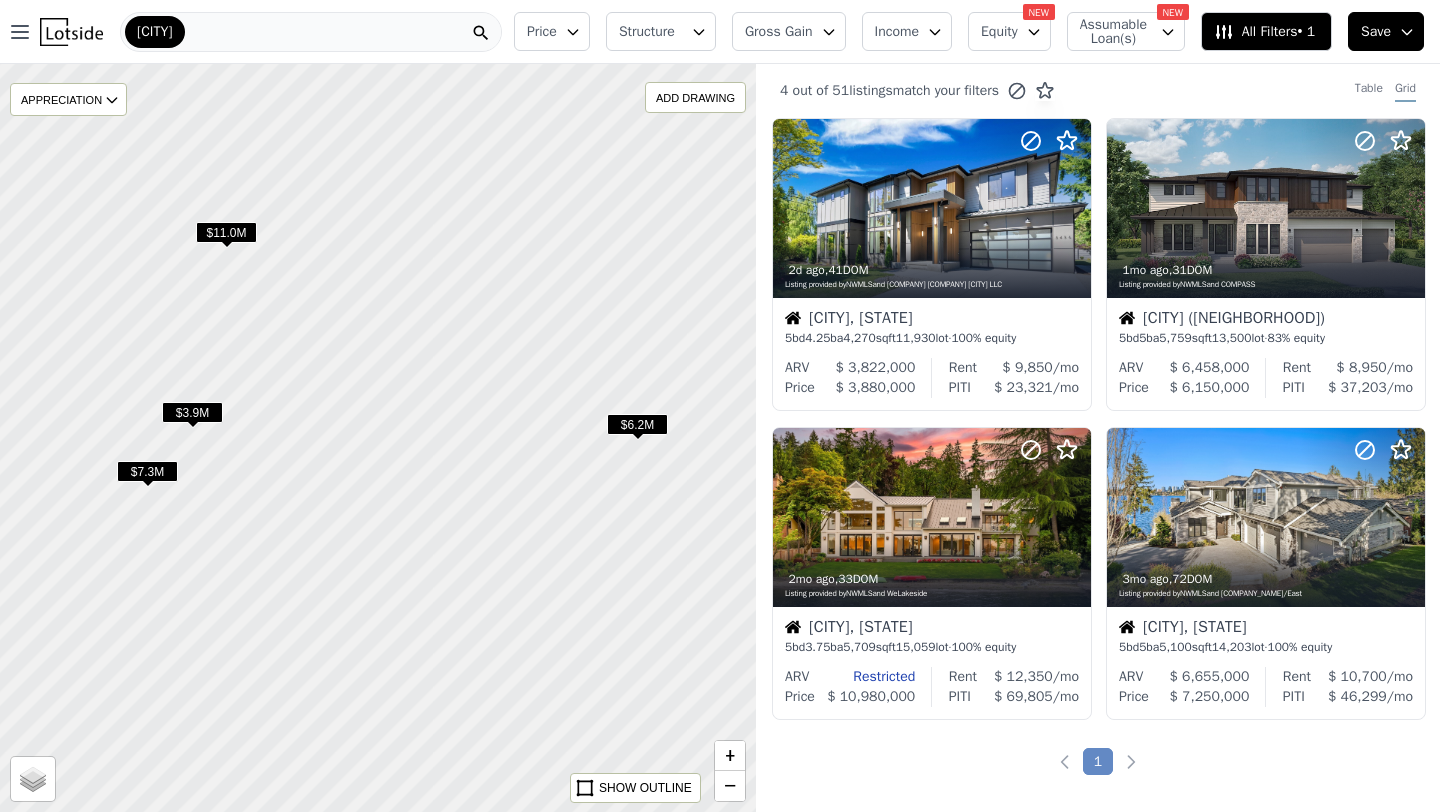 click on "$6.2M" at bounding box center (637, 424) 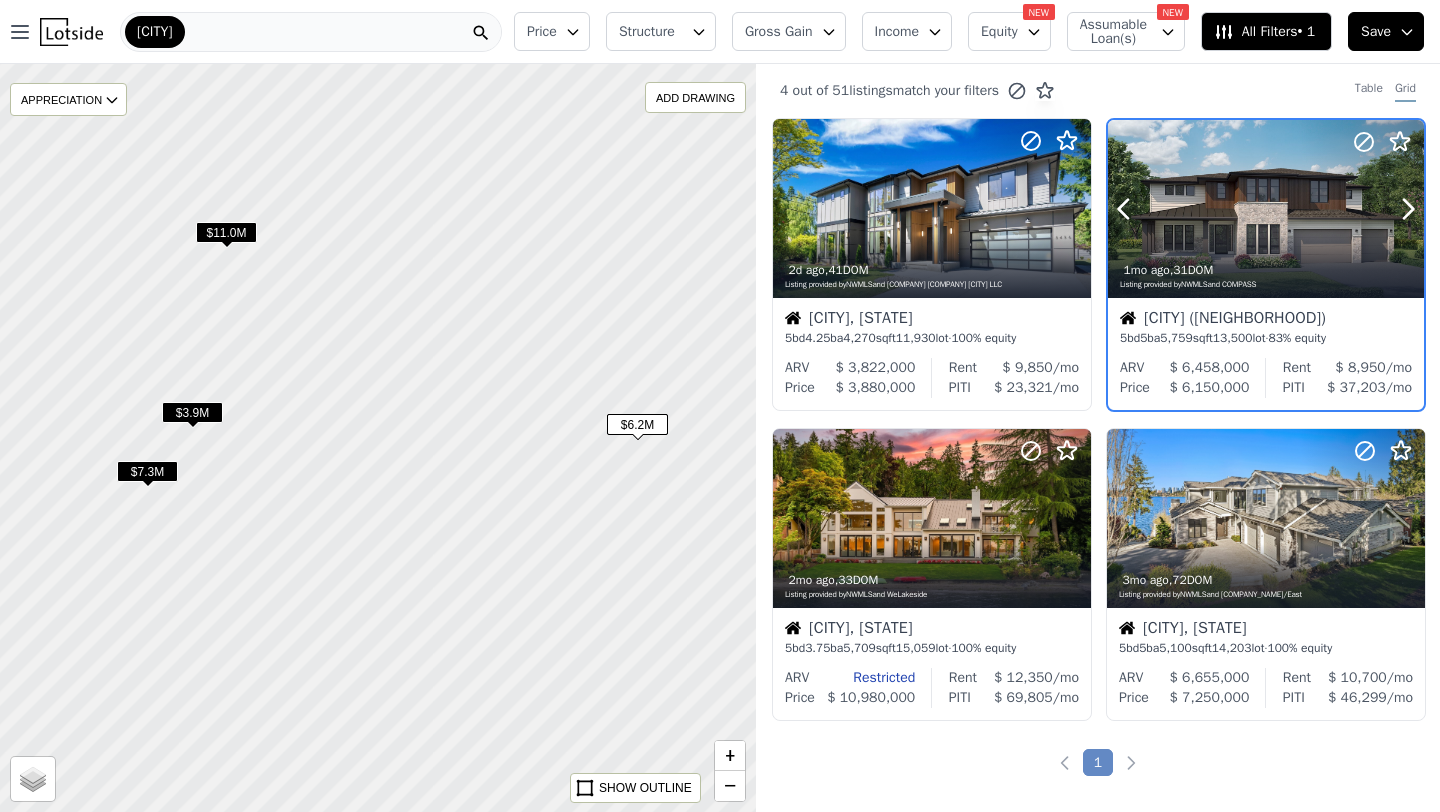 click at bounding box center [1148, 209] 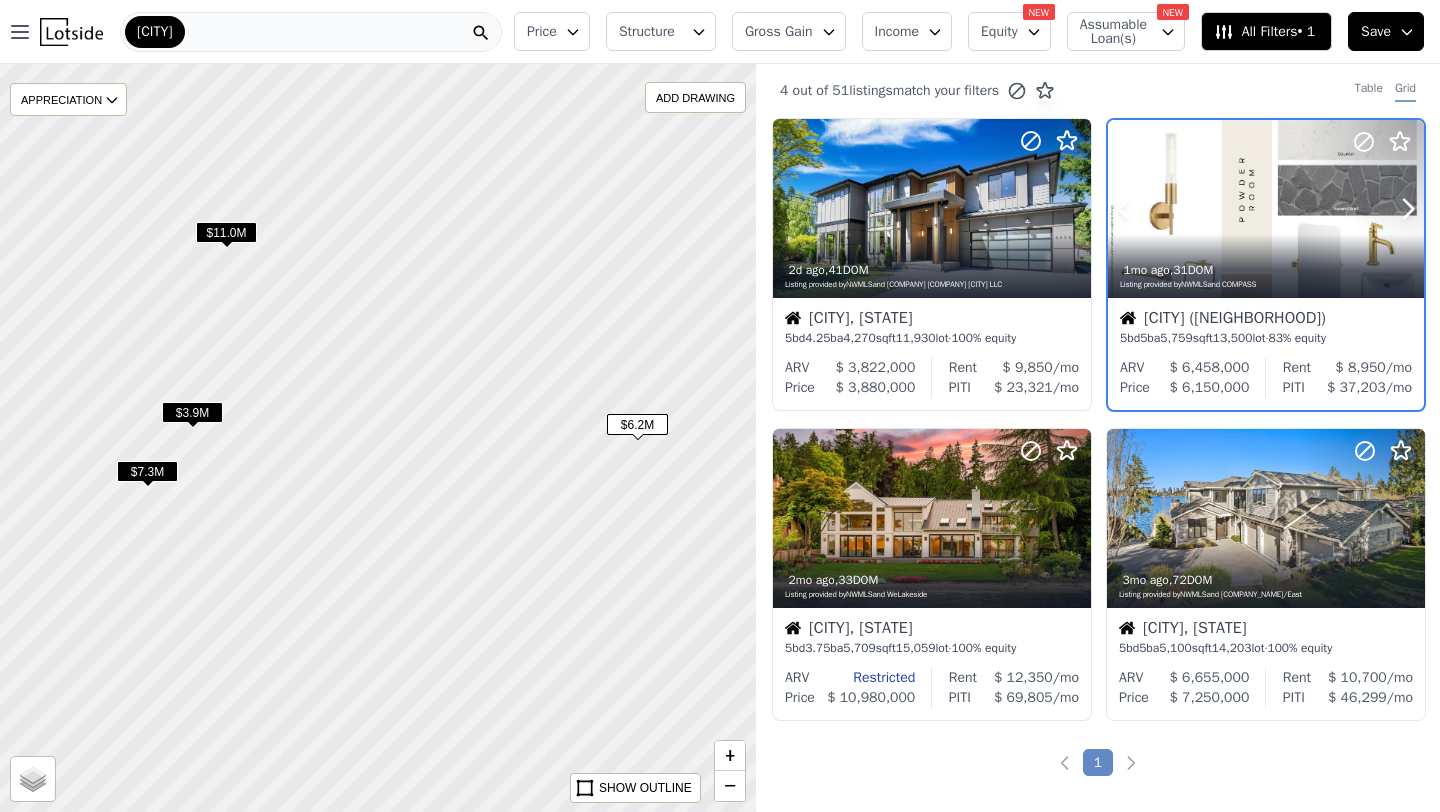 click at bounding box center [1148, 209] 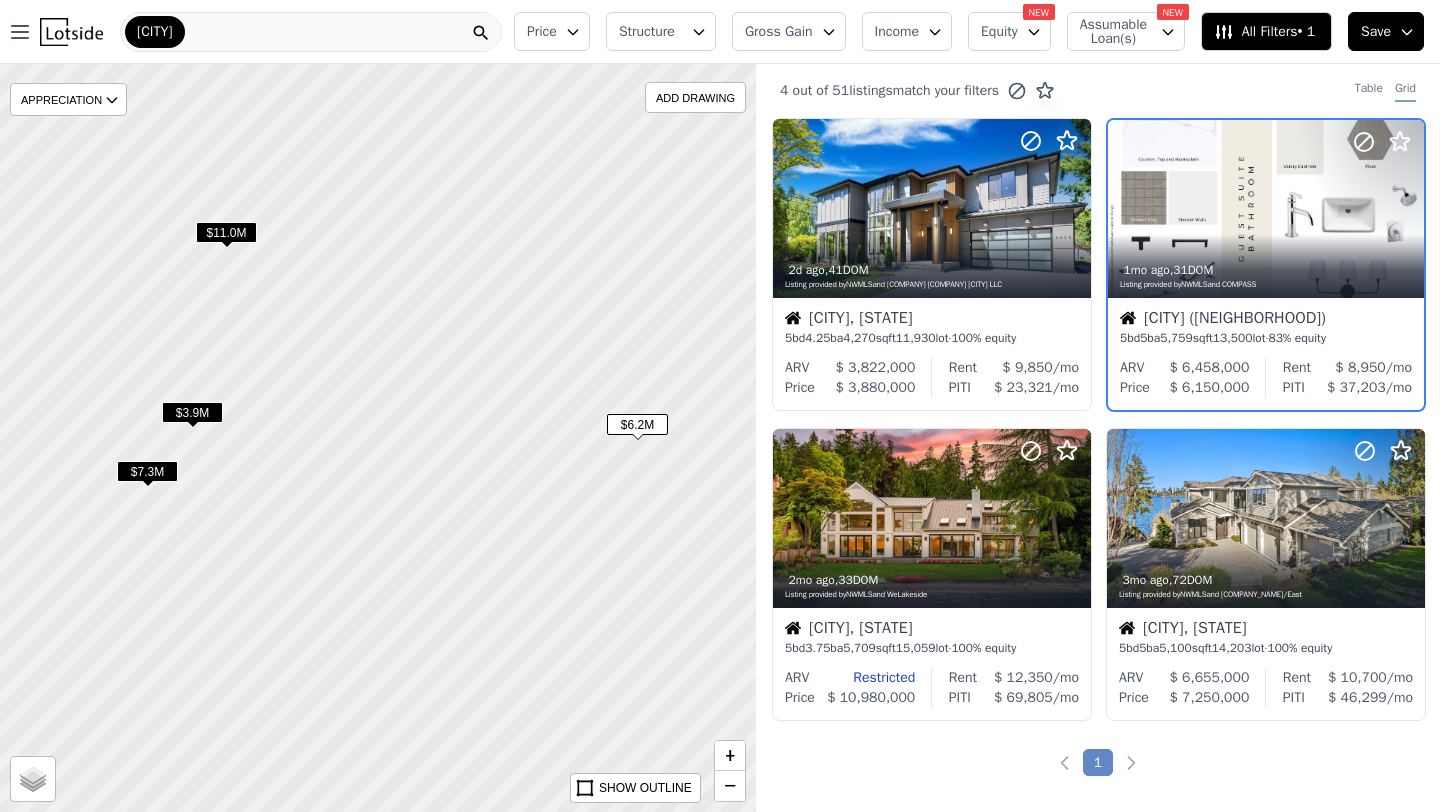 click on "$11.0M" at bounding box center (226, 232) 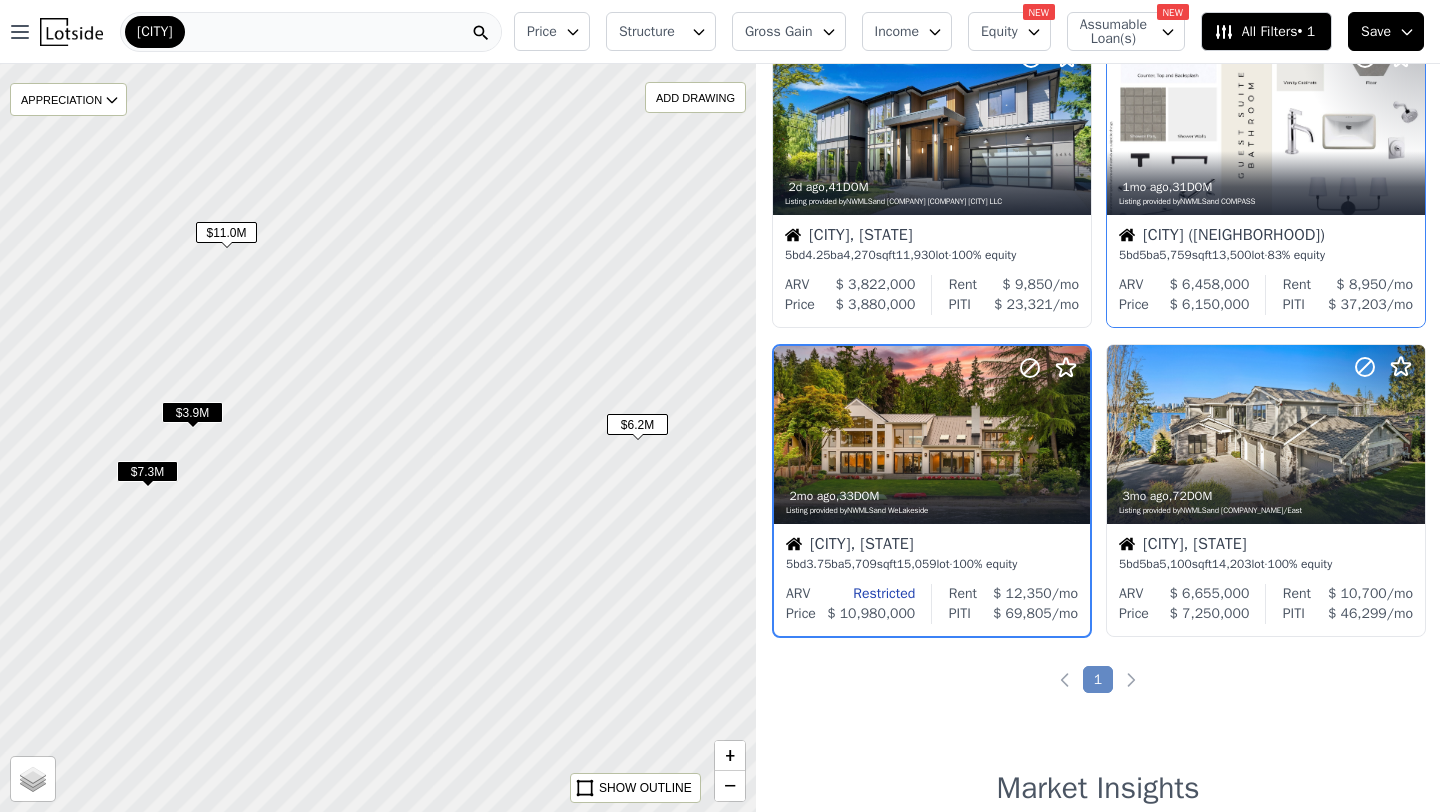 scroll, scrollTop: 104, scrollLeft: 0, axis: vertical 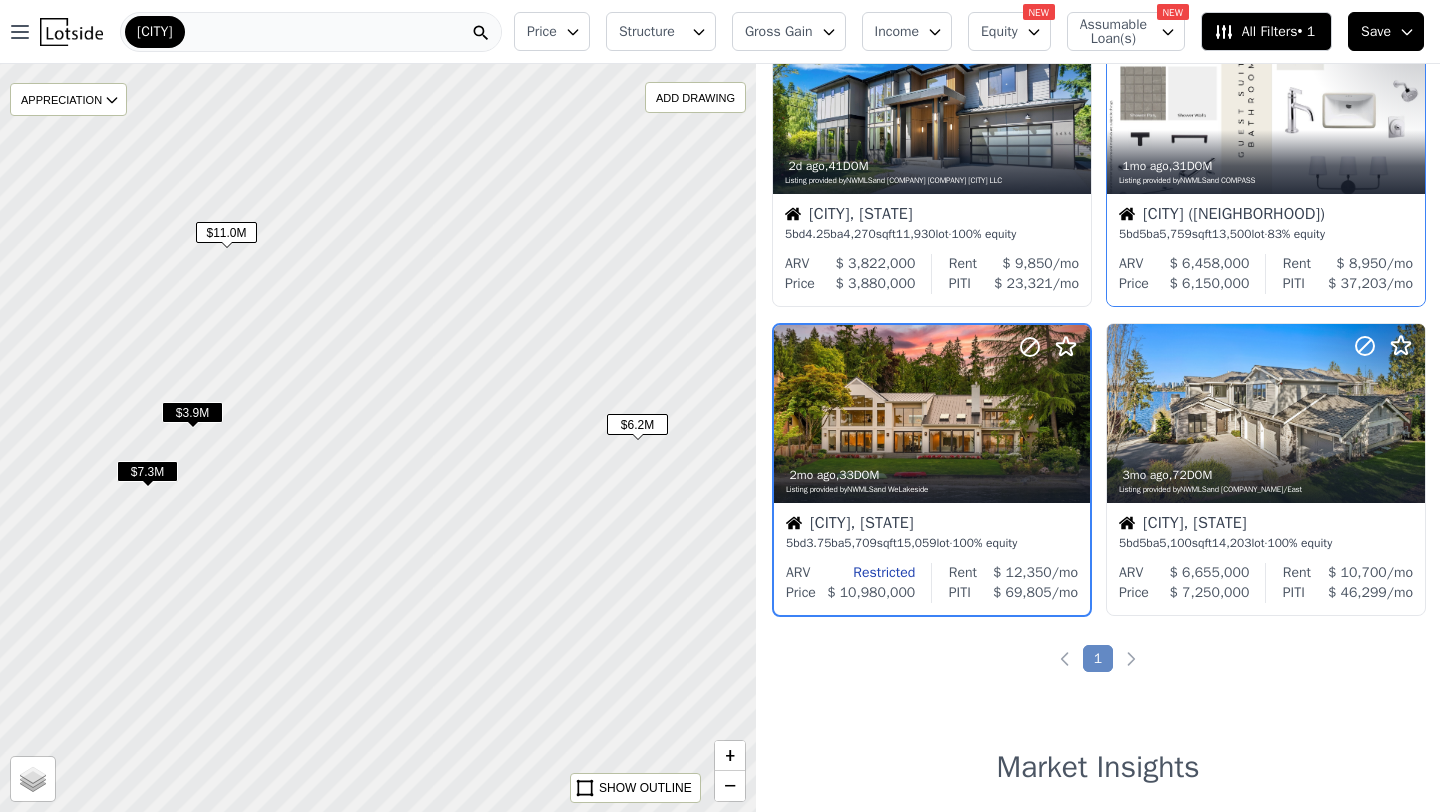 click on "$3.9M" at bounding box center [192, 412] 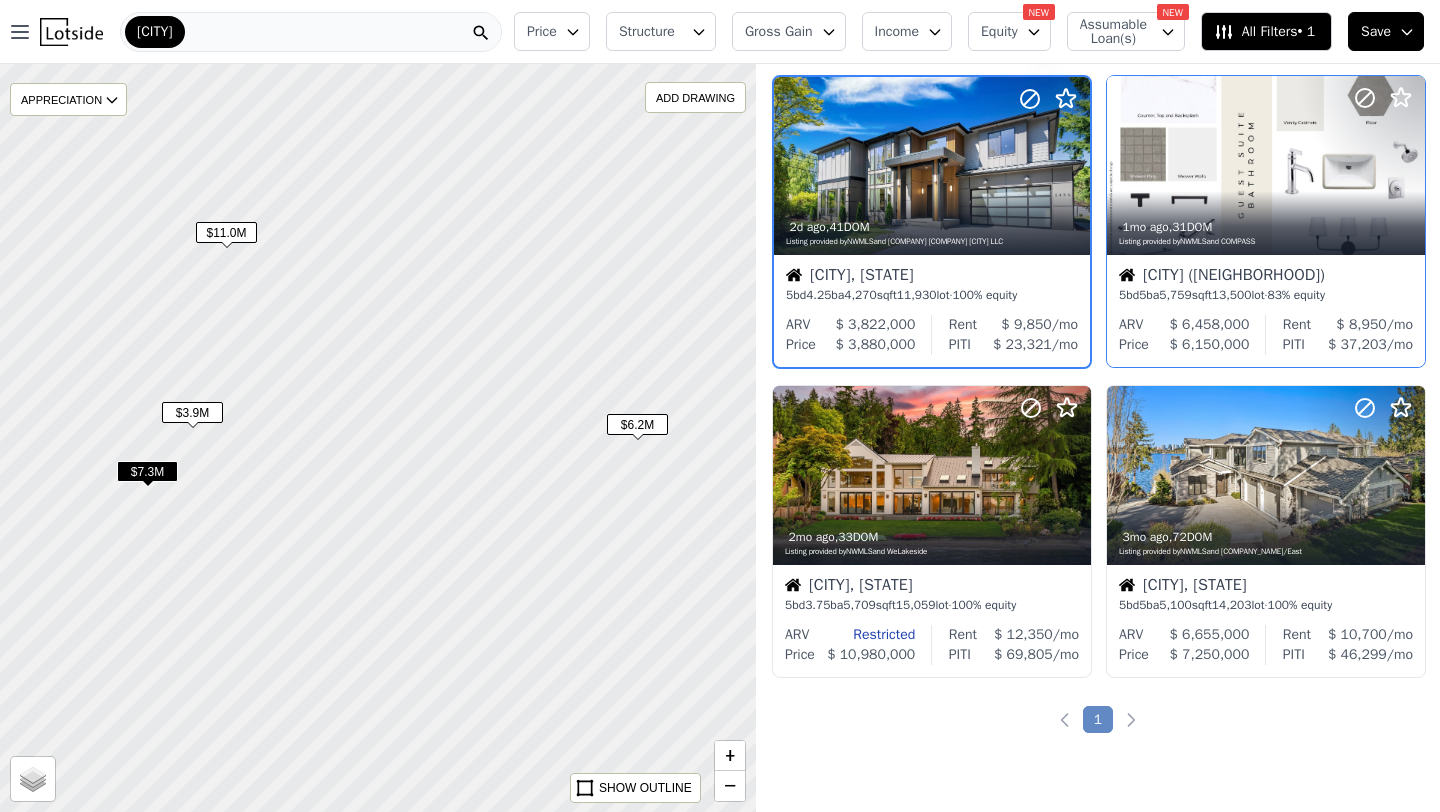 scroll, scrollTop: 0, scrollLeft: 0, axis: both 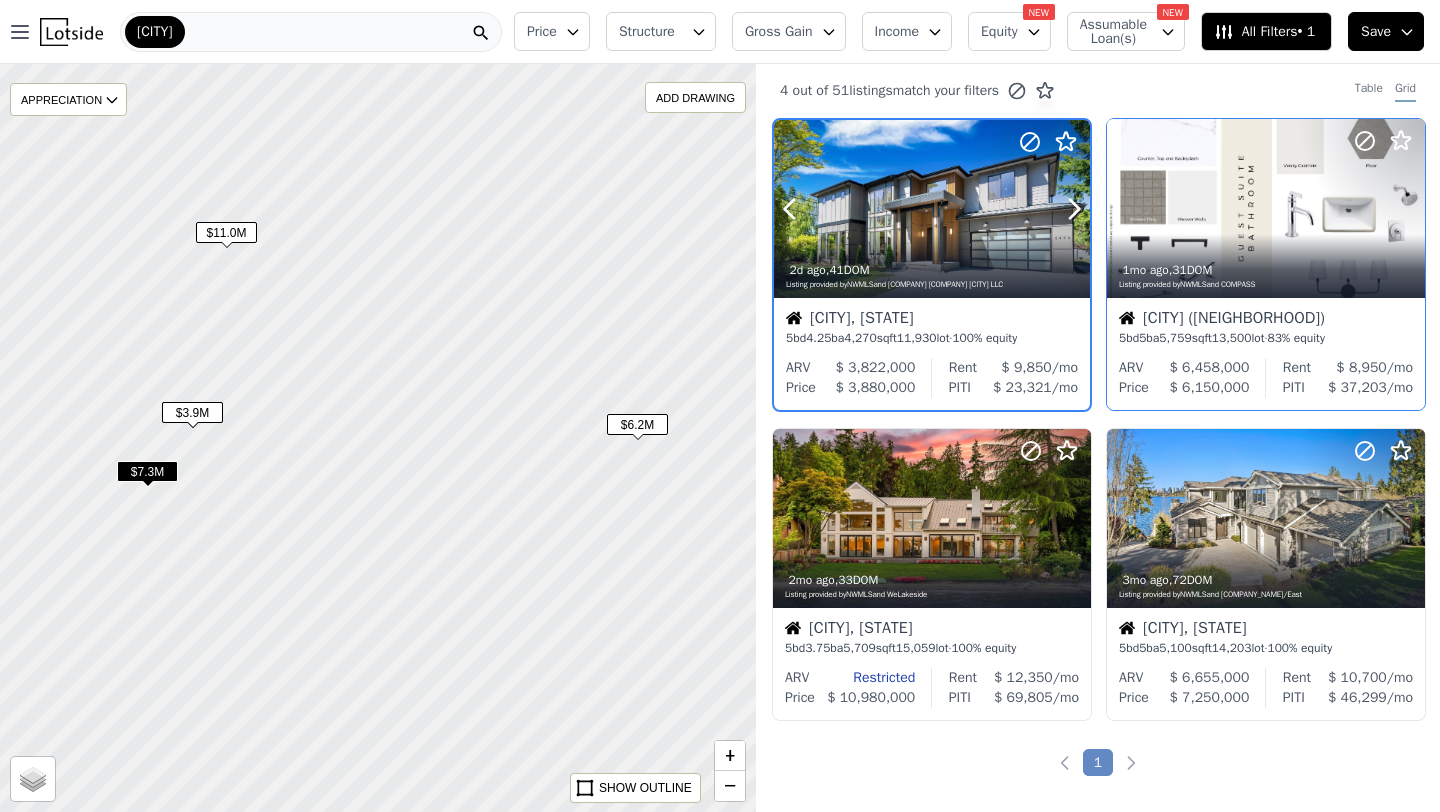 click at bounding box center (932, 252) 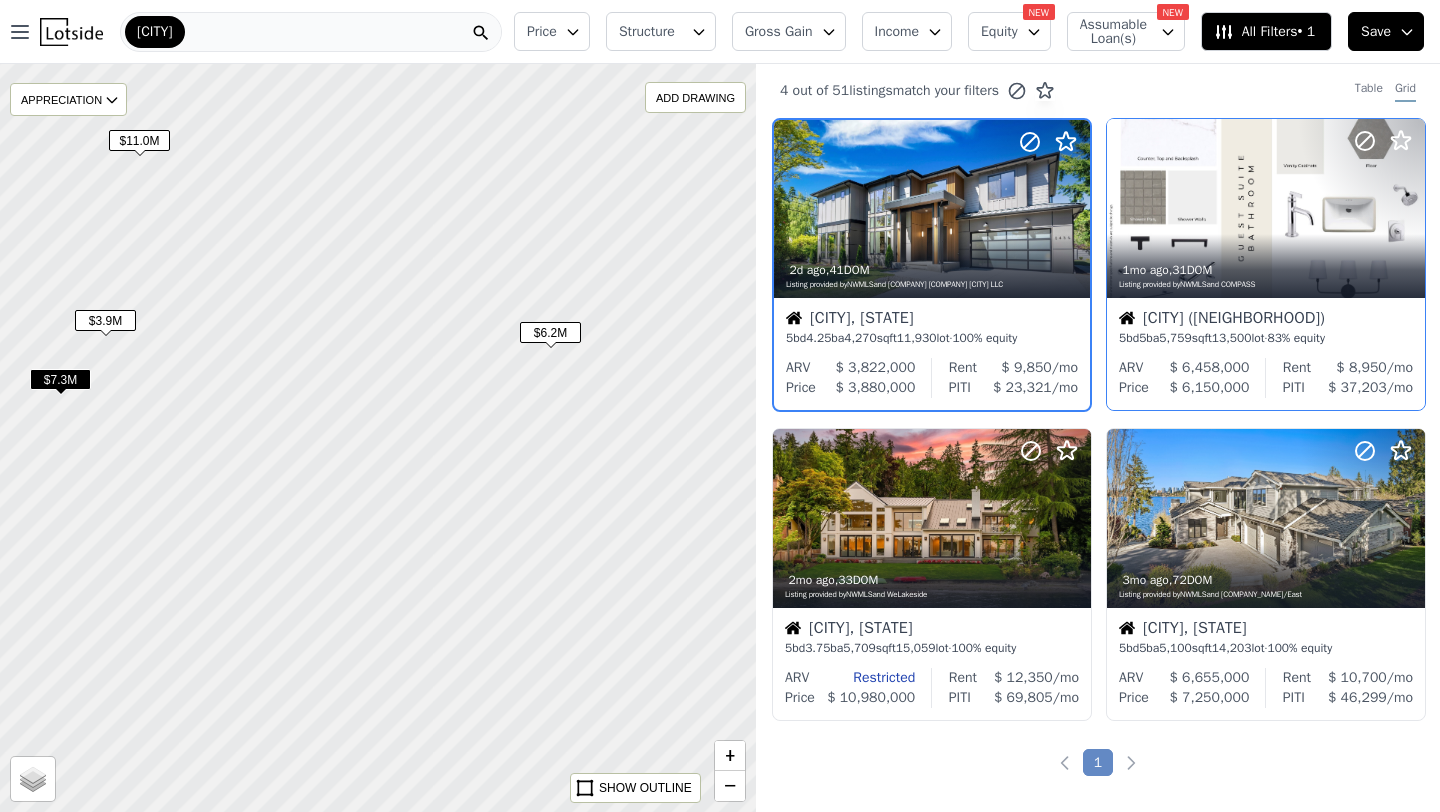 drag, startPoint x: 510, startPoint y: 567, endPoint x: 396, endPoint y: 438, distance: 172.154 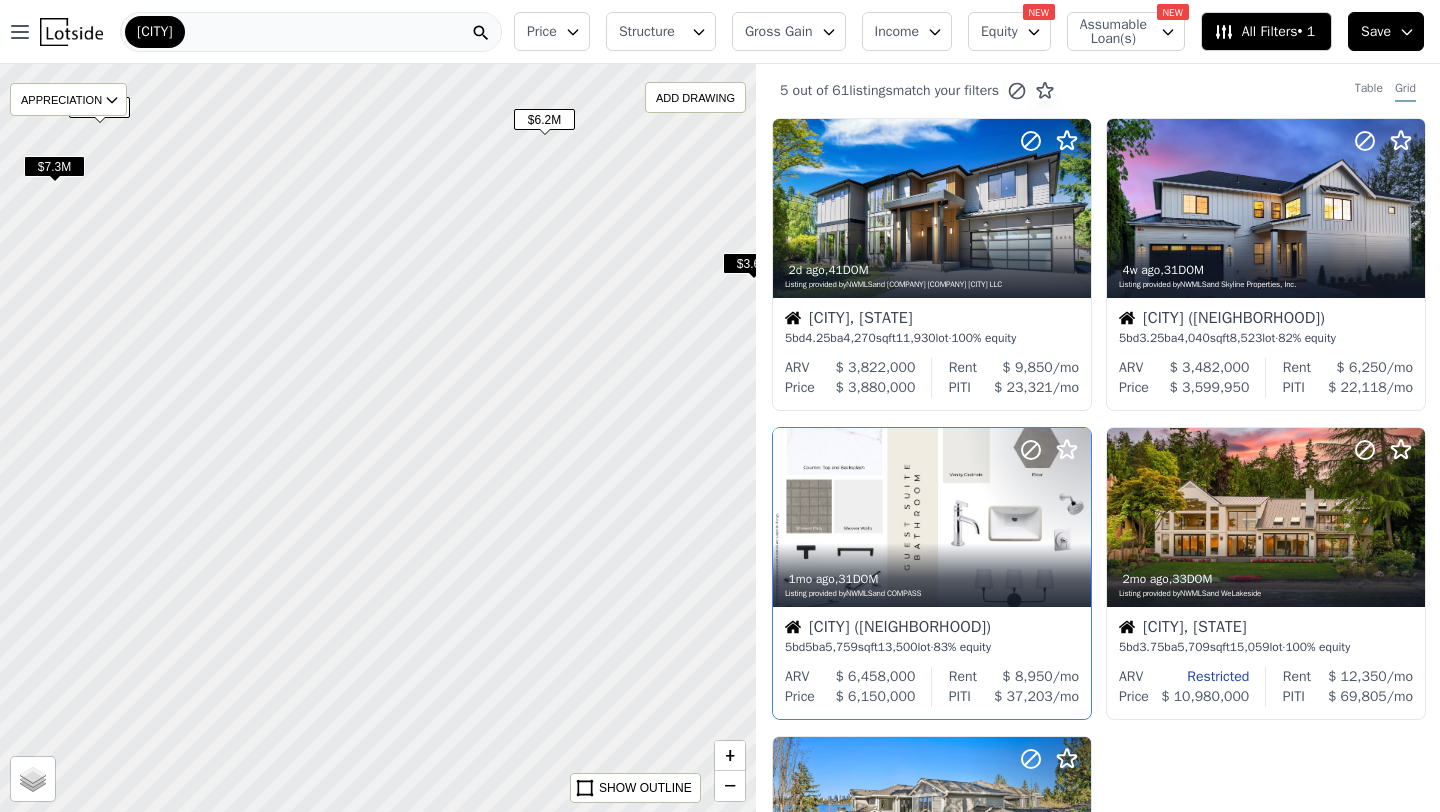drag, startPoint x: 392, startPoint y: 567, endPoint x: 414, endPoint y: 391, distance: 177.36967 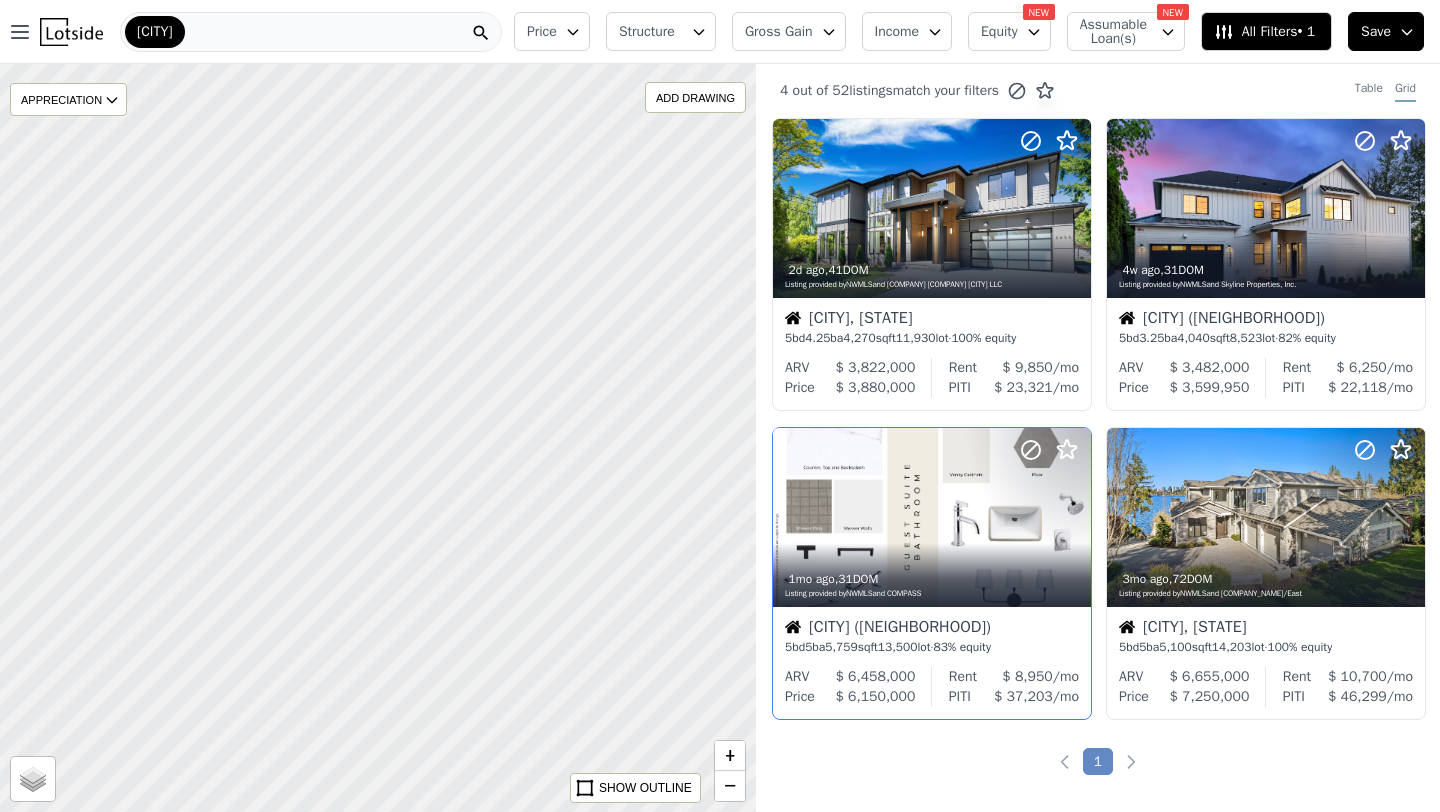 drag, startPoint x: 450, startPoint y: 353, endPoint x: 569, endPoint y: 171, distance: 217.45114 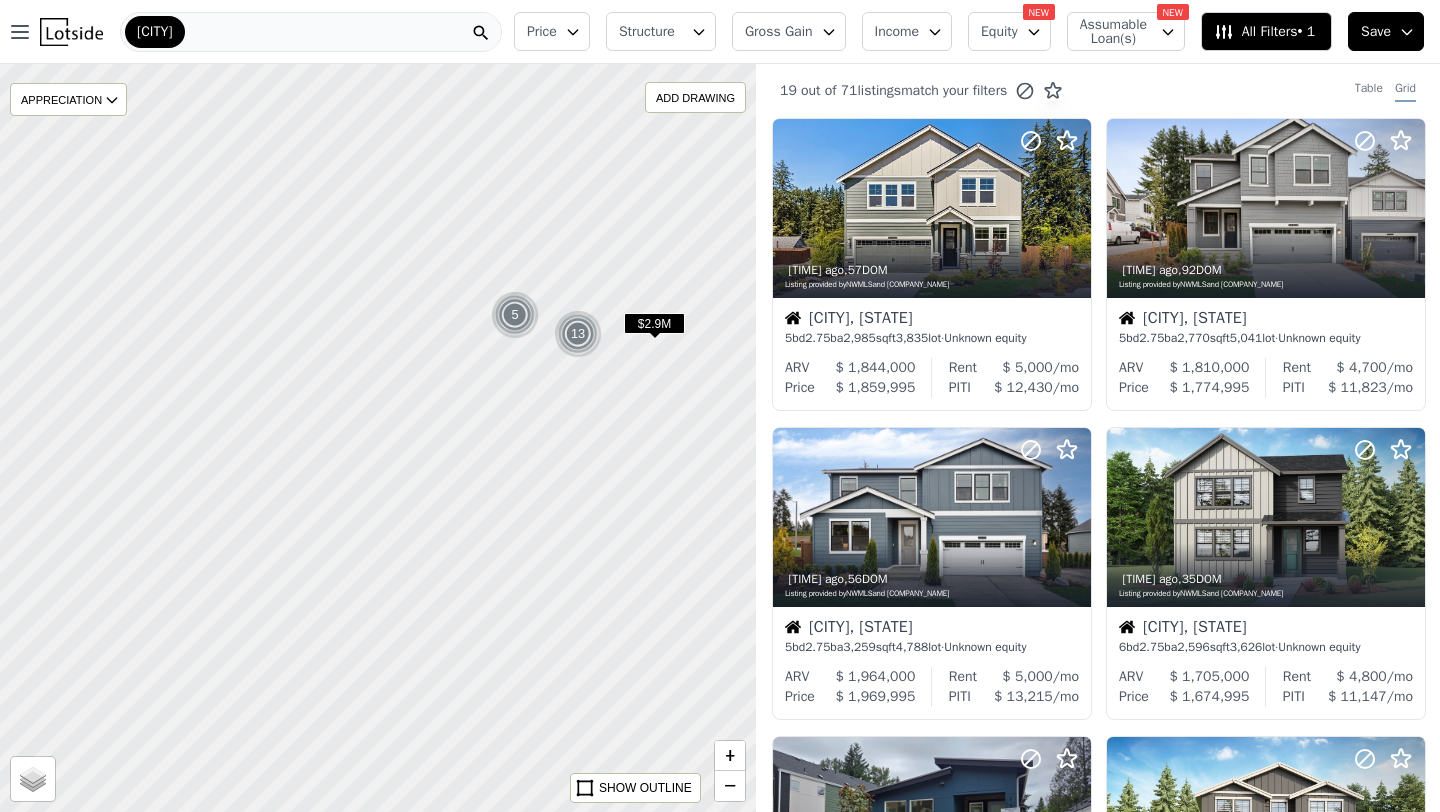 drag, startPoint x: 523, startPoint y: 572, endPoint x: 440, endPoint y: 139, distance: 440.8832 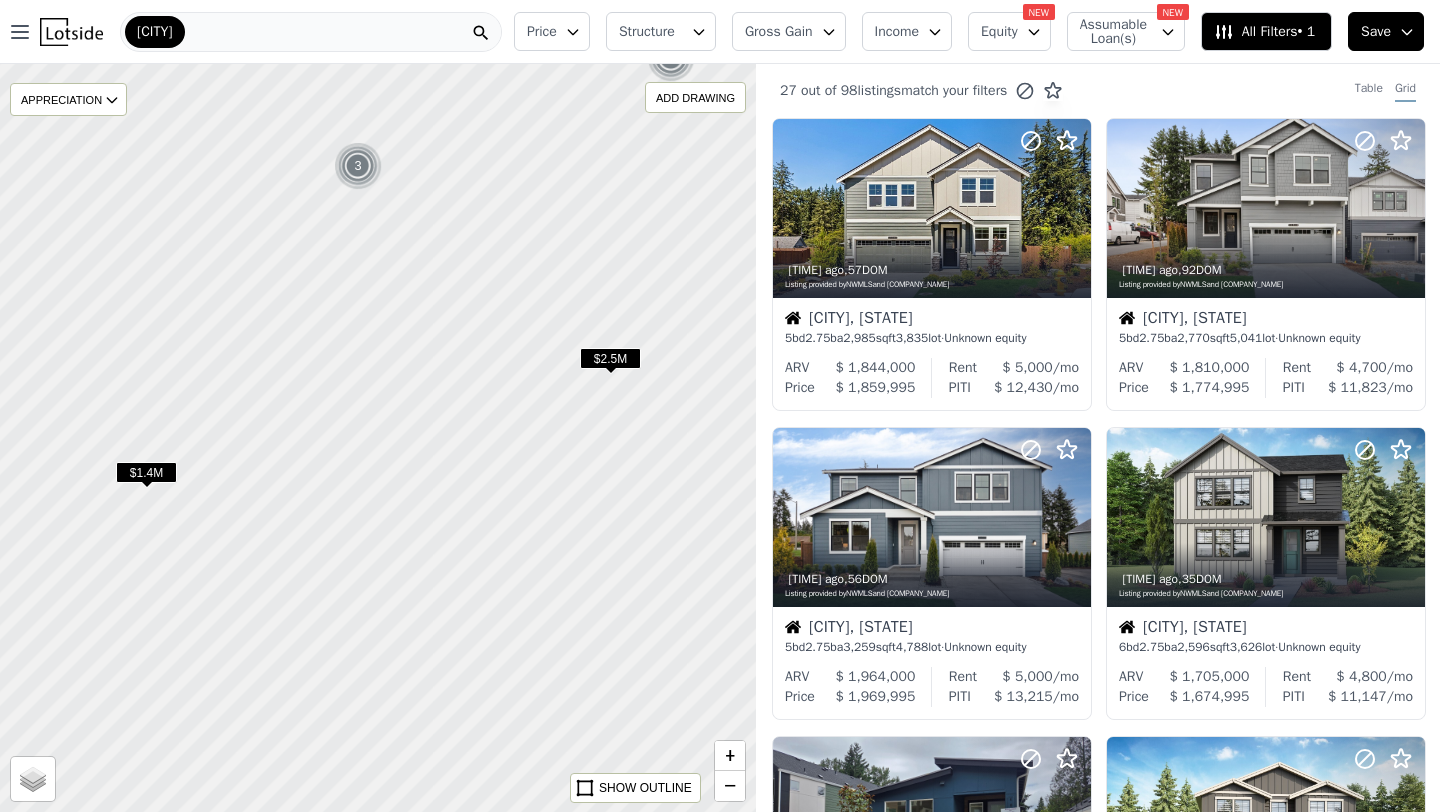 drag, startPoint x: 423, startPoint y: 453, endPoint x: 426, endPoint y: 170, distance: 283.0159 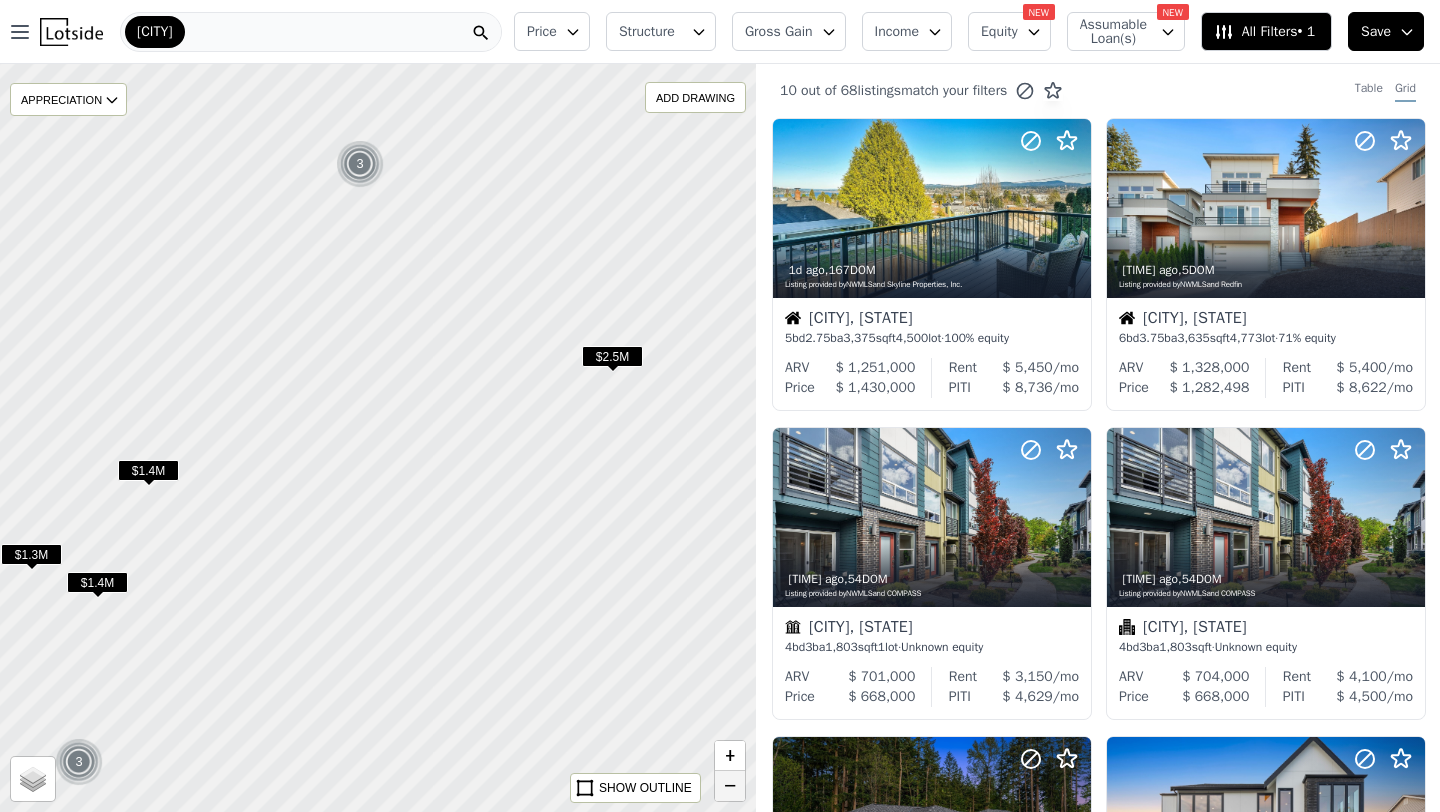 click on "−" at bounding box center [730, 786] 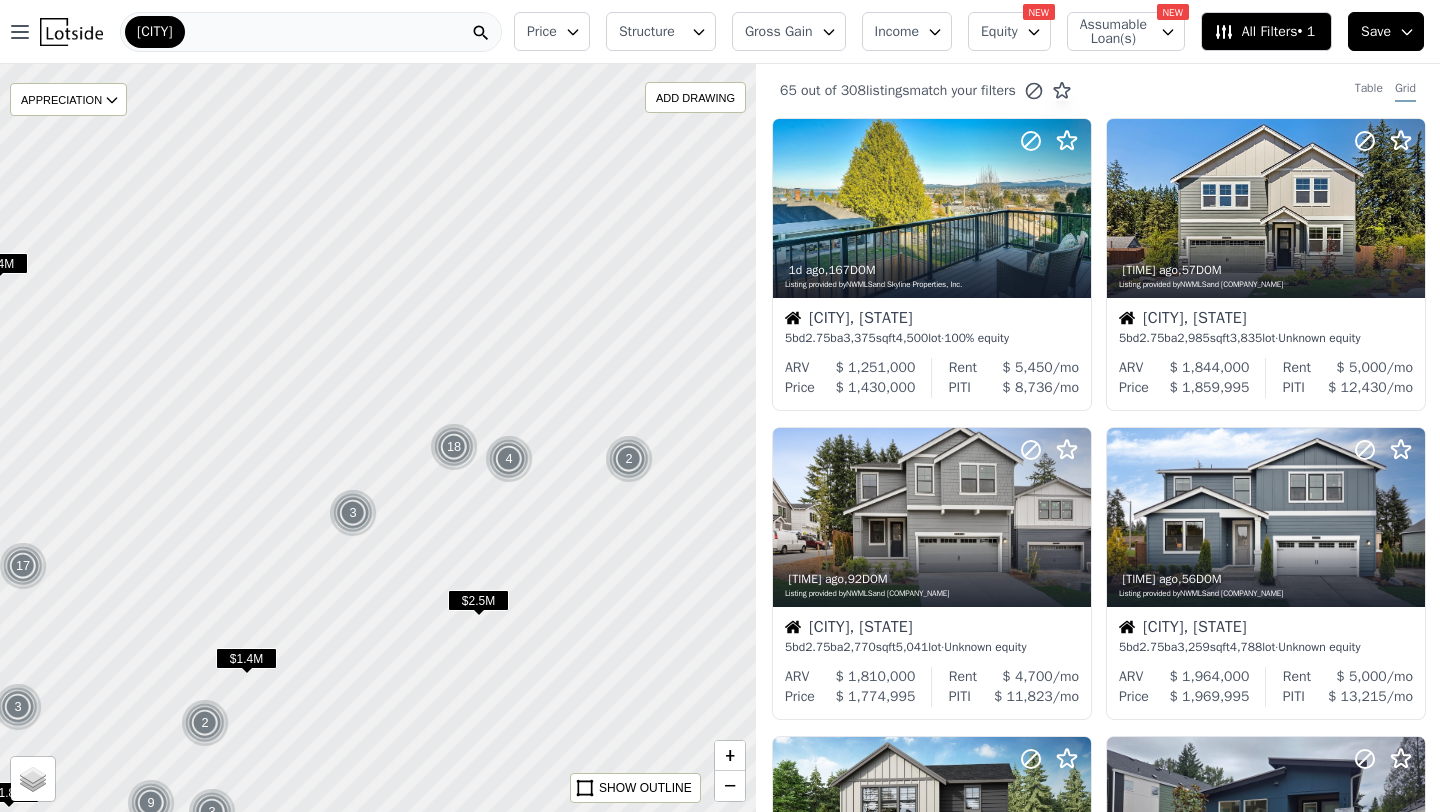 drag, startPoint x: 555, startPoint y: 398, endPoint x: 535, endPoint y: 585, distance: 188.06648 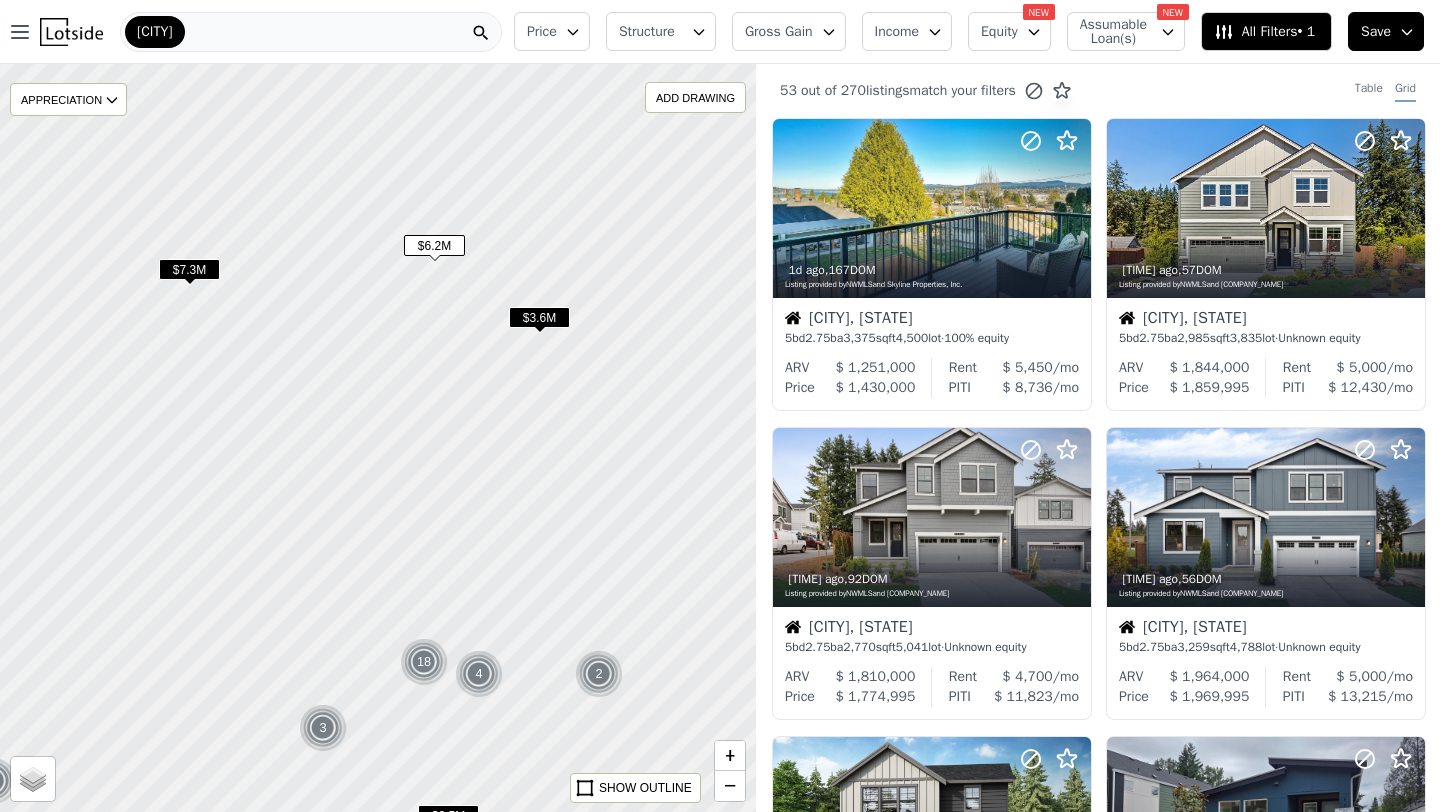 drag, startPoint x: 550, startPoint y: 296, endPoint x: 520, endPoint y: 516, distance: 222.03603 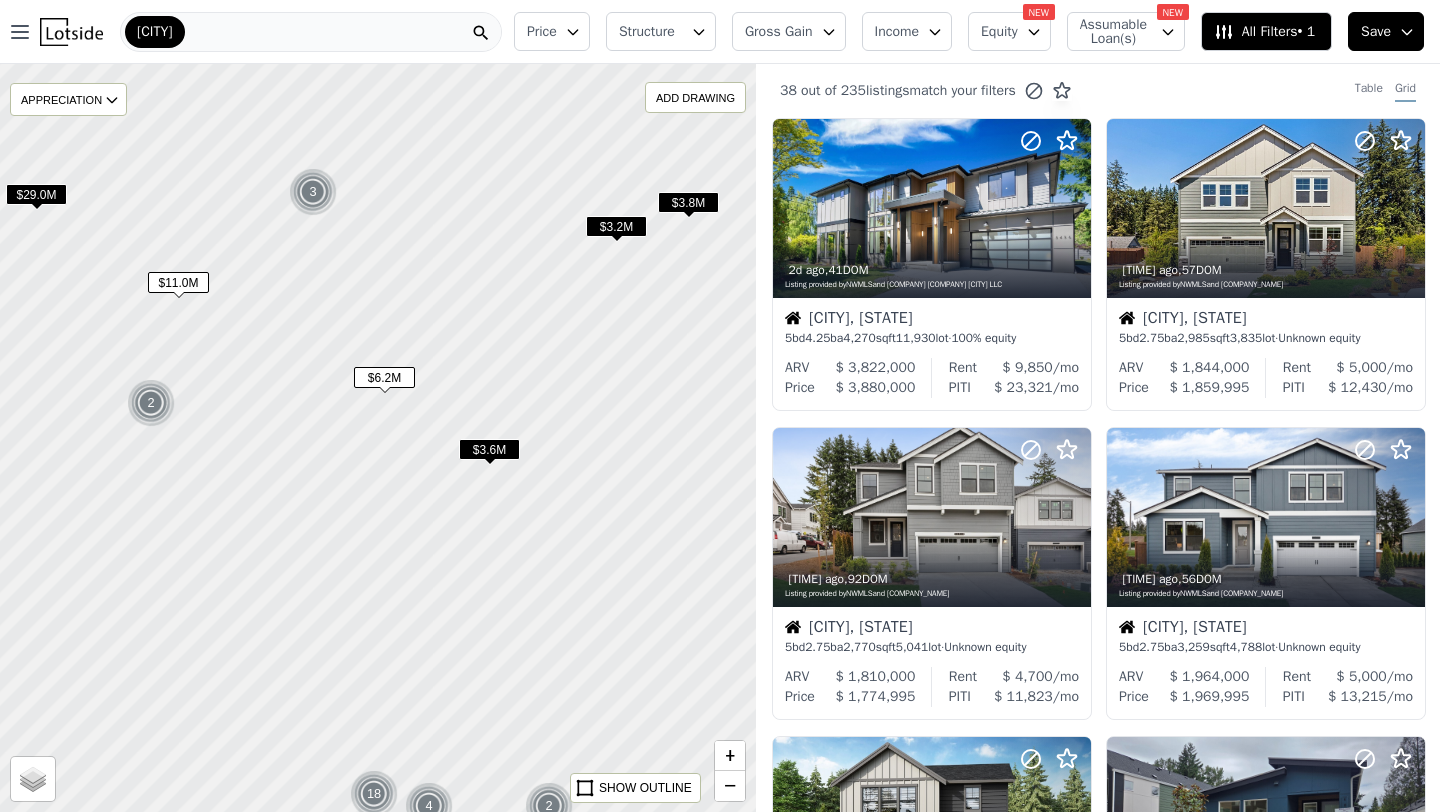 drag, startPoint x: 524, startPoint y: 398, endPoint x: 482, endPoint y: 503, distance: 113.08846 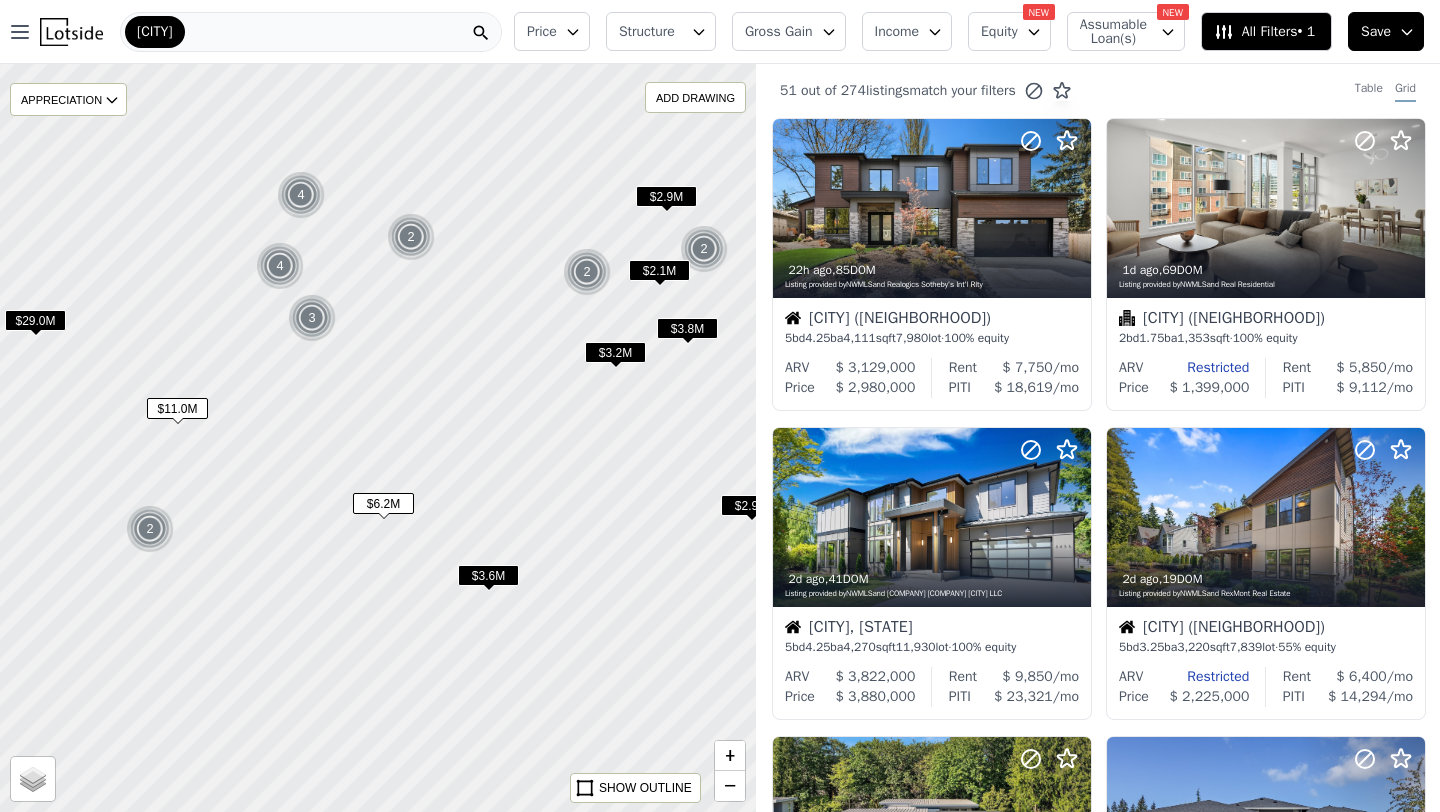 drag, startPoint x: 511, startPoint y: 325, endPoint x: 579, endPoint y: 459, distance: 150.26643 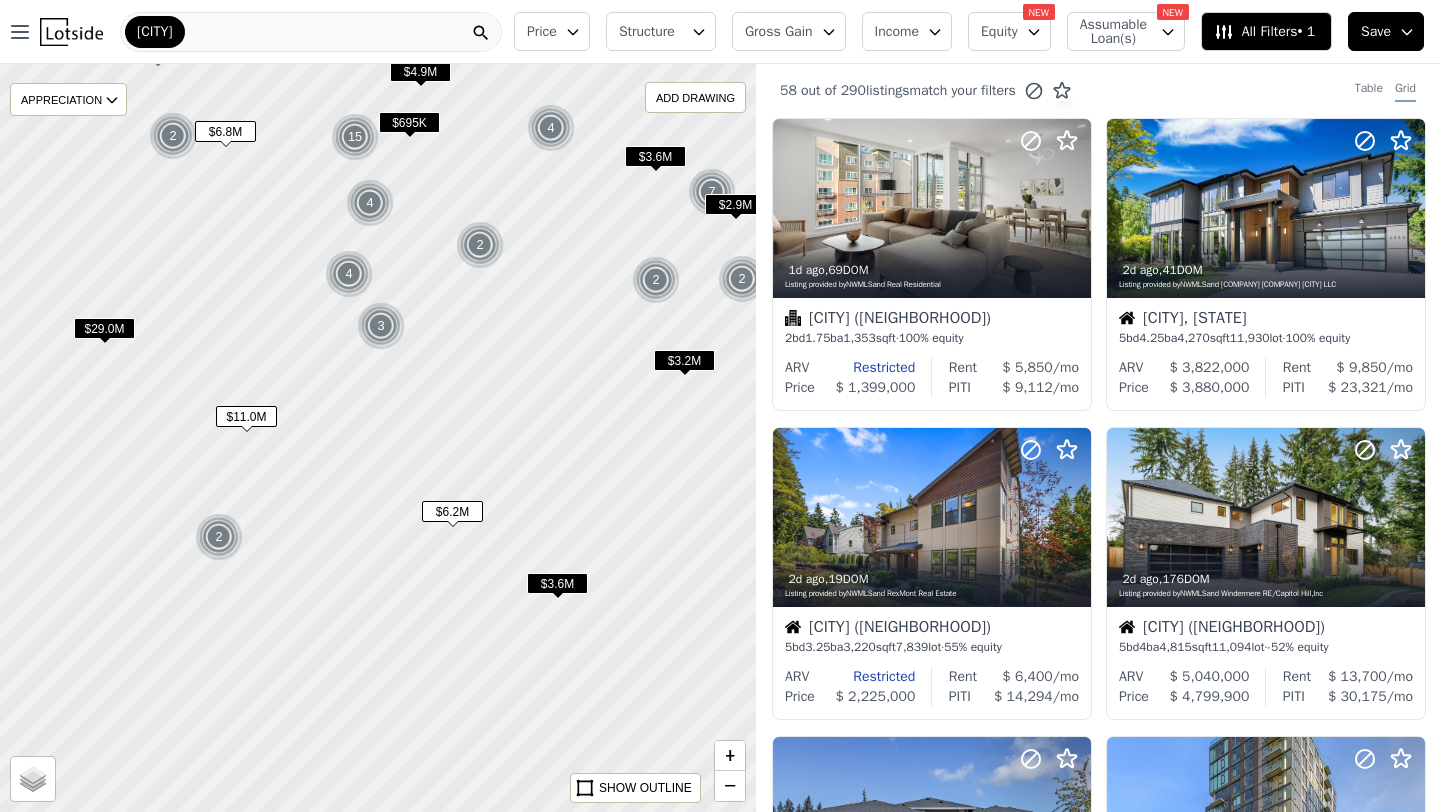 click on "$6.2M" at bounding box center [452, 511] 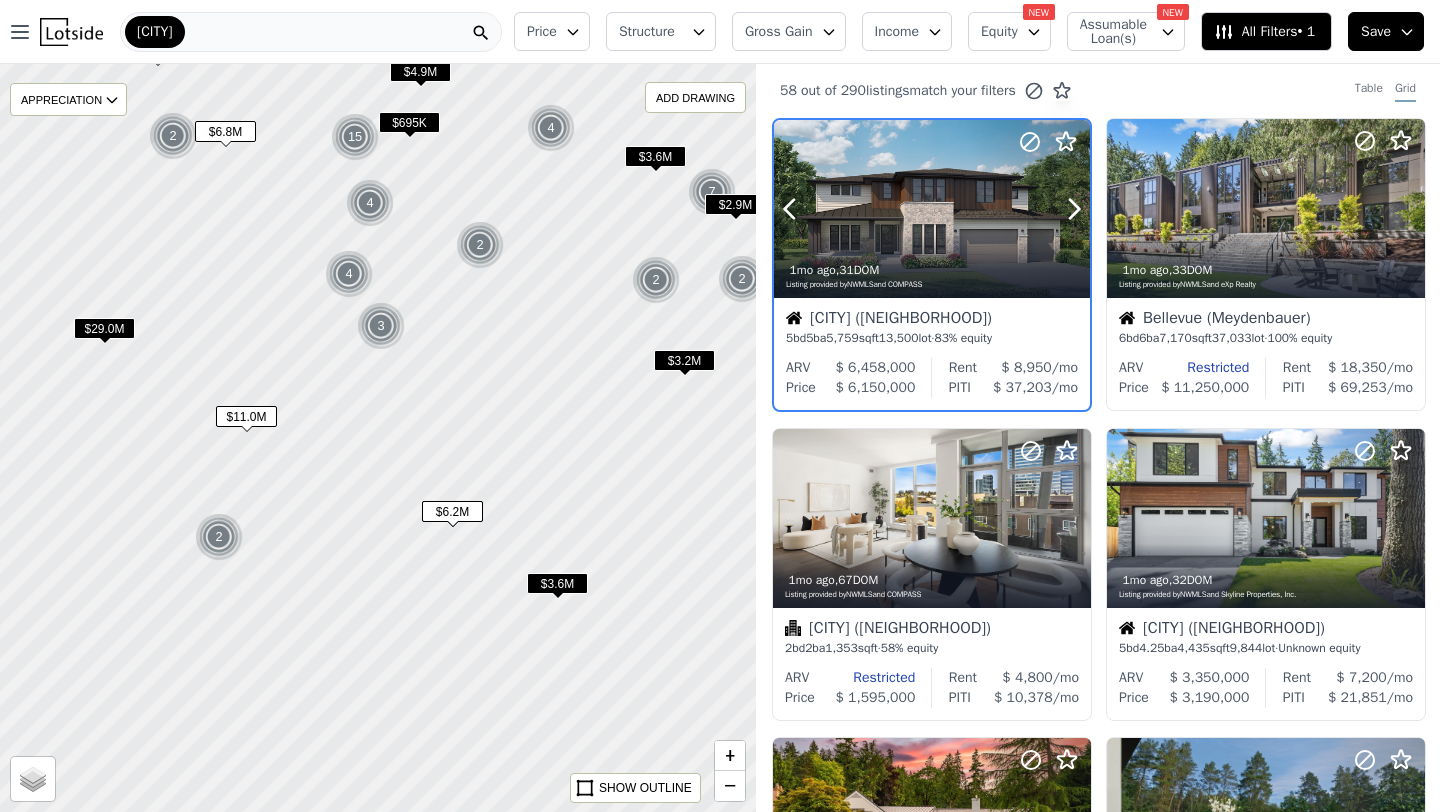click at bounding box center (932, 209) 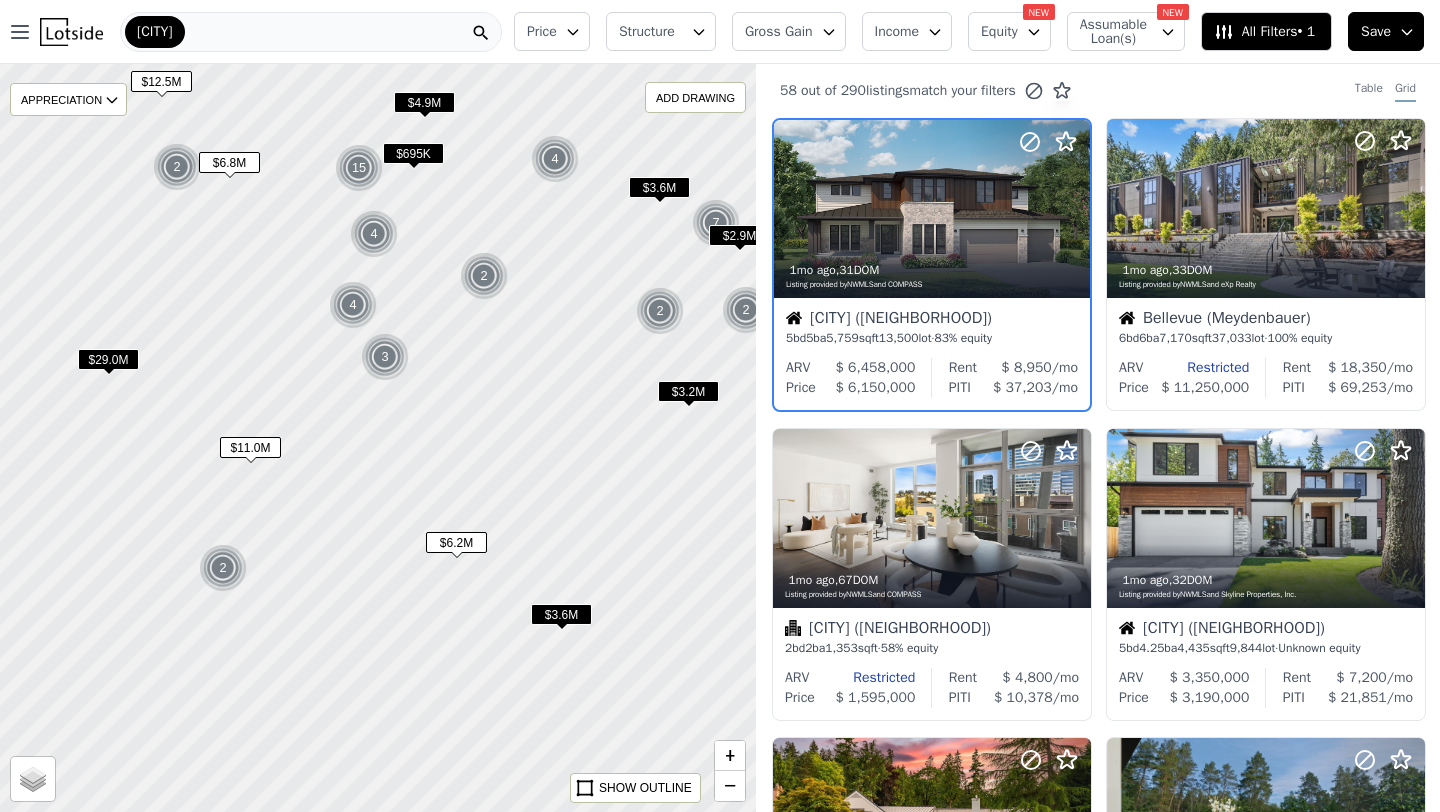 drag, startPoint x: 496, startPoint y: 348, endPoint x: 501, endPoint y: 383, distance: 35.35534 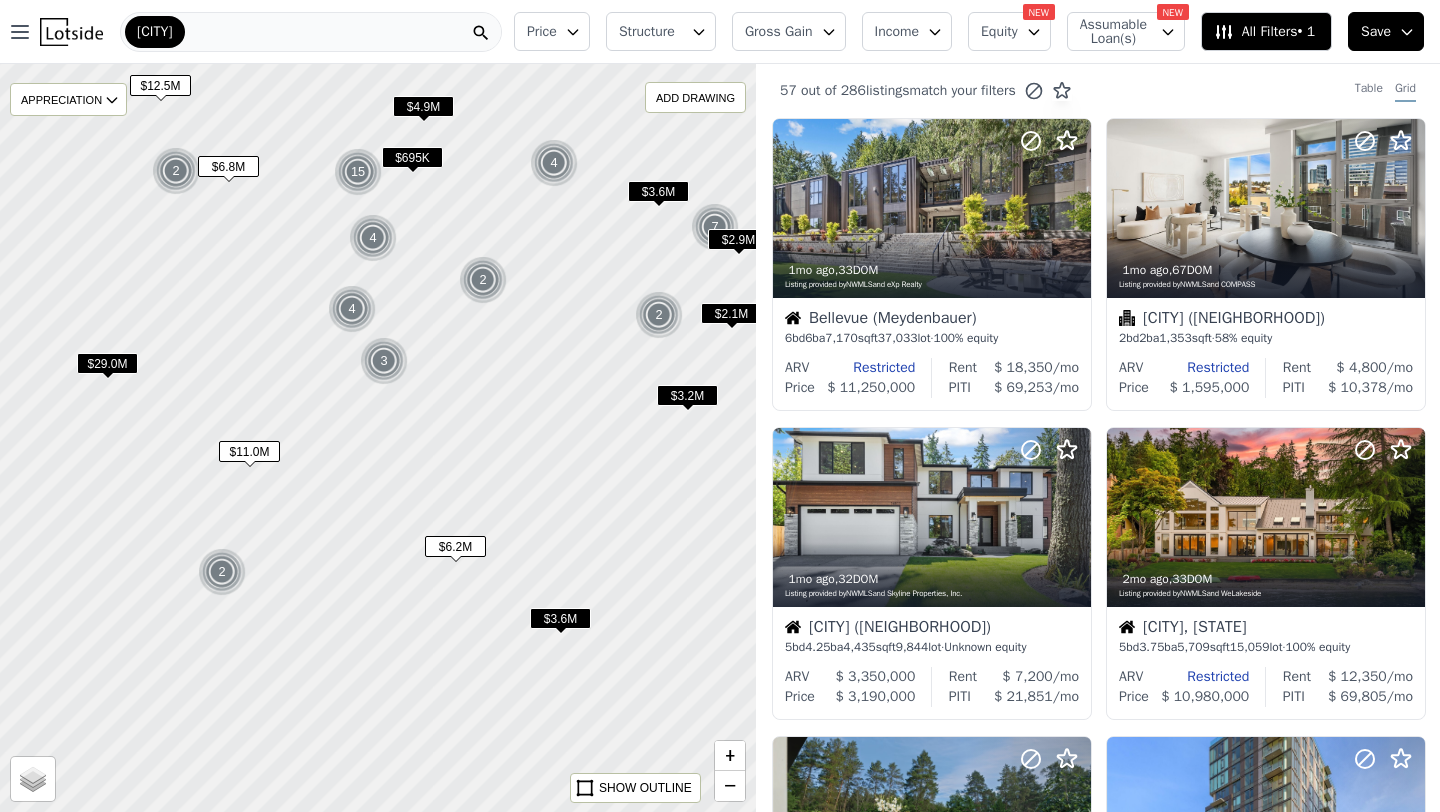 click at bounding box center [483, 280] 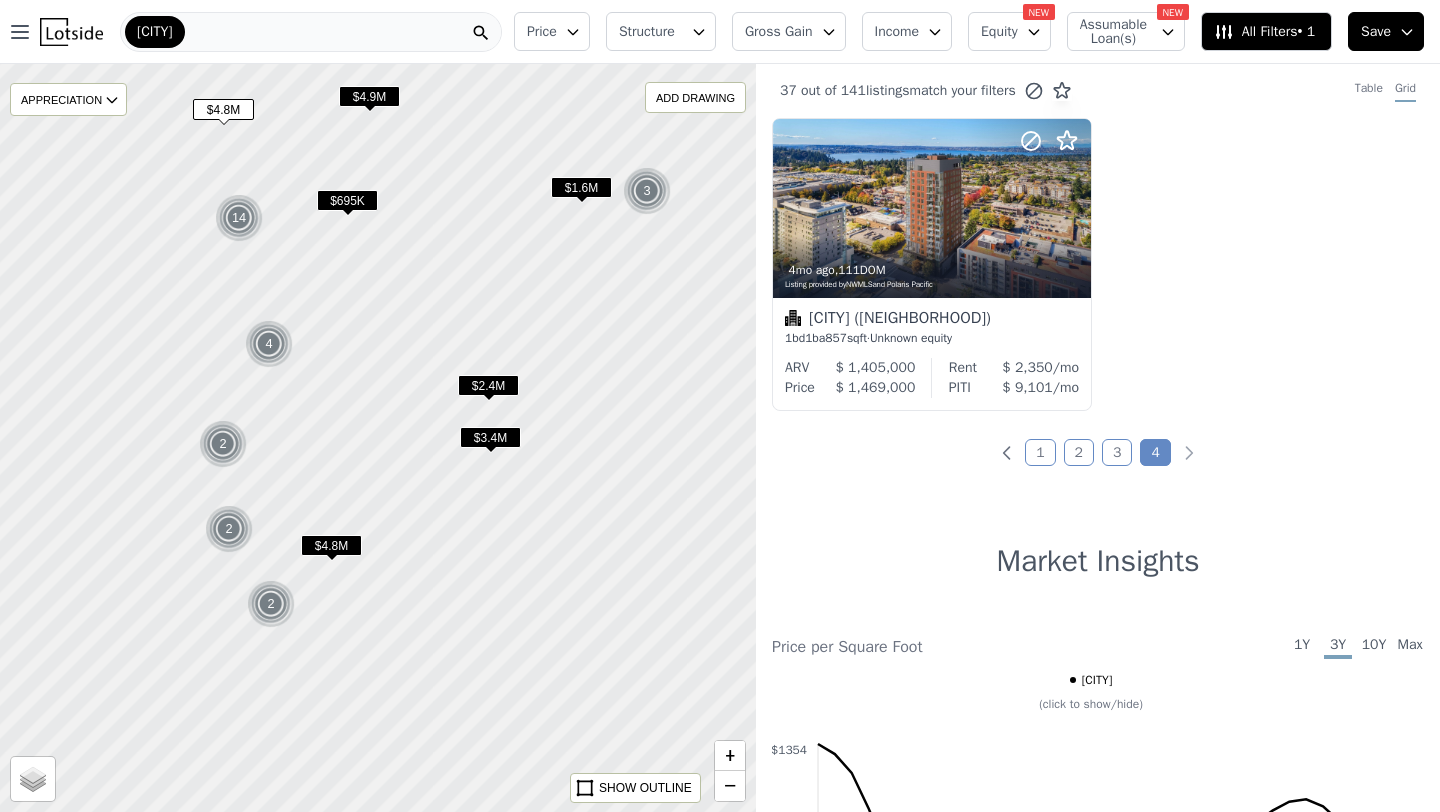 drag, startPoint x: 340, startPoint y: 511, endPoint x: 453, endPoint y: 501, distance: 113.44161 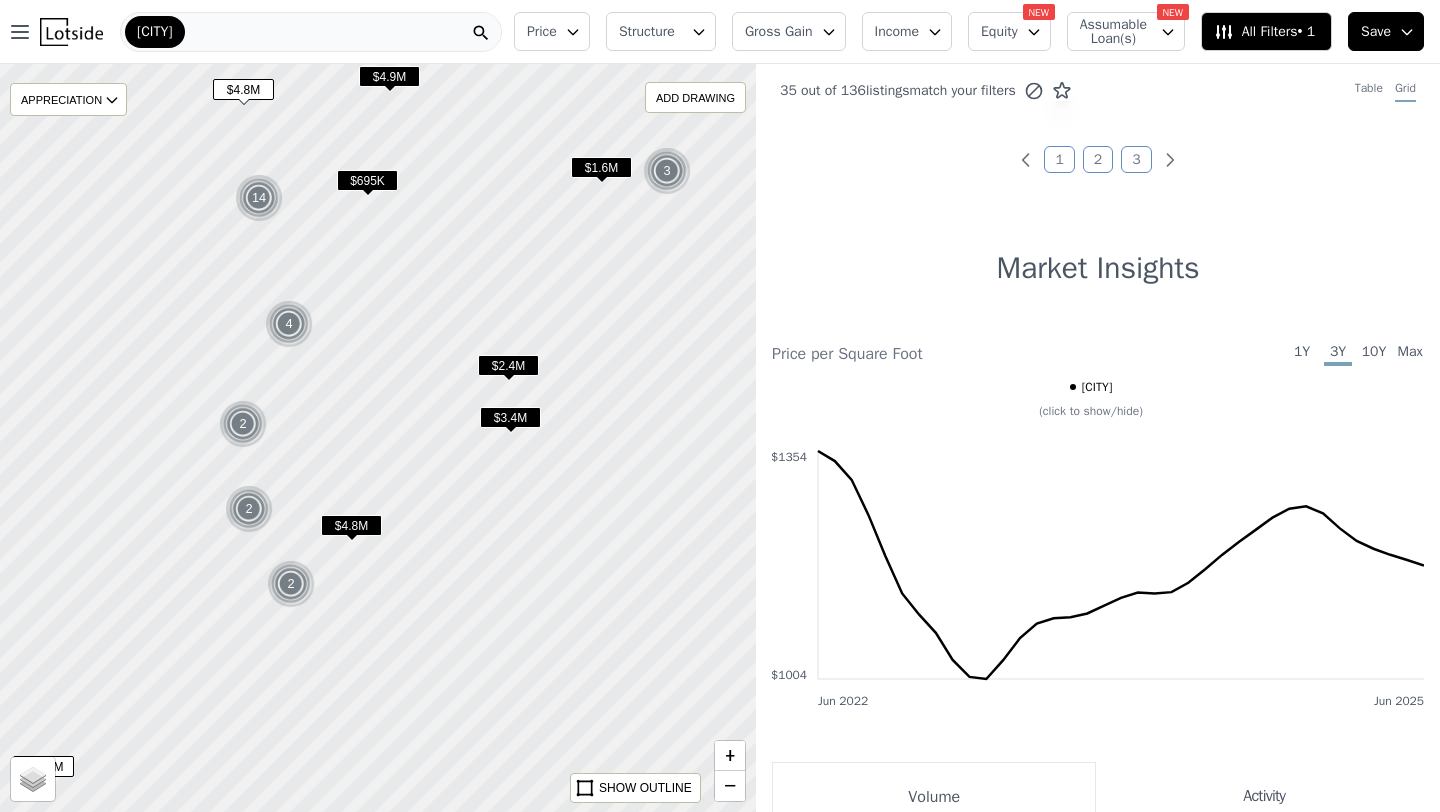 drag, startPoint x: 281, startPoint y: 460, endPoint x: 303, endPoint y: 438, distance: 31.112698 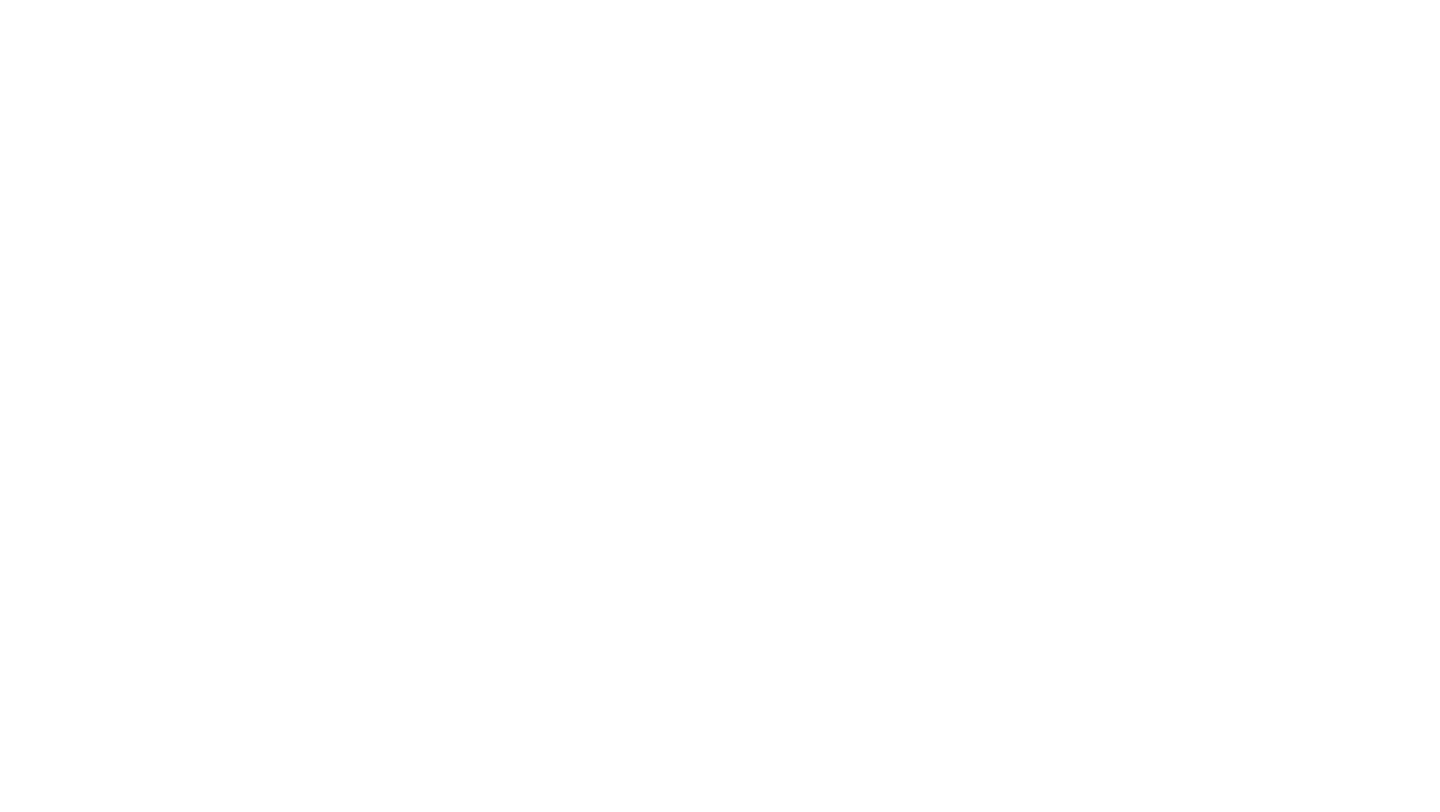 scroll, scrollTop: 0, scrollLeft: 0, axis: both 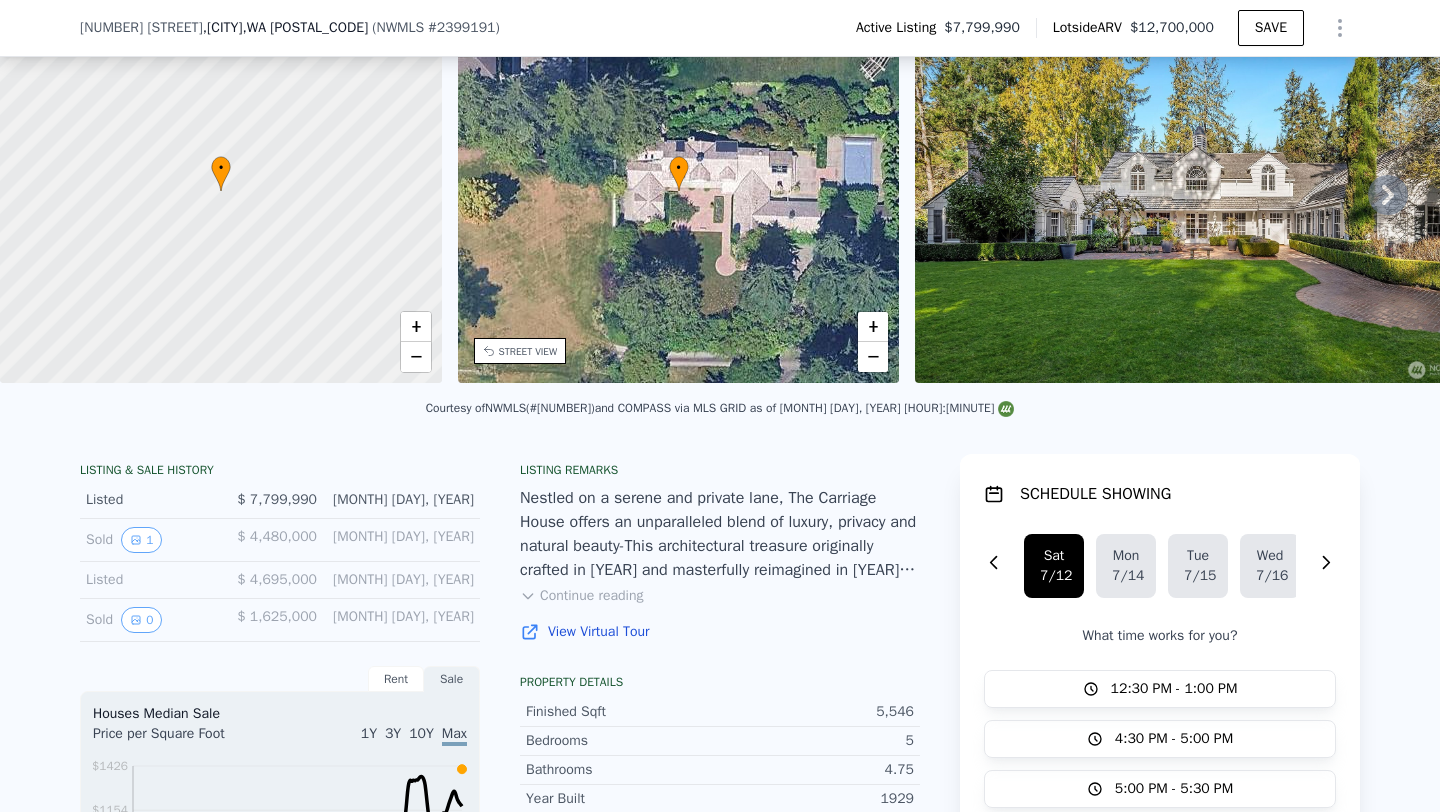 click on "Continue reading" at bounding box center (581, 596) 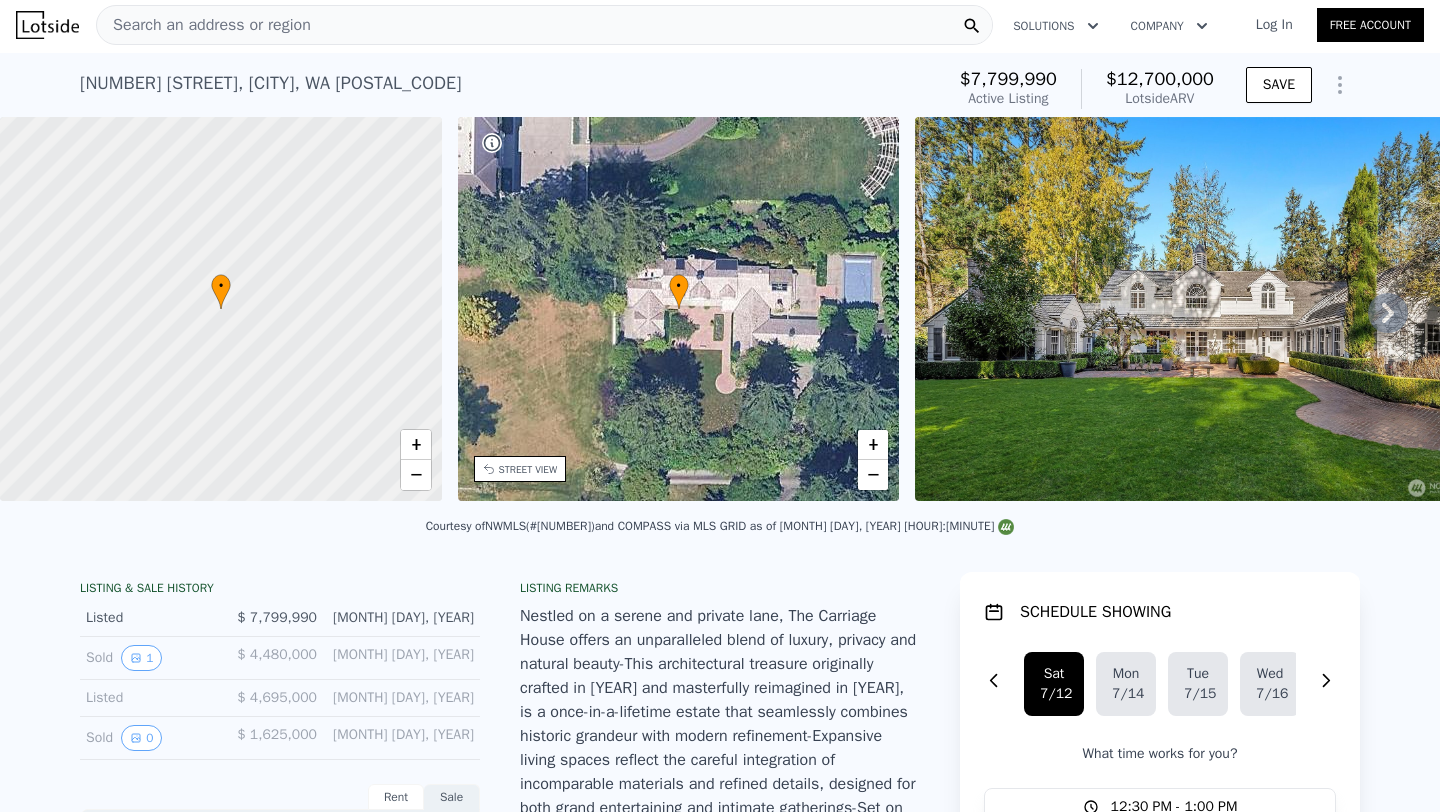 scroll, scrollTop: 0, scrollLeft: 0, axis: both 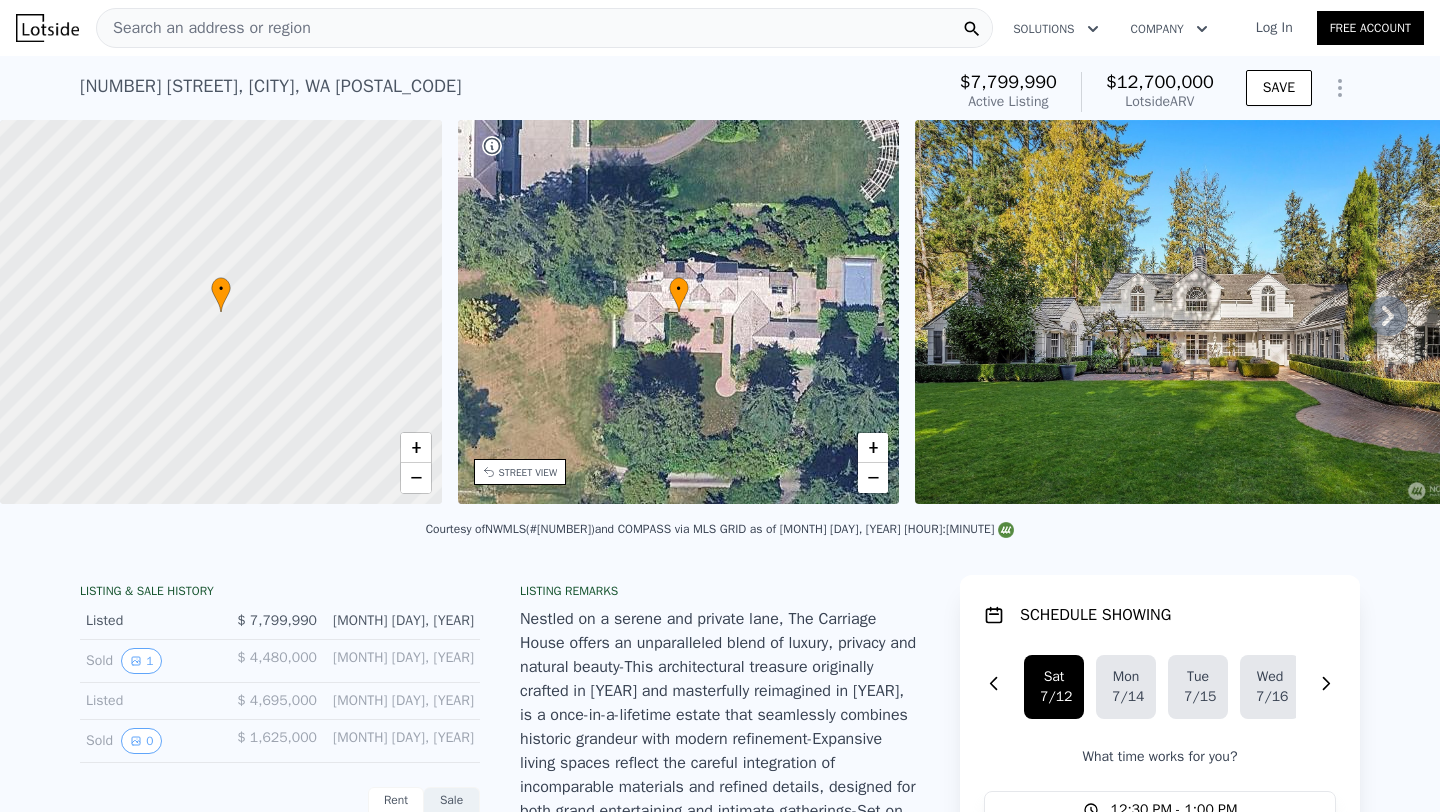 click on "•
+ −" at bounding box center [679, 312] 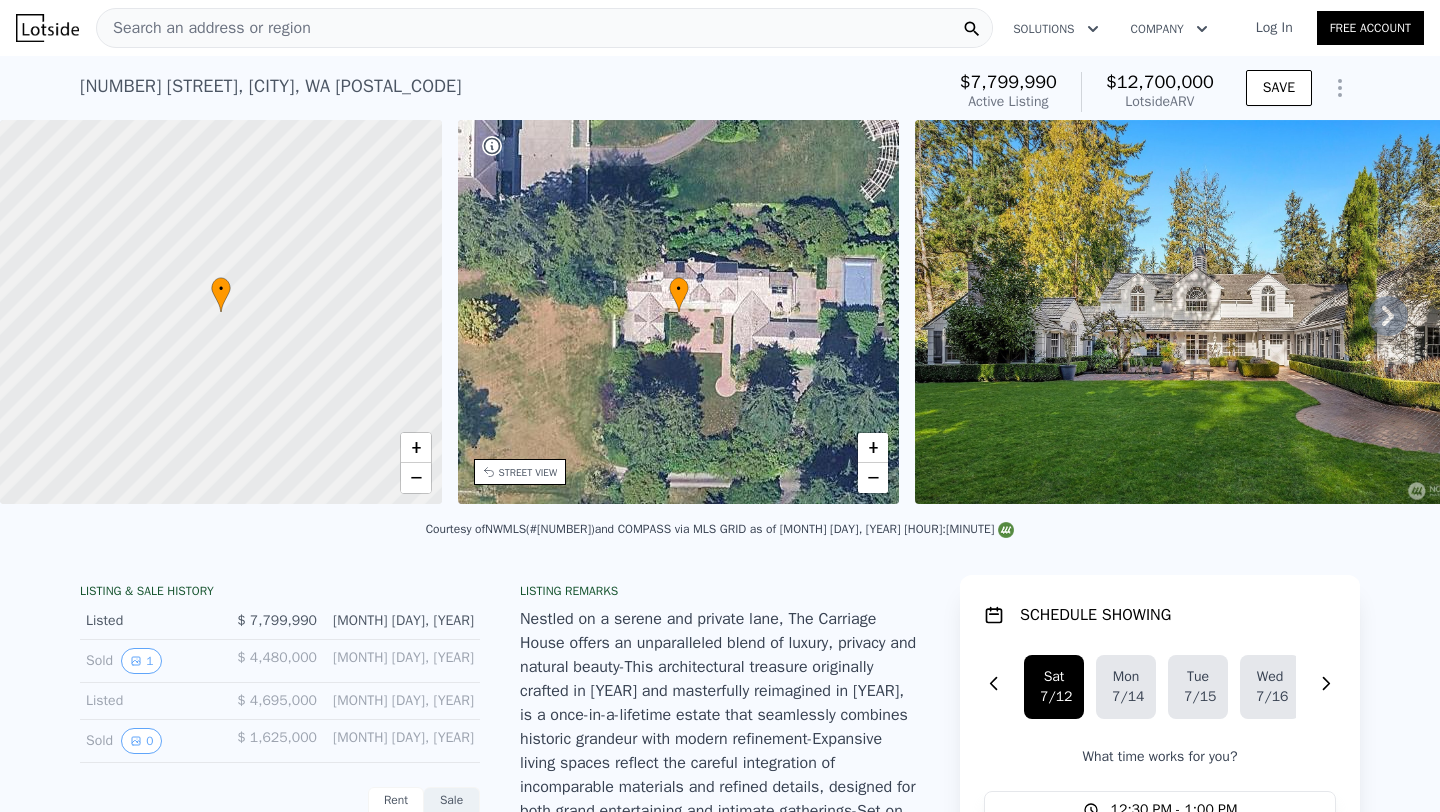 click at bounding box center (1203, 312) 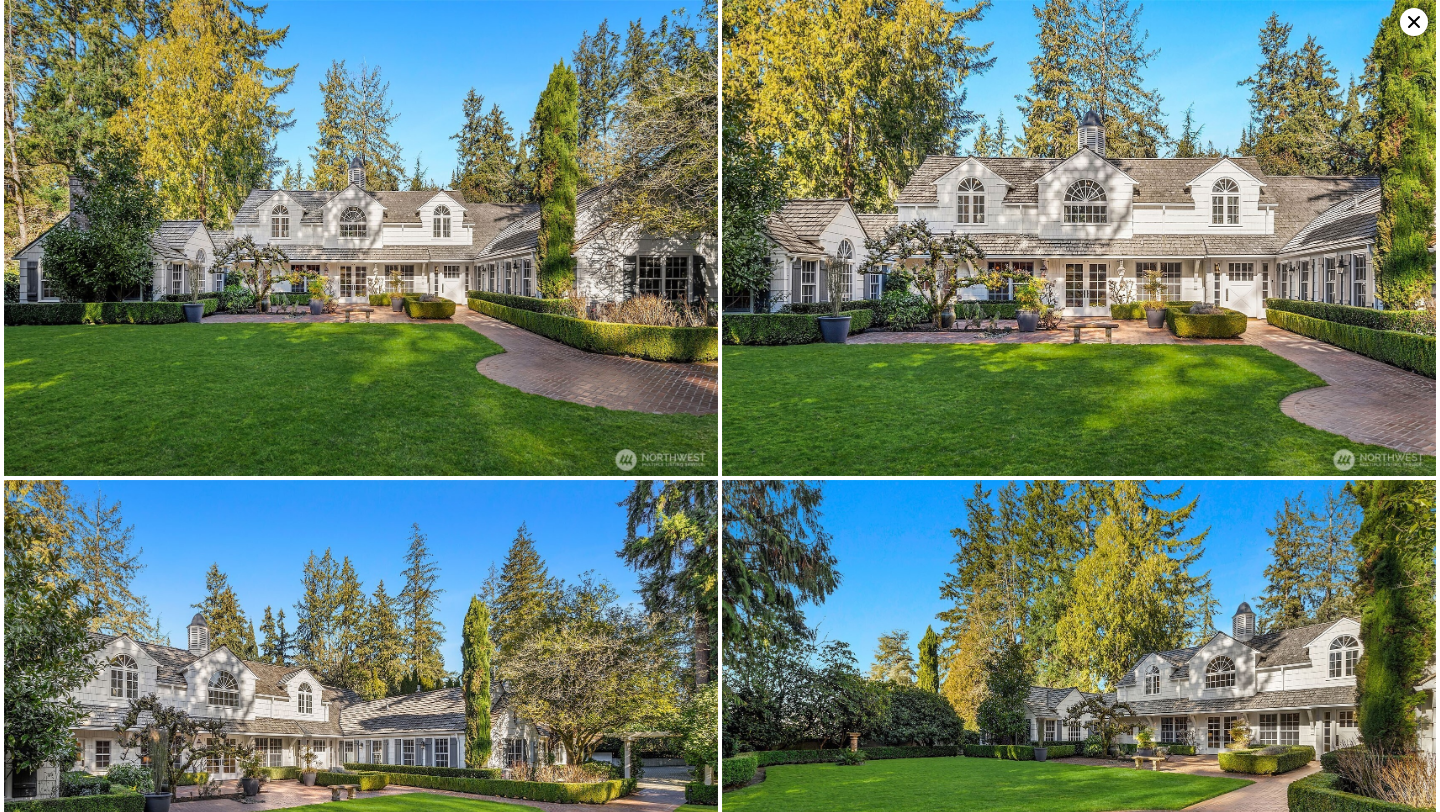 click at bounding box center [1079, 238] 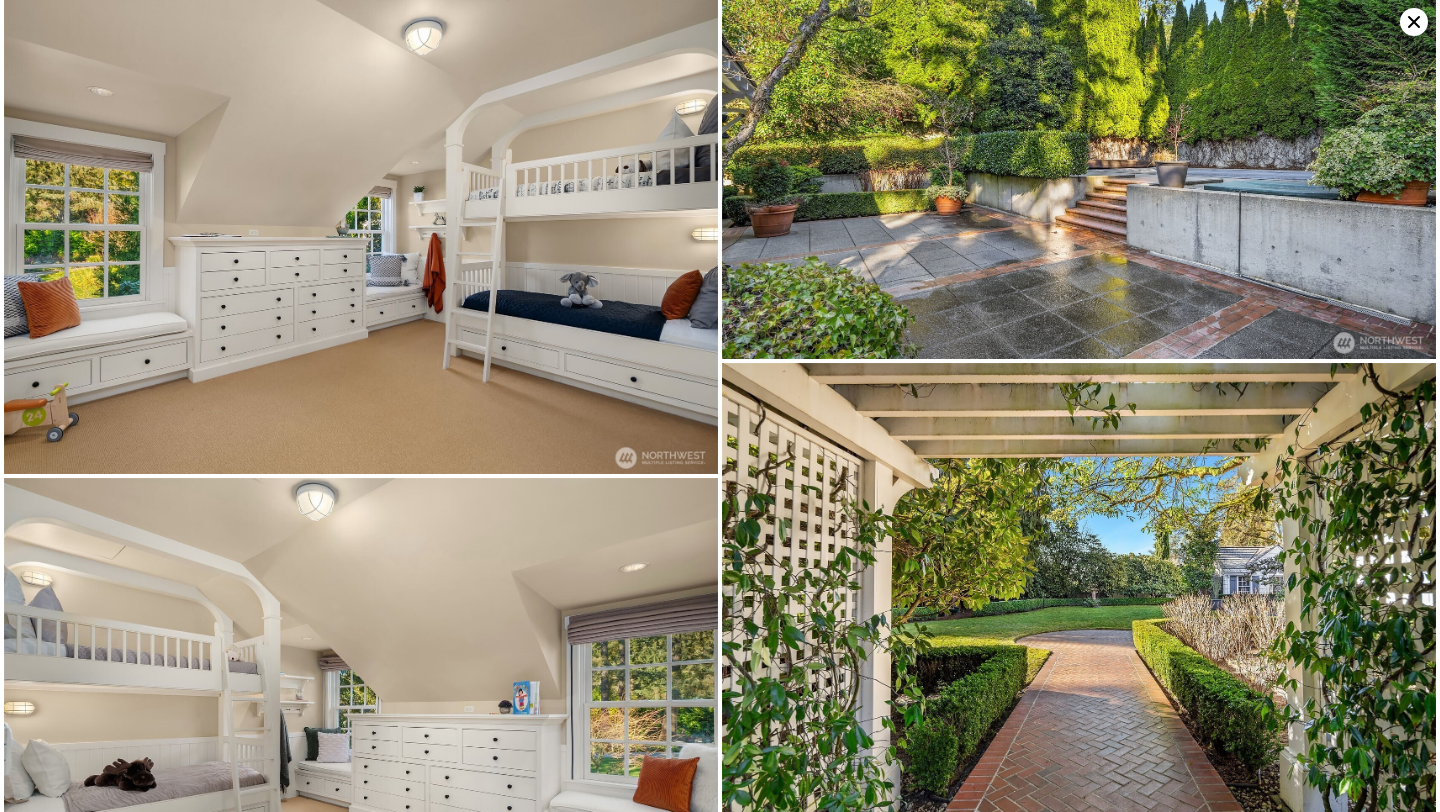 scroll, scrollTop: 6833, scrollLeft: 0, axis: vertical 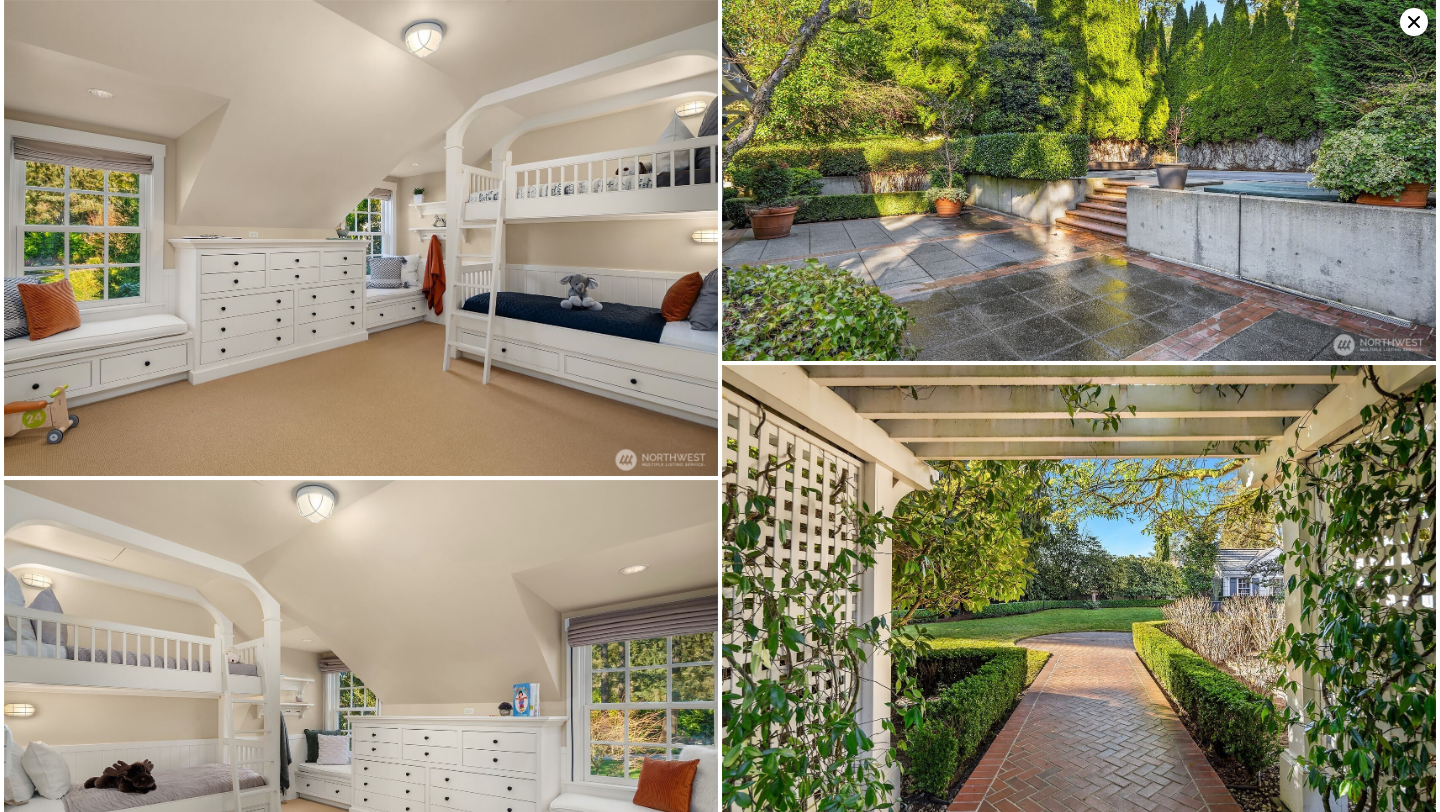 click 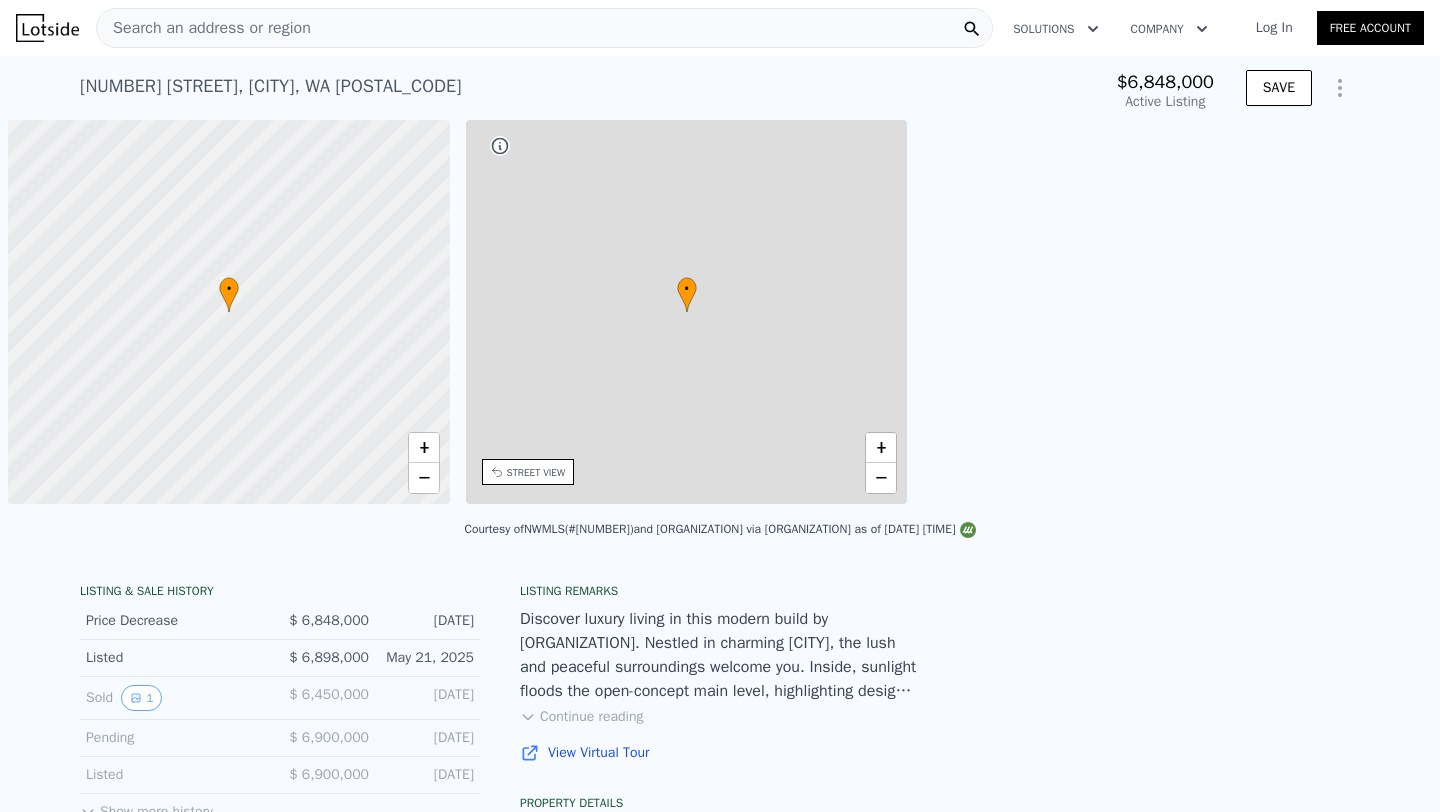 scroll, scrollTop: 0, scrollLeft: 0, axis: both 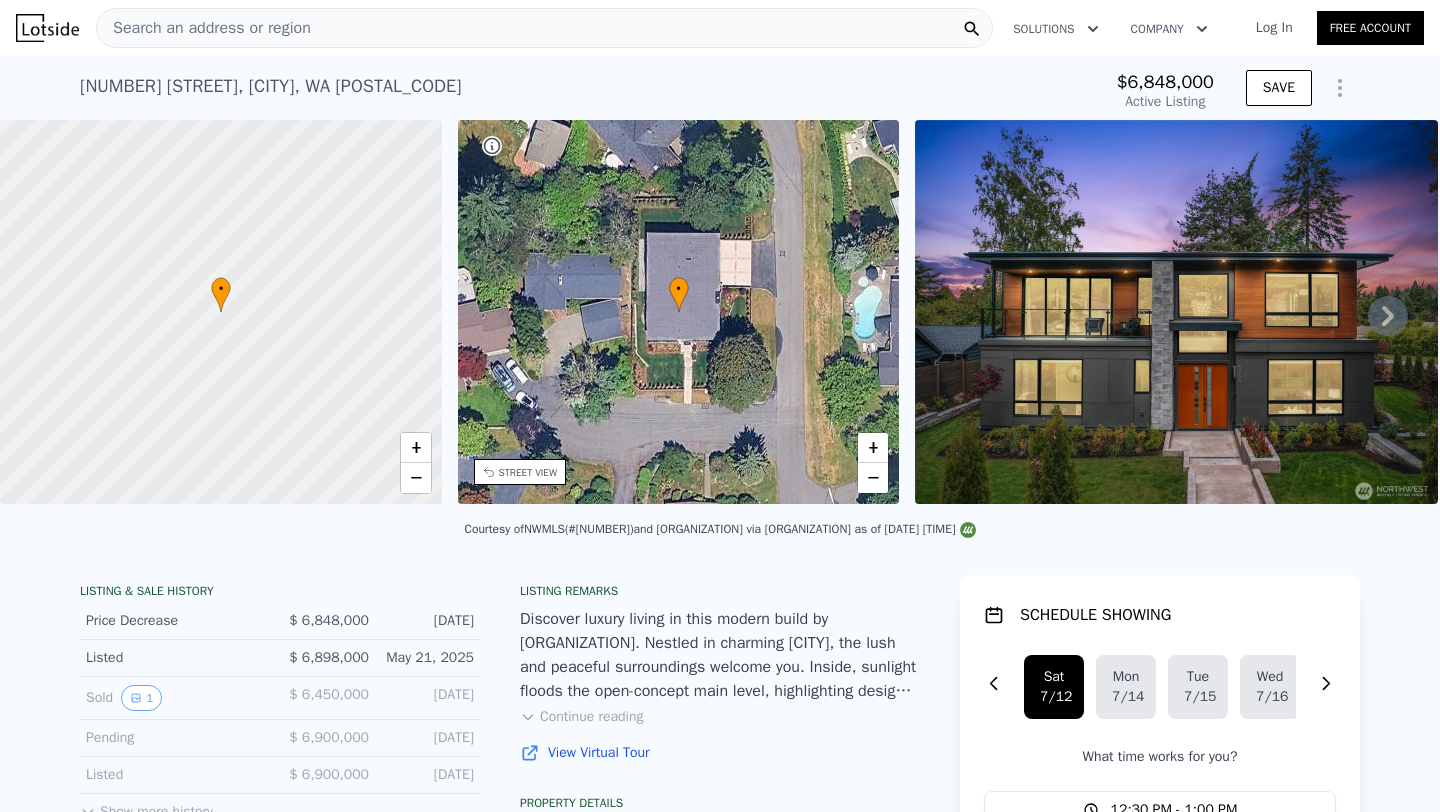 click on "•
+ −" at bounding box center (679, 312) 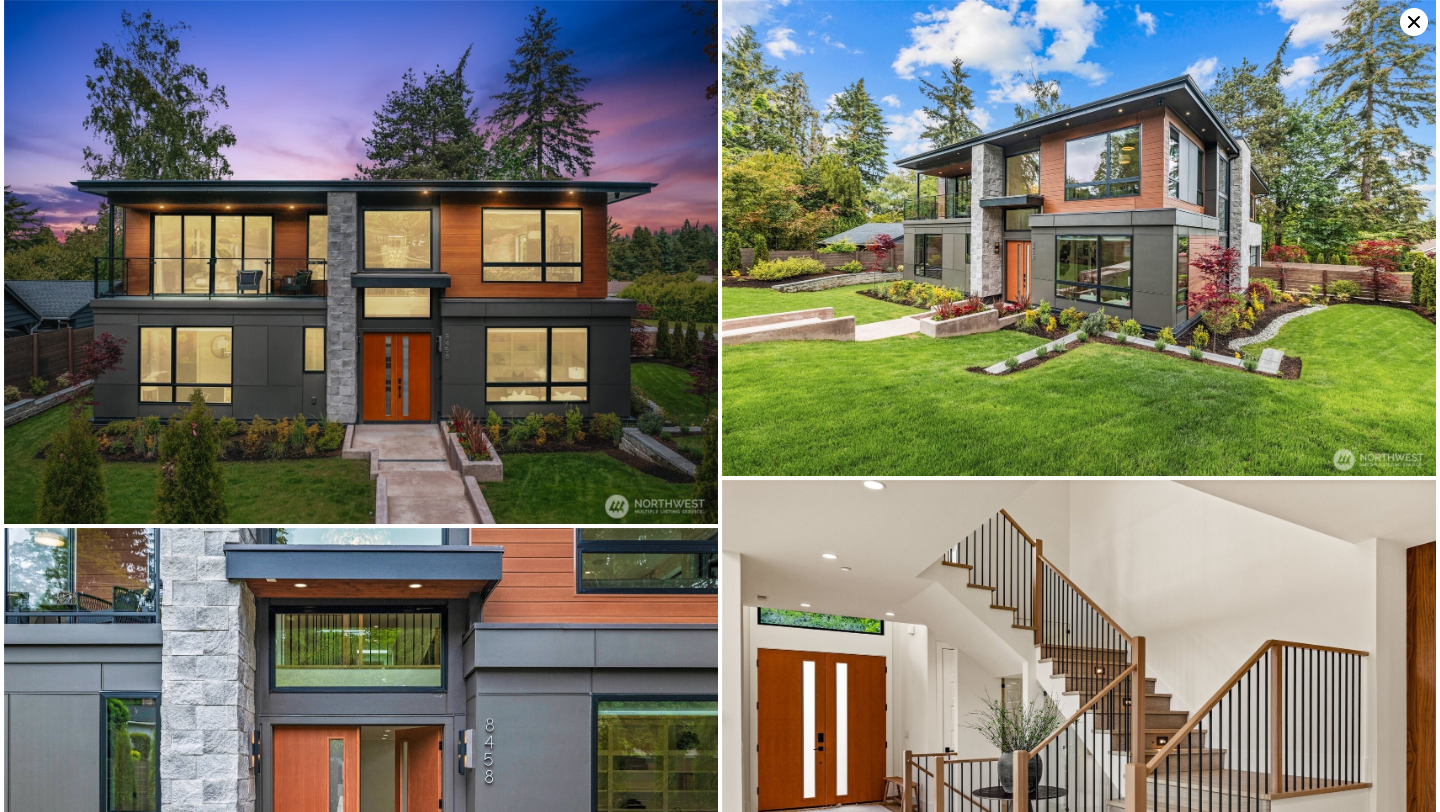 click at bounding box center (361, 262) 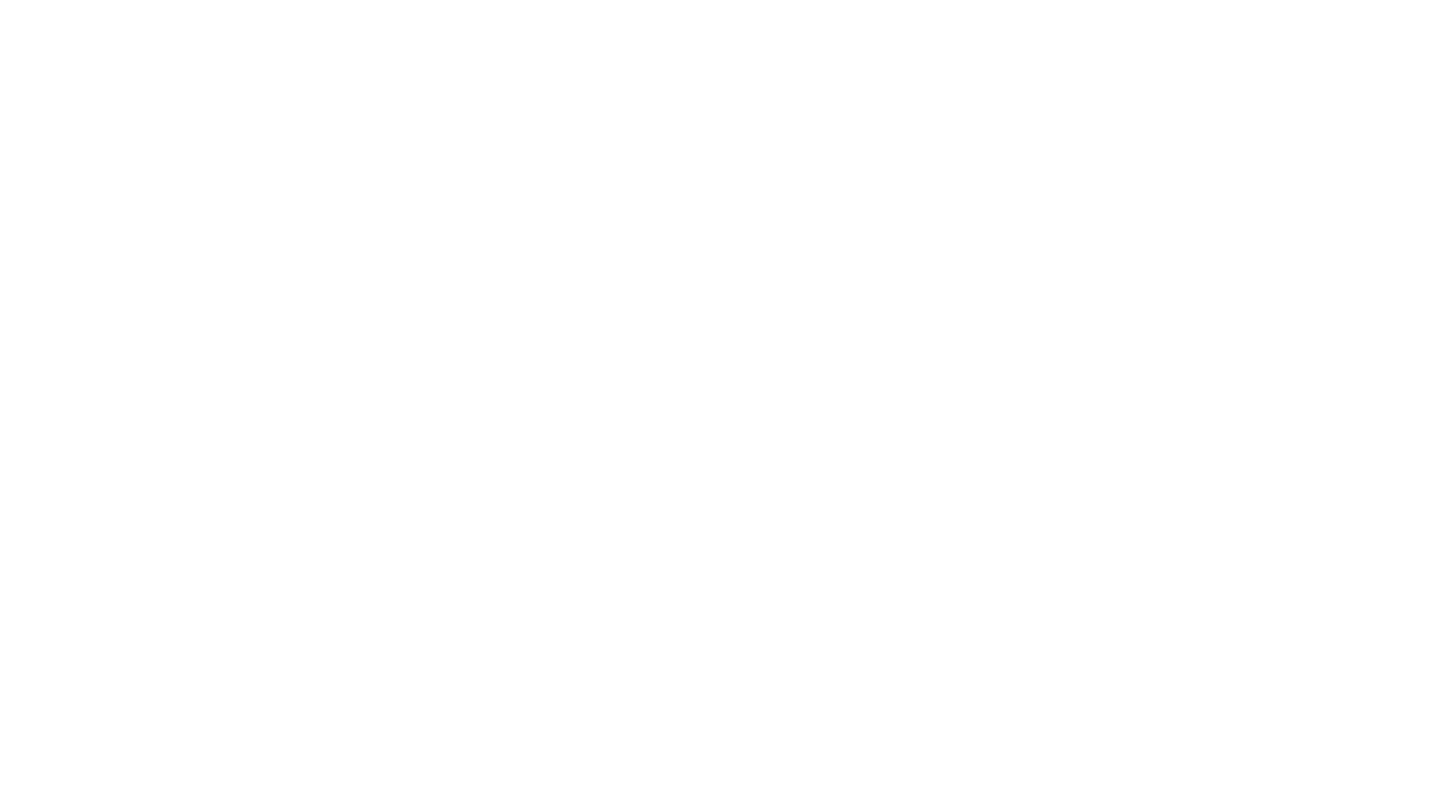 scroll, scrollTop: 0, scrollLeft: 0, axis: both 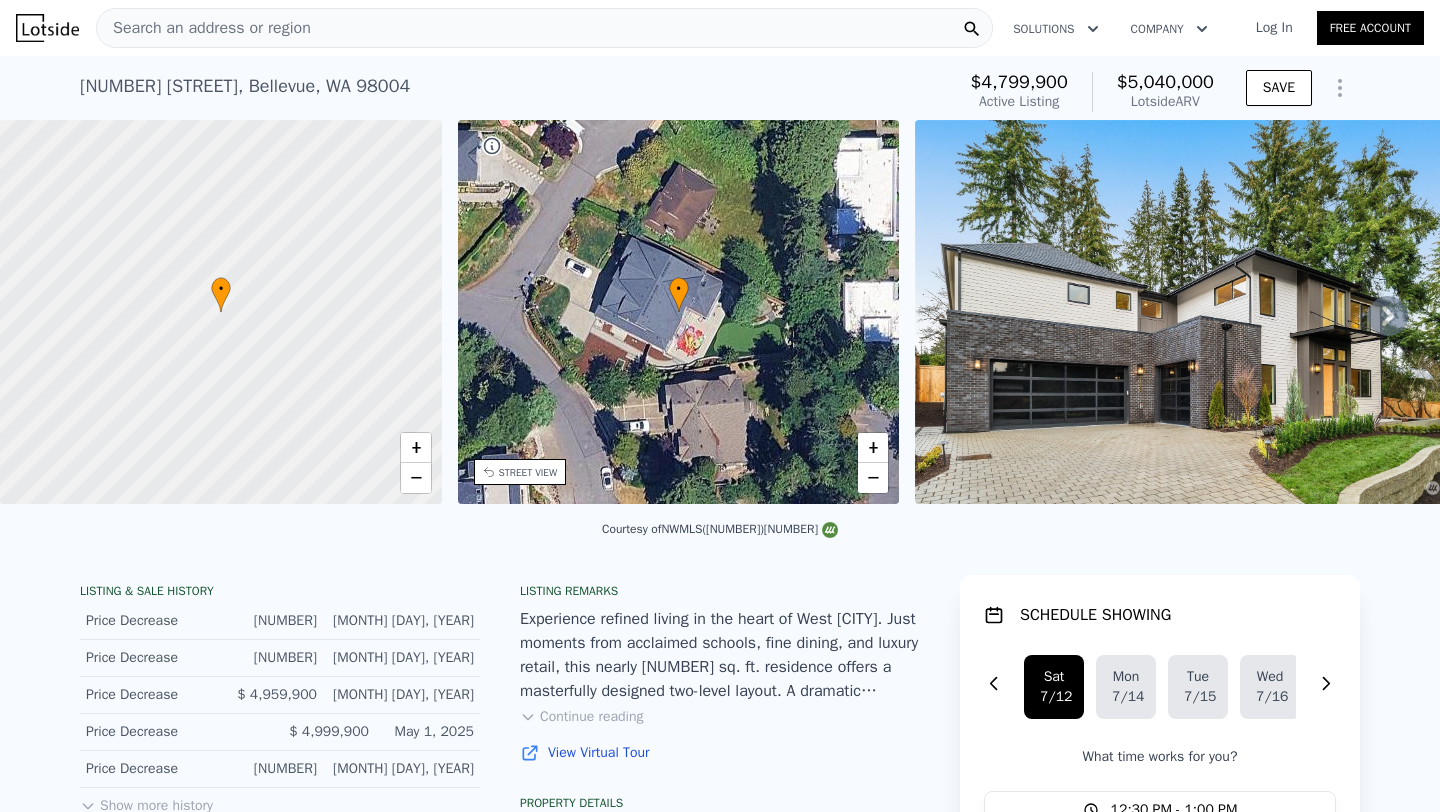 click on "•
+ −" at bounding box center (679, 312) 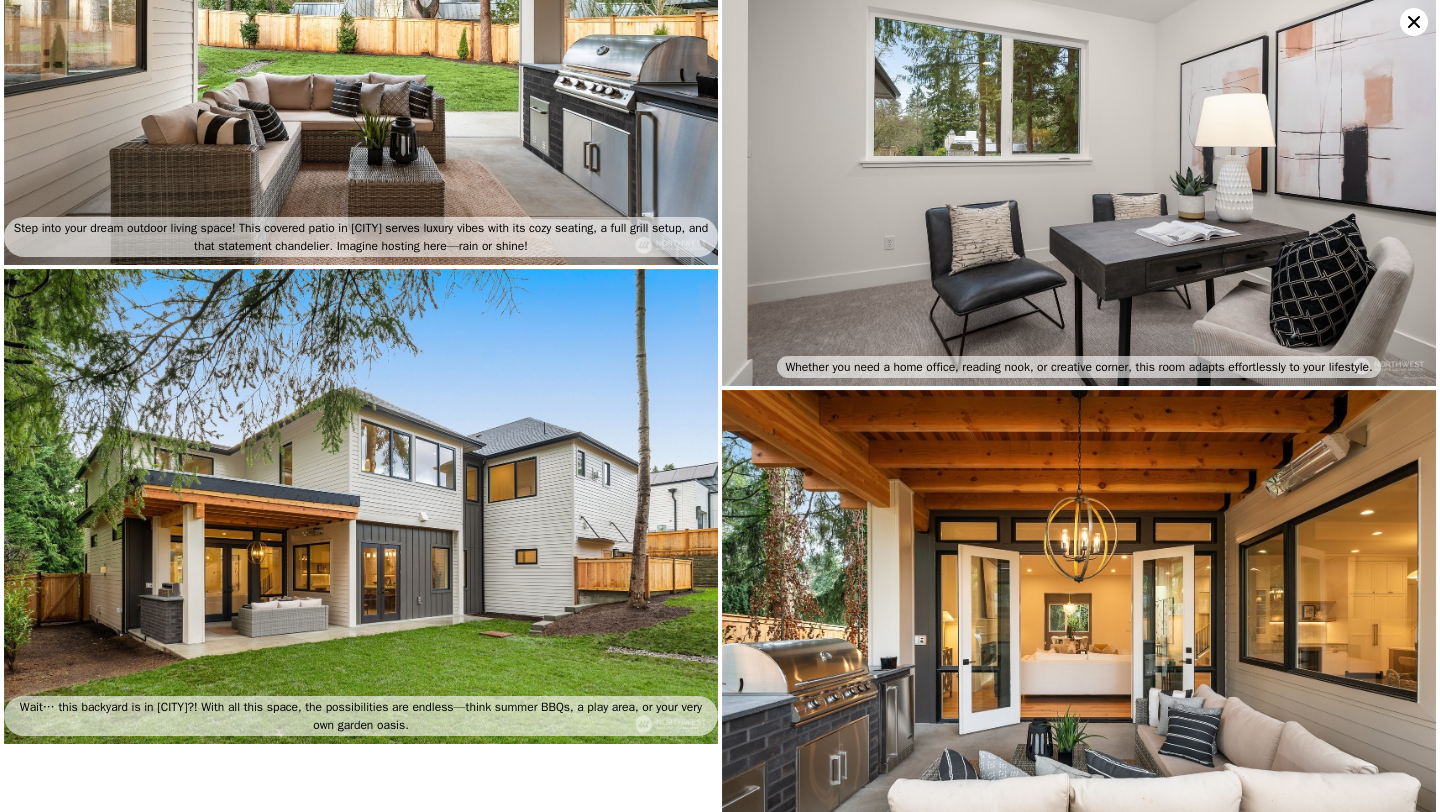 scroll, scrollTop: 9597, scrollLeft: 0, axis: vertical 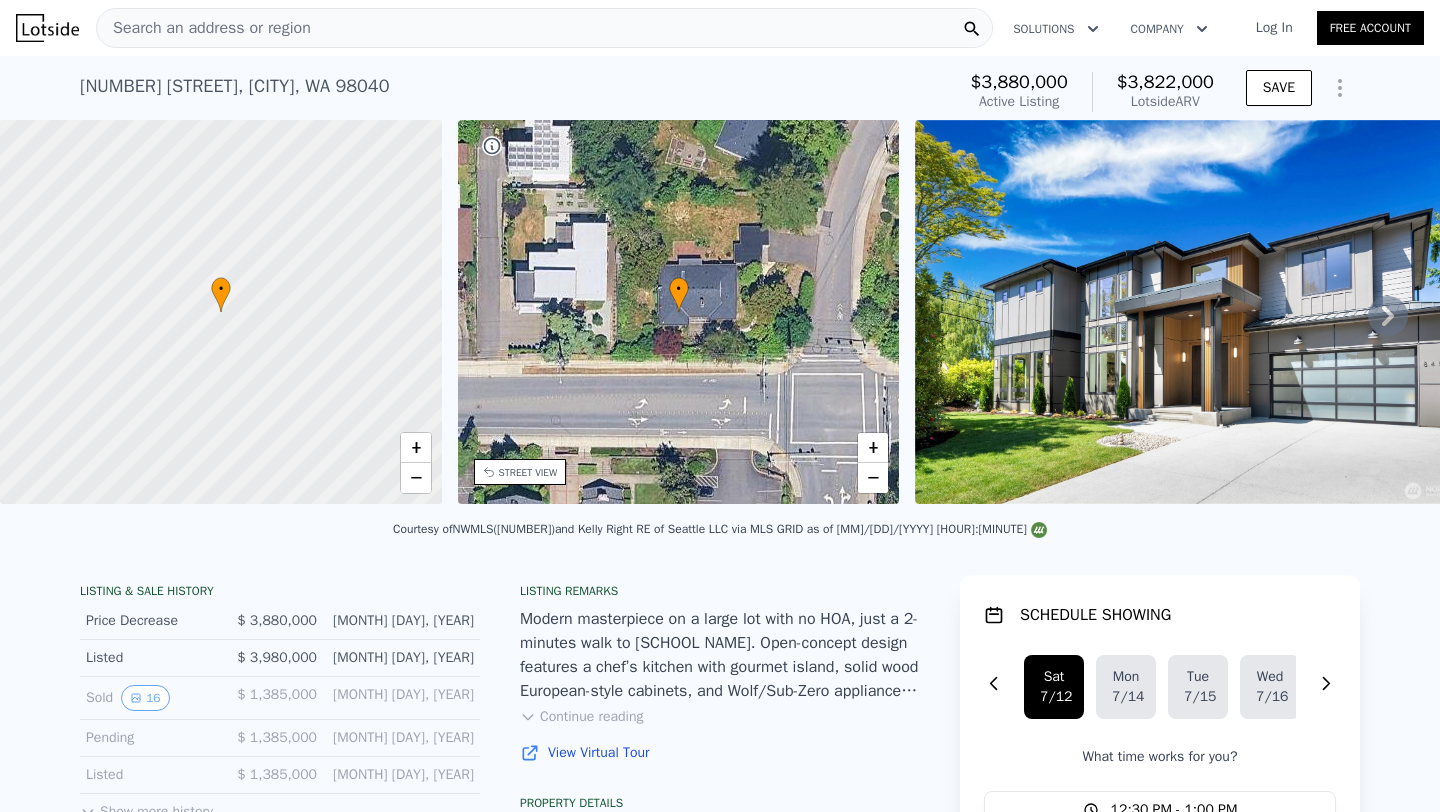 click at bounding box center [1201, 312] 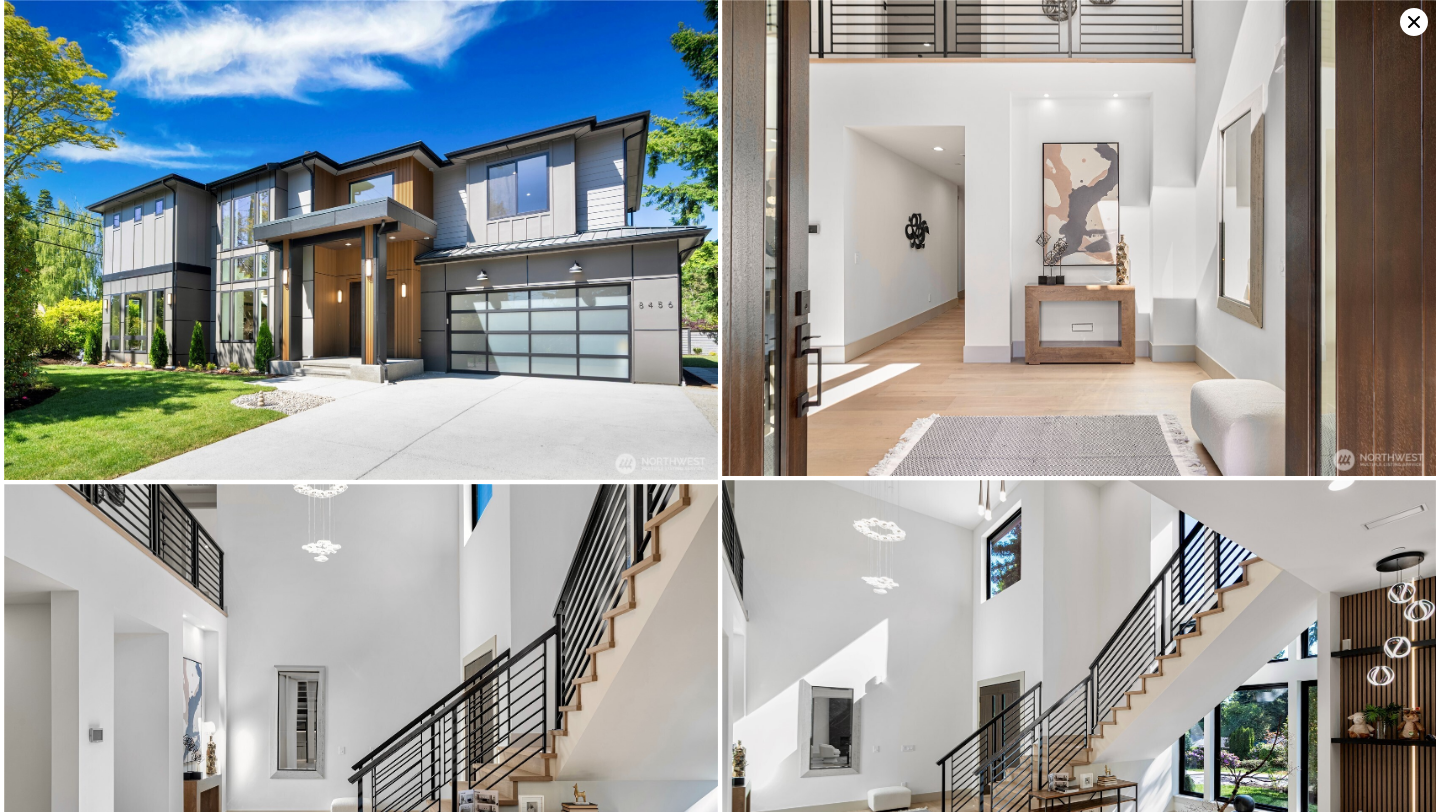 click at bounding box center (361, 240) 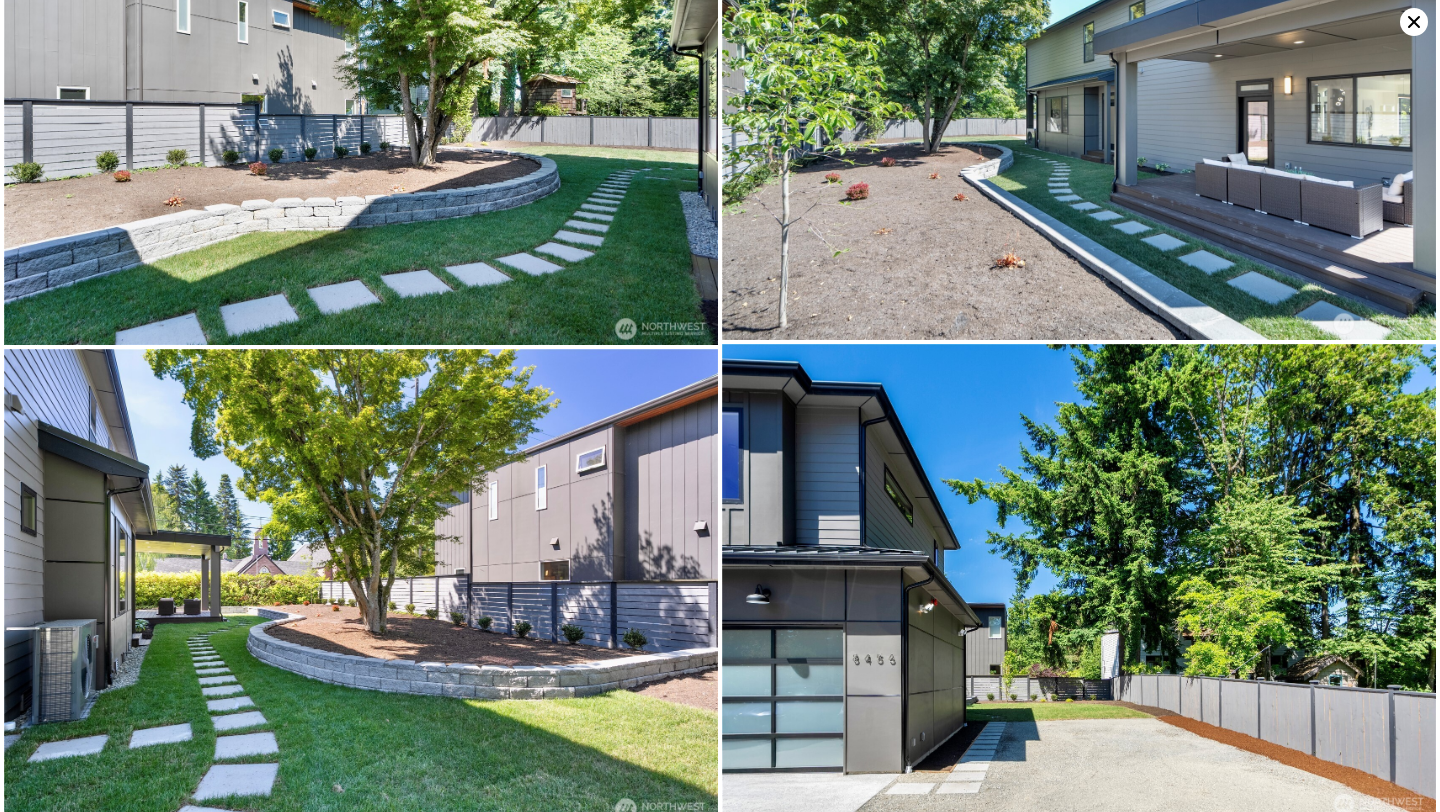 scroll, scrollTop: 8785, scrollLeft: 0, axis: vertical 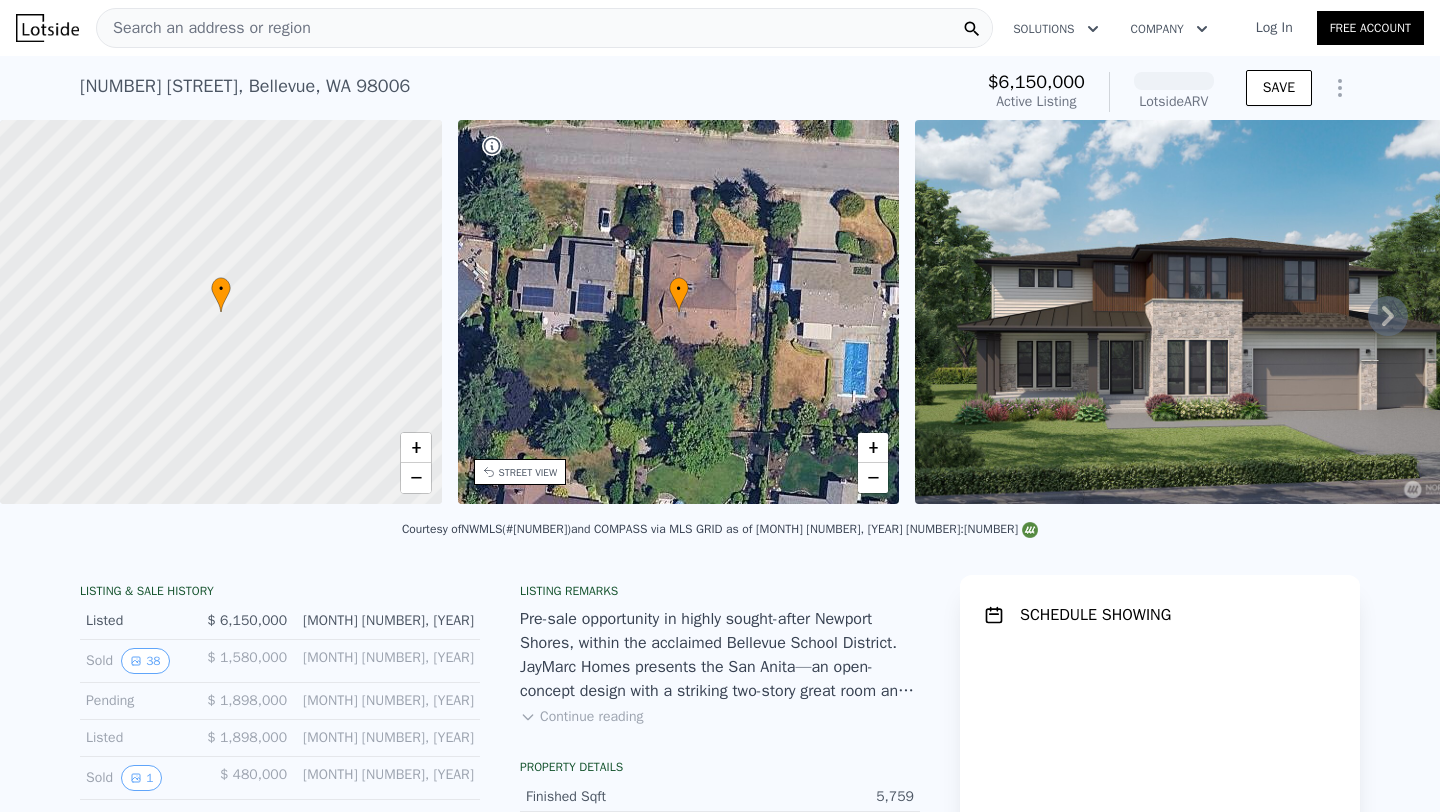 click on "•
+ −" at bounding box center [679, 312] 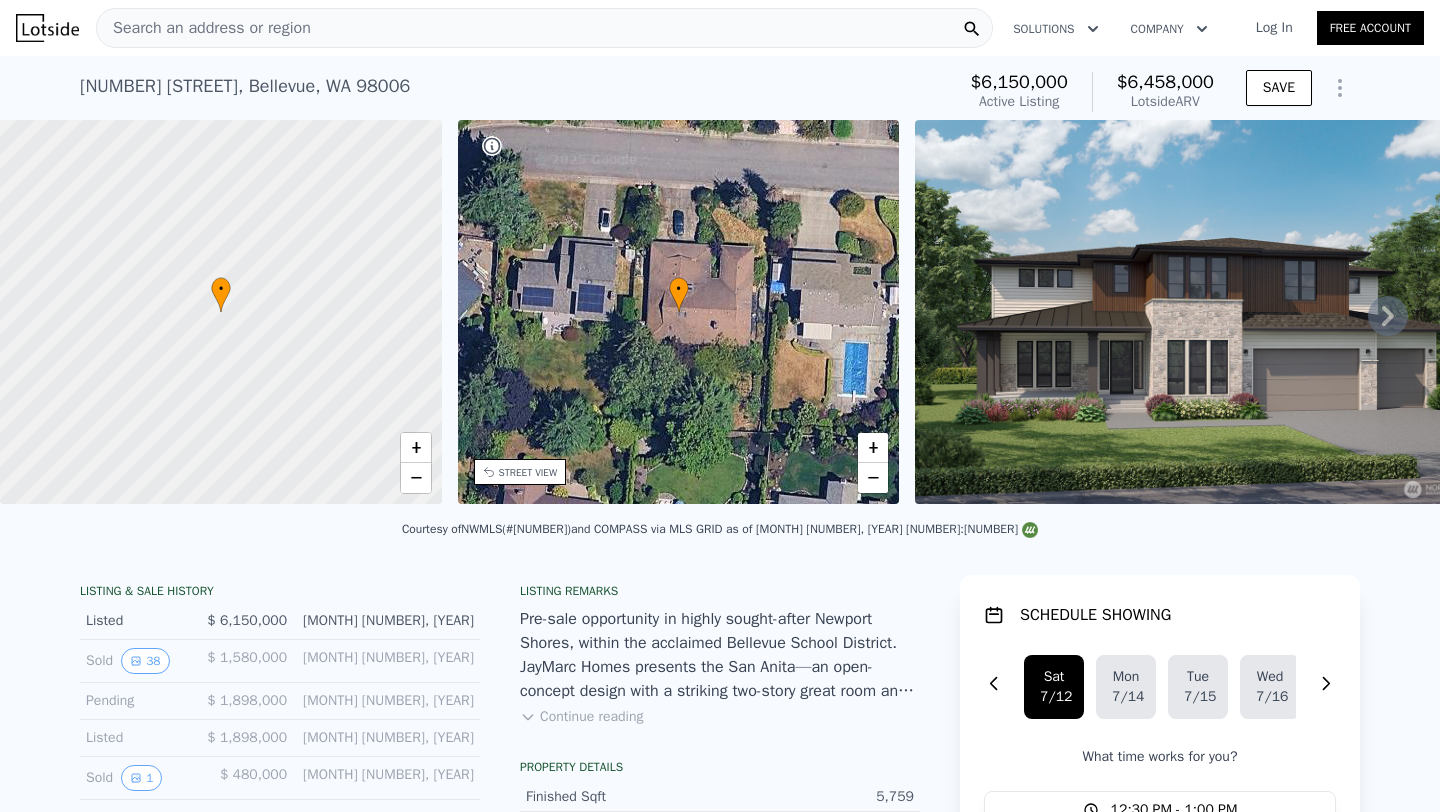 click 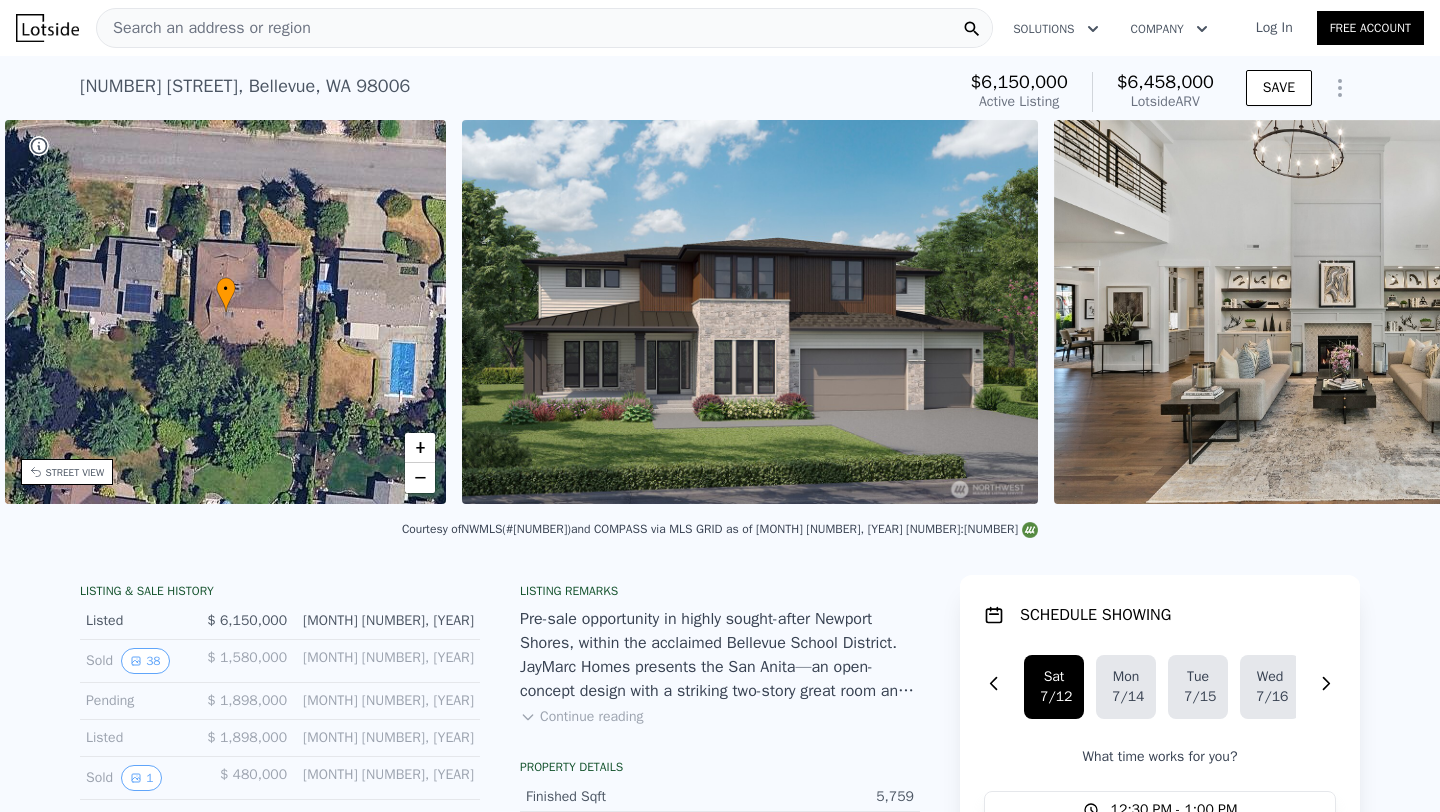 scroll, scrollTop: 0, scrollLeft: 465, axis: horizontal 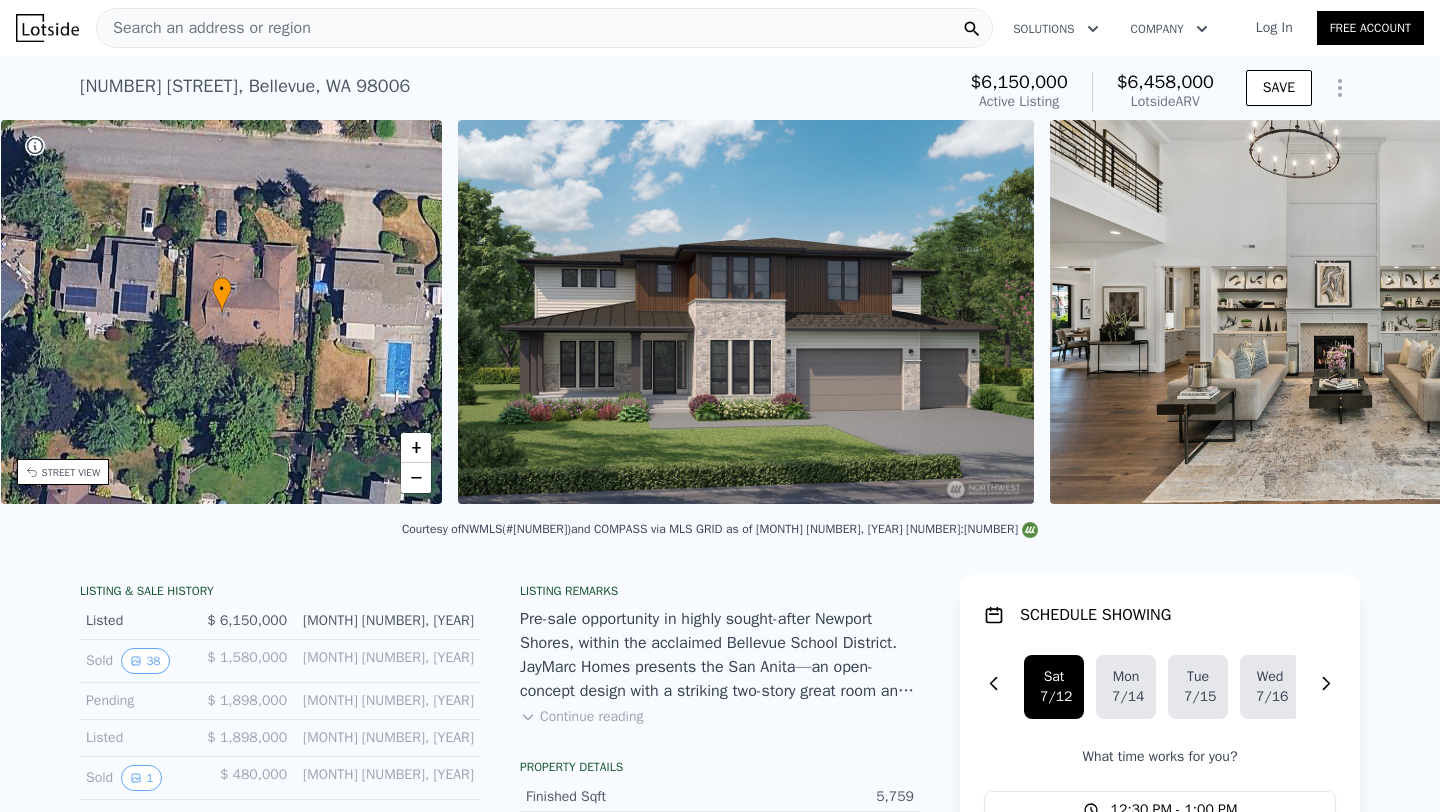 click on "•
+ −
•
+ − STREET VIEW Loading...   SATELLITE VIEW" at bounding box center (720, 315) 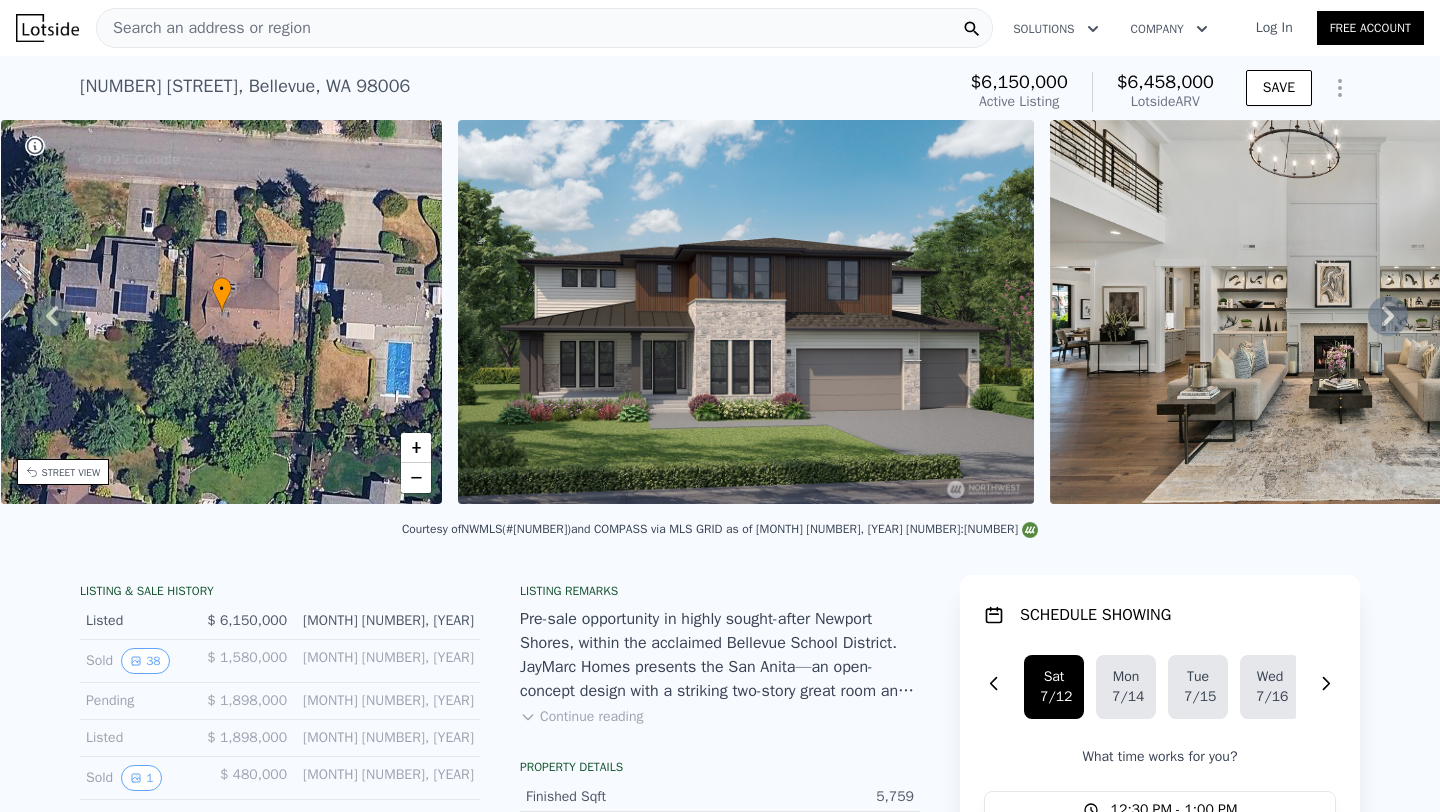 click 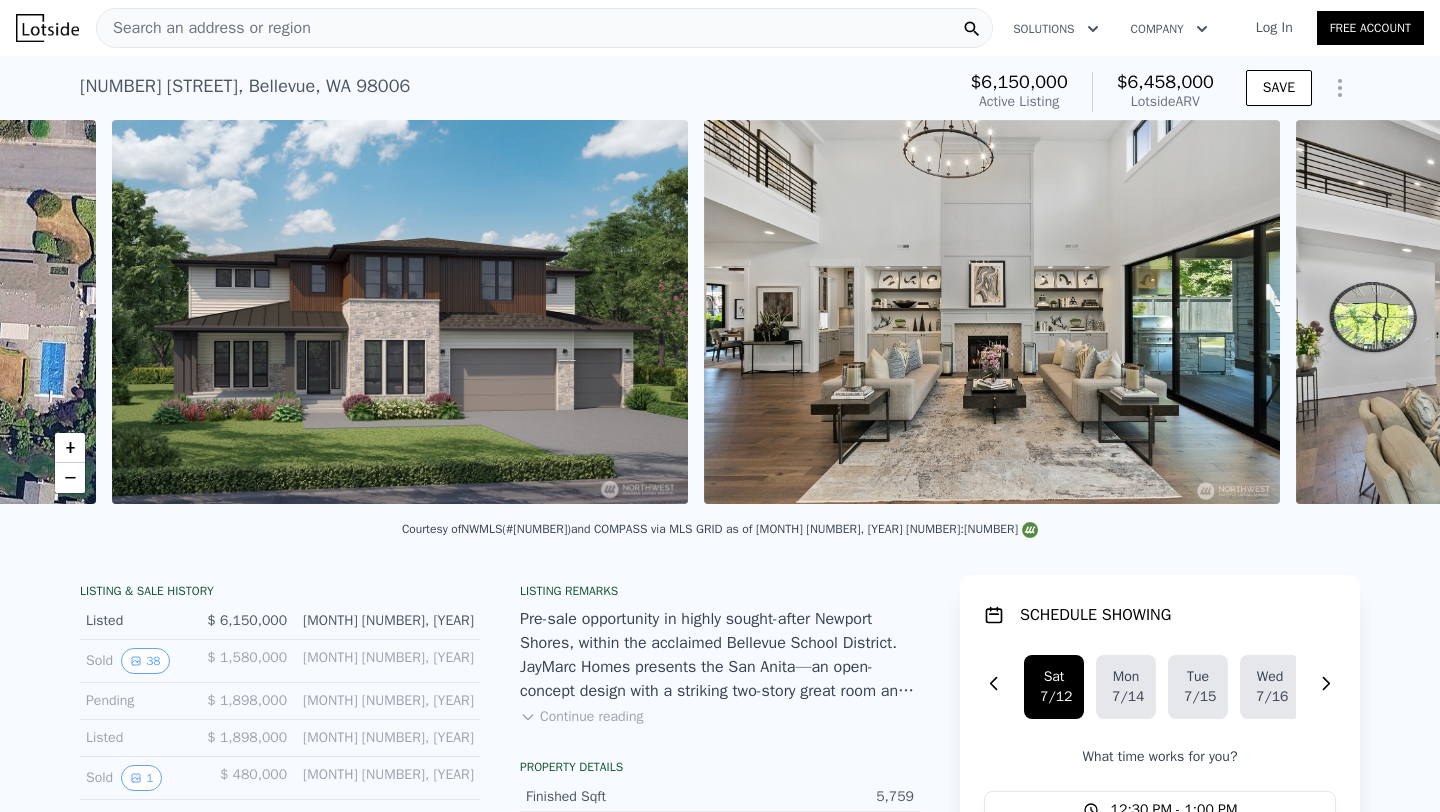 scroll, scrollTop: 0, scrollLeft: 915, axis: horizontal 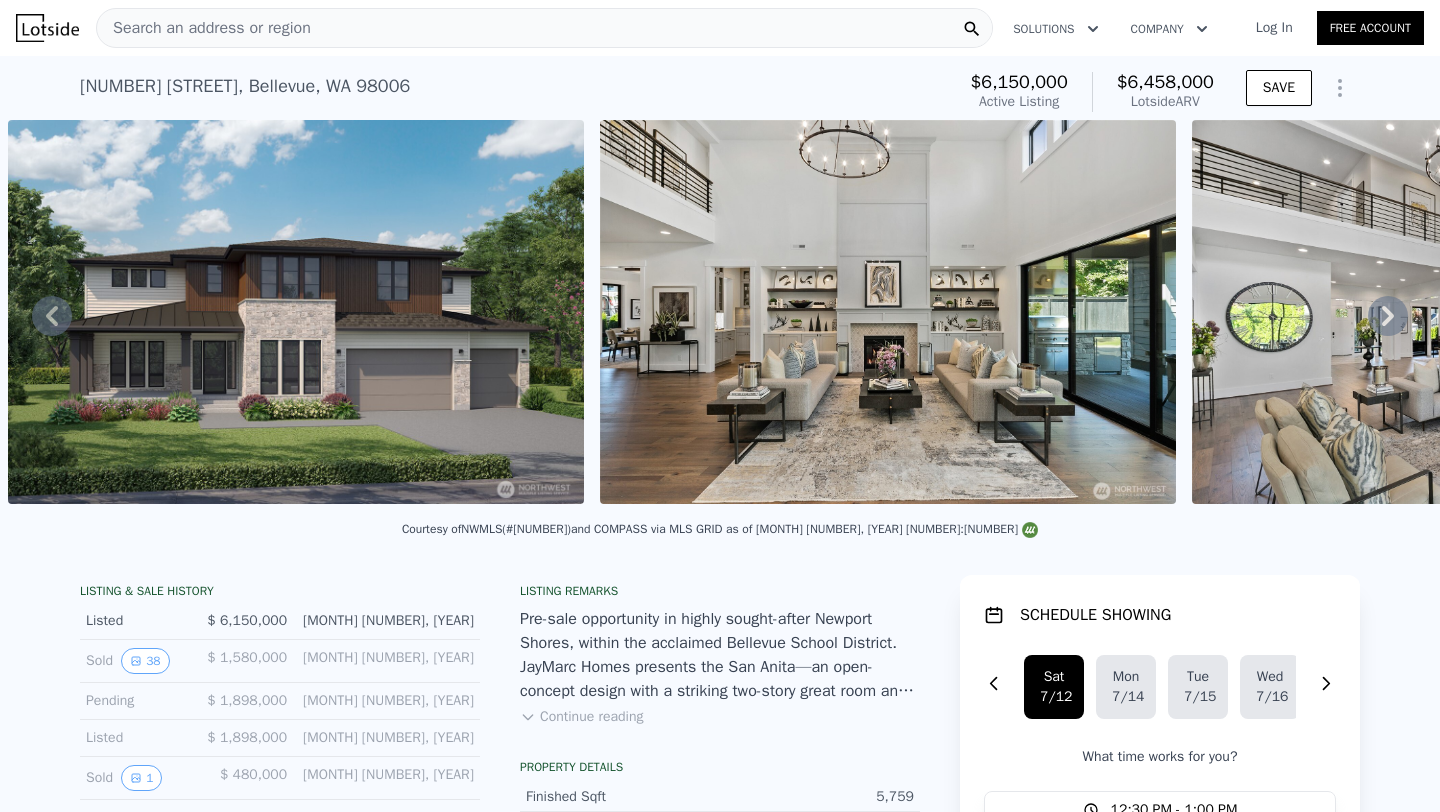 click on "•
+ −
•
+ − STREET VIEW Loading...   SATELLITE VIEW" at bounding box center (720, 315) 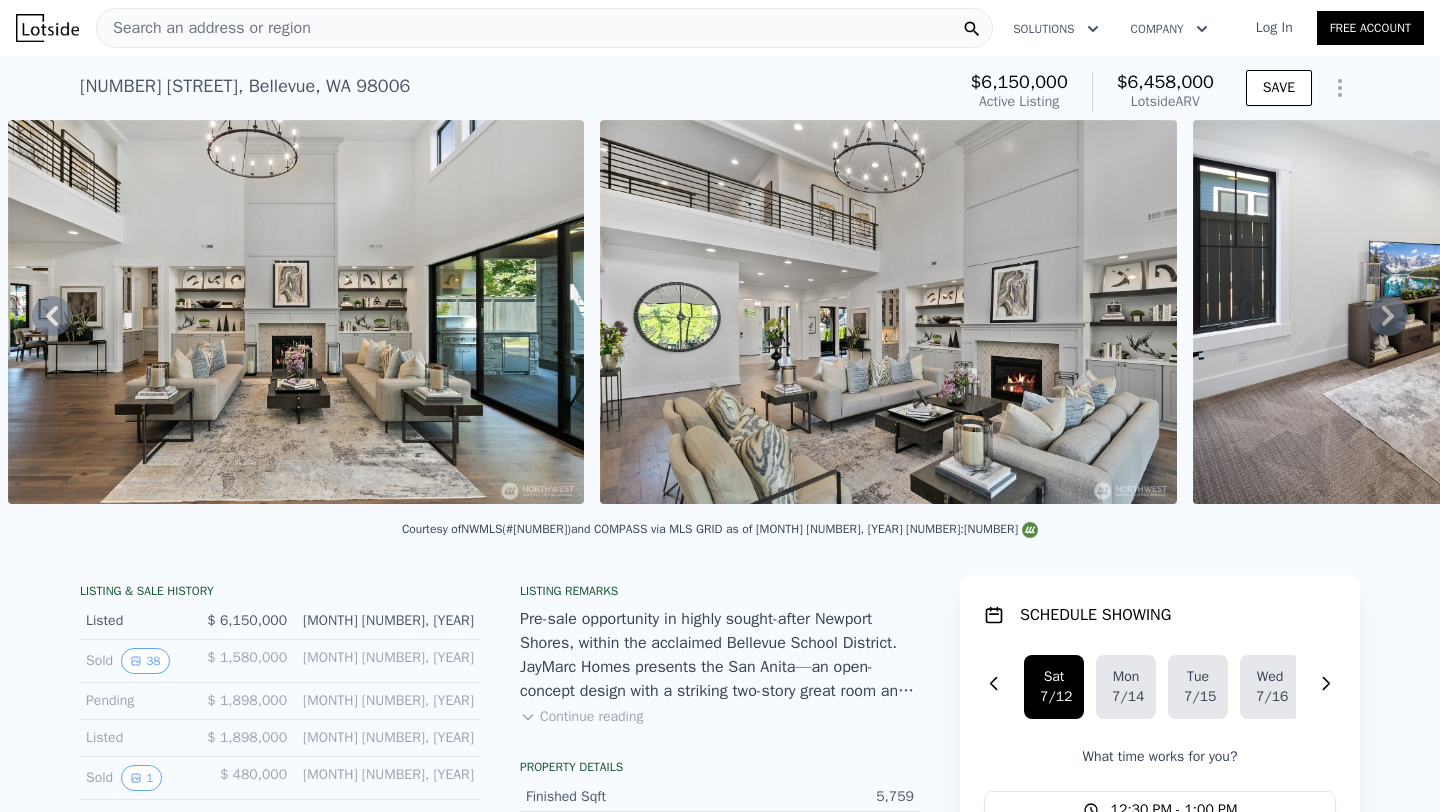 click 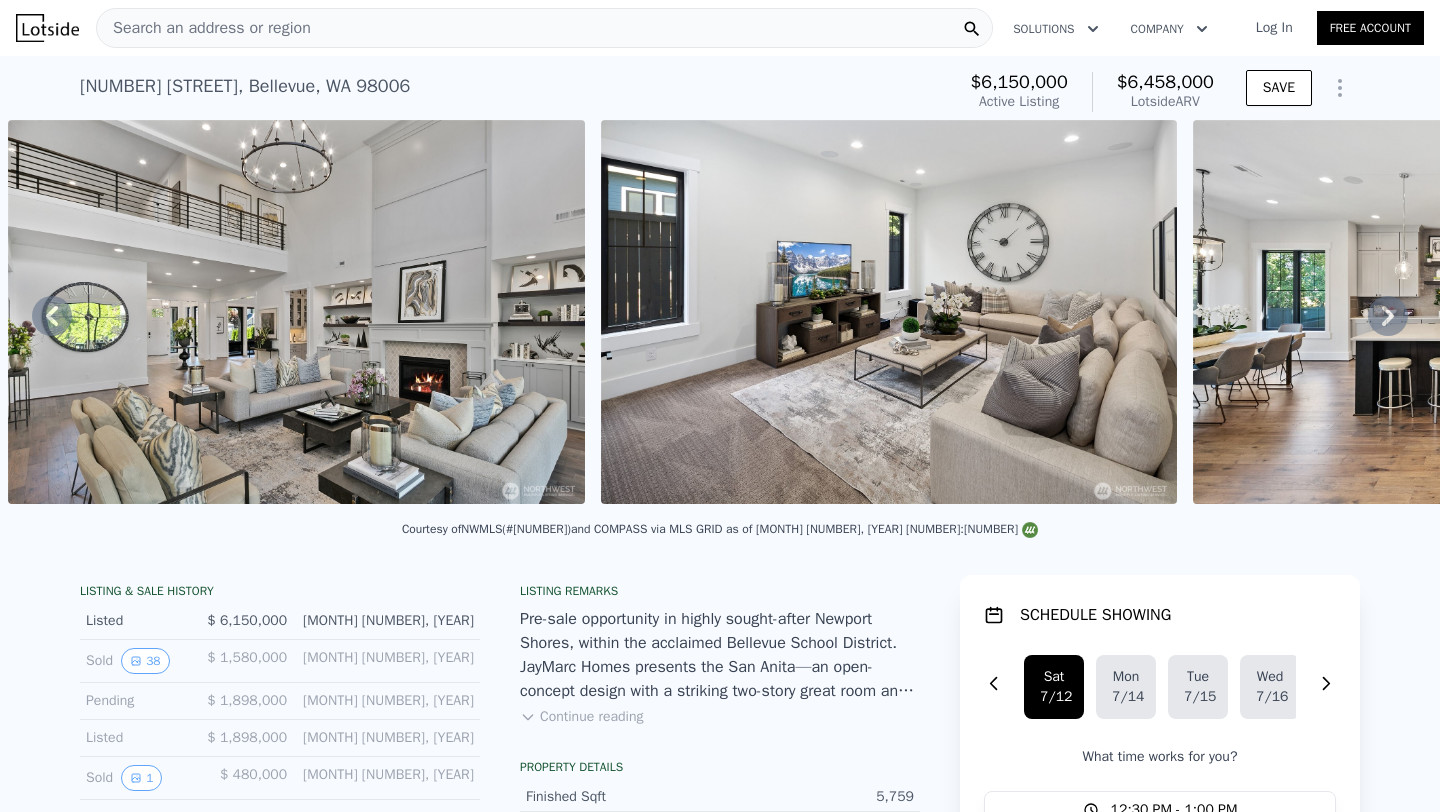 click 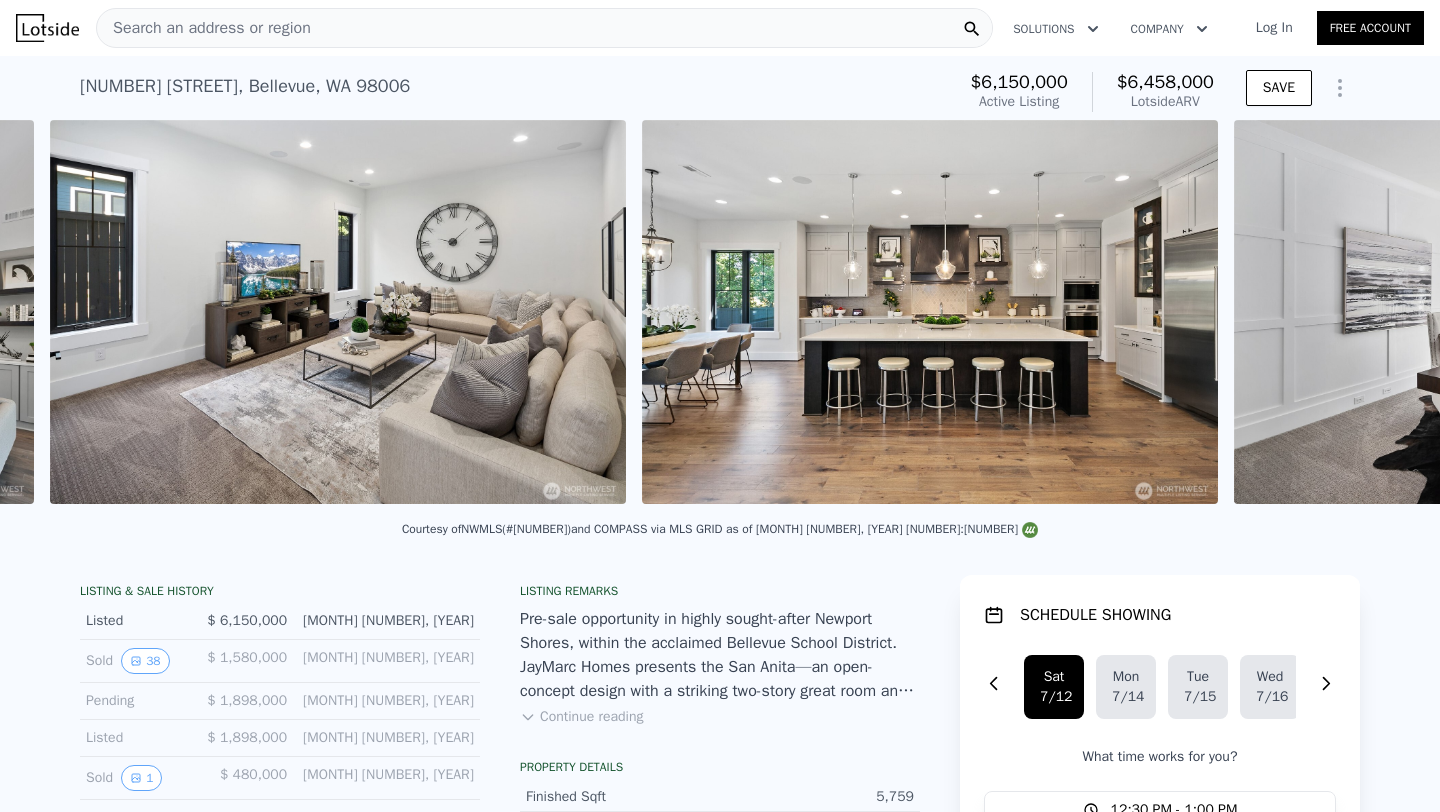 scroll, scrollTop: 0, scrollLeft: 2691, axis: horizontal 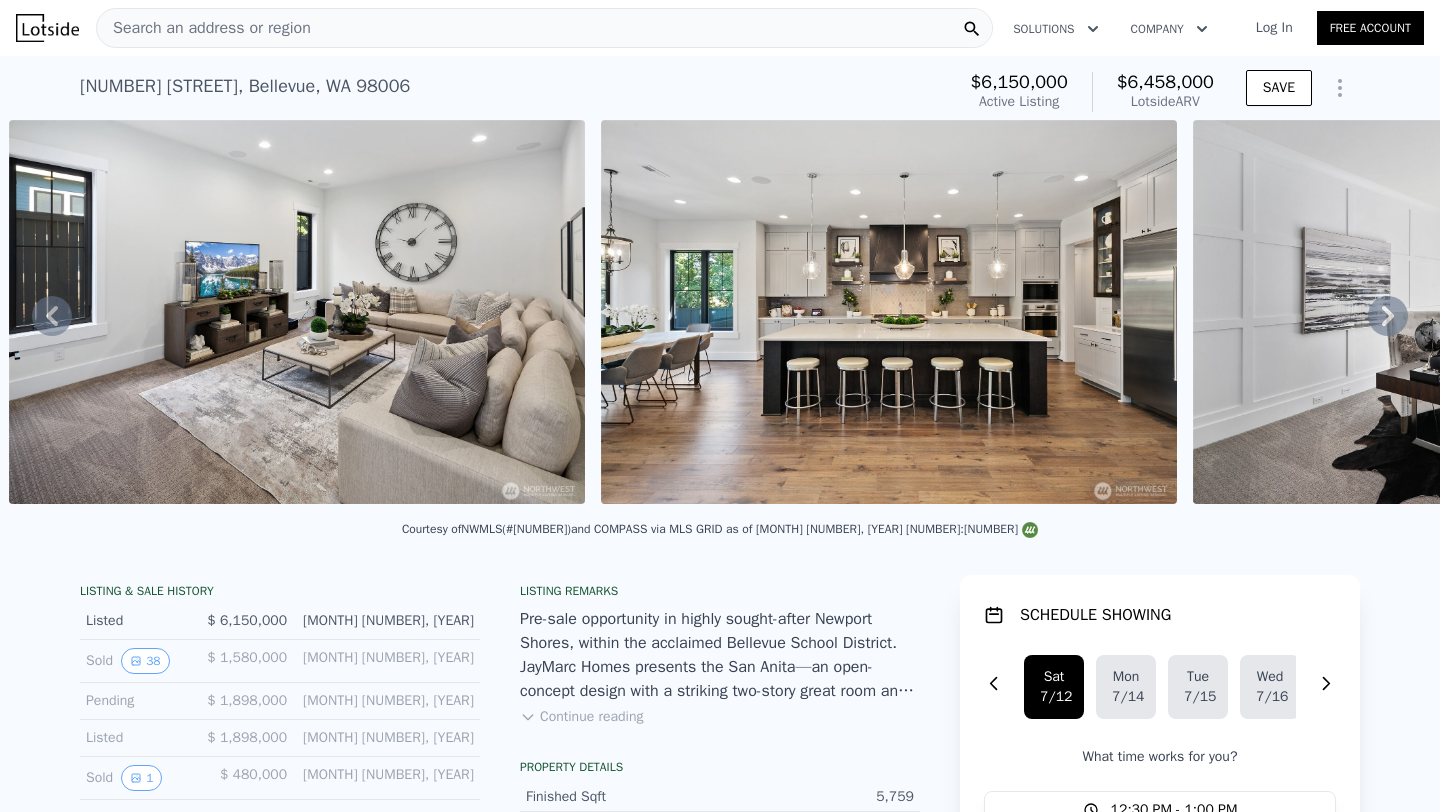 click on "•
+ −
•
+ − STREET VIEW Loading...   SATELLITE VIEW" at bounding box center (720, 315) 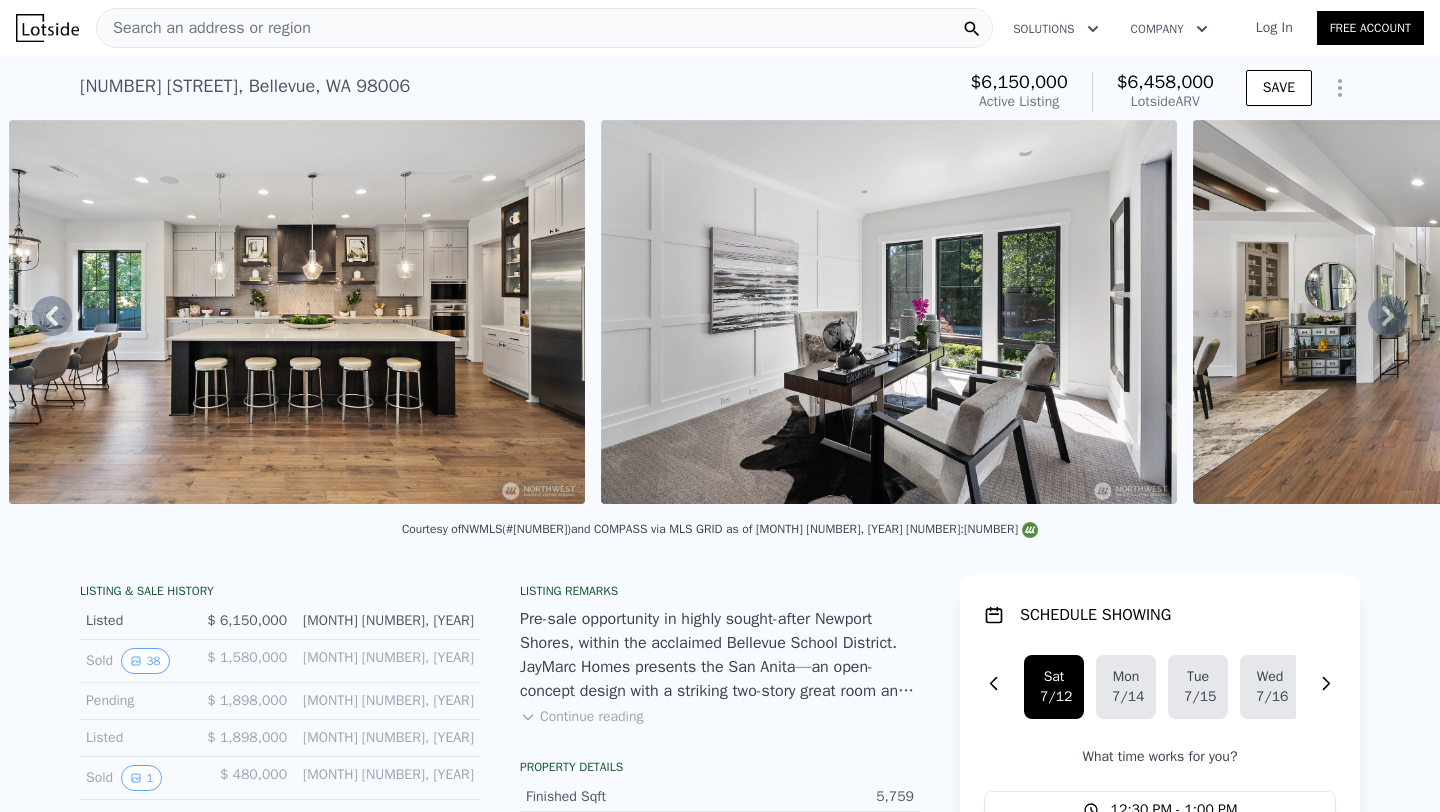 click 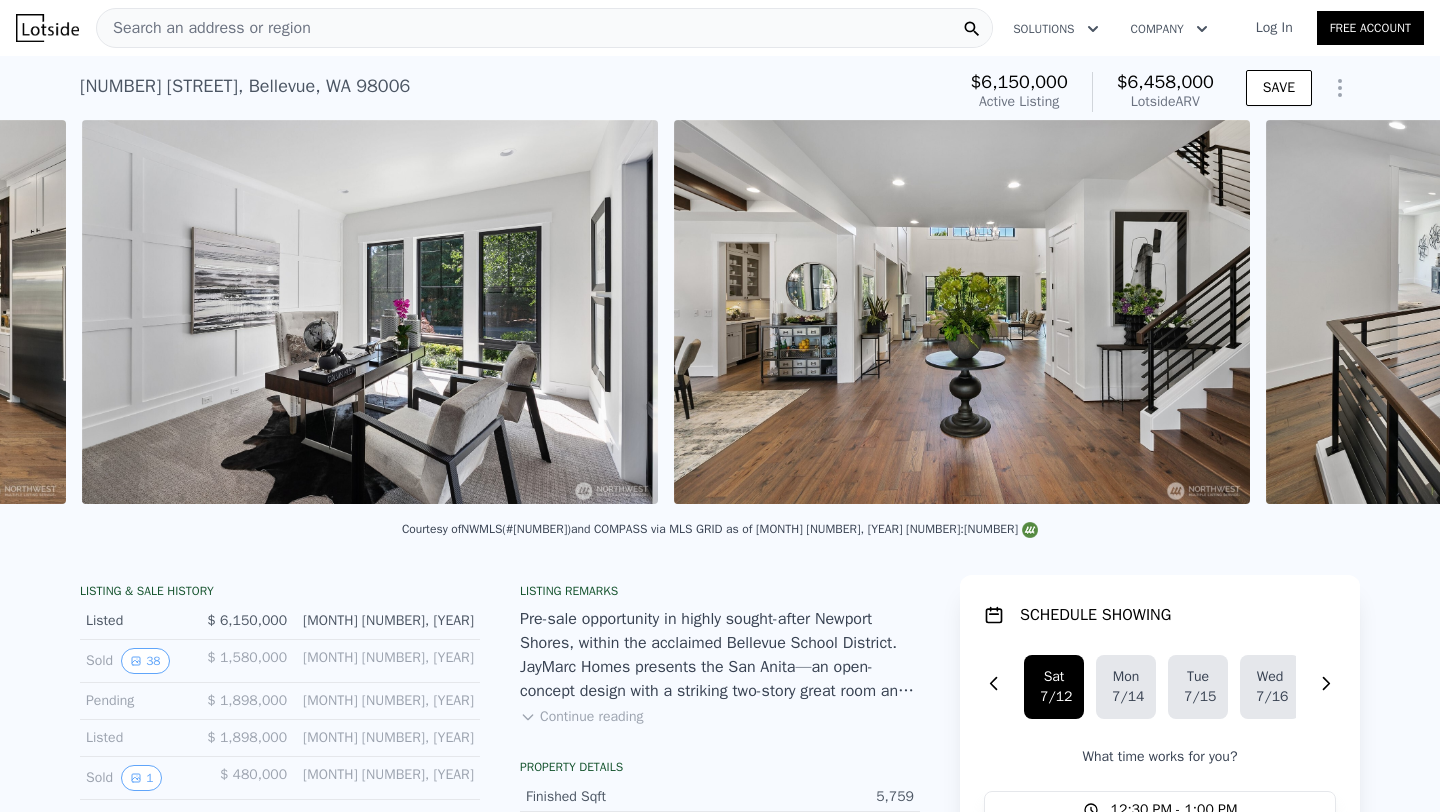 scroll, scrollTop: 0, scrollLeft: 3876, axis: horizontal 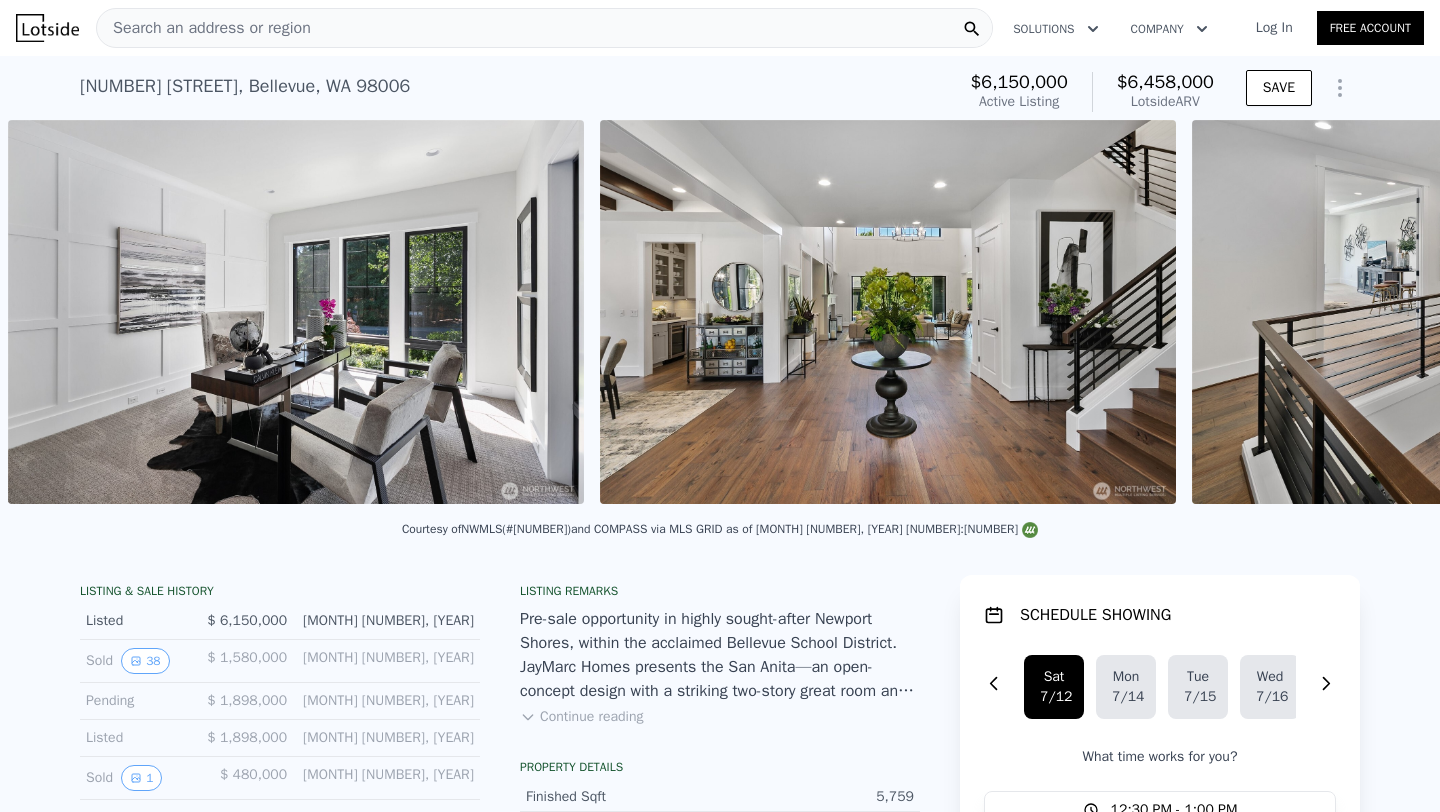 click on "•
+ −
•
+ − STREET VIEW Loading...   SATELLITE VIEW" at bounding box center [720, 315] 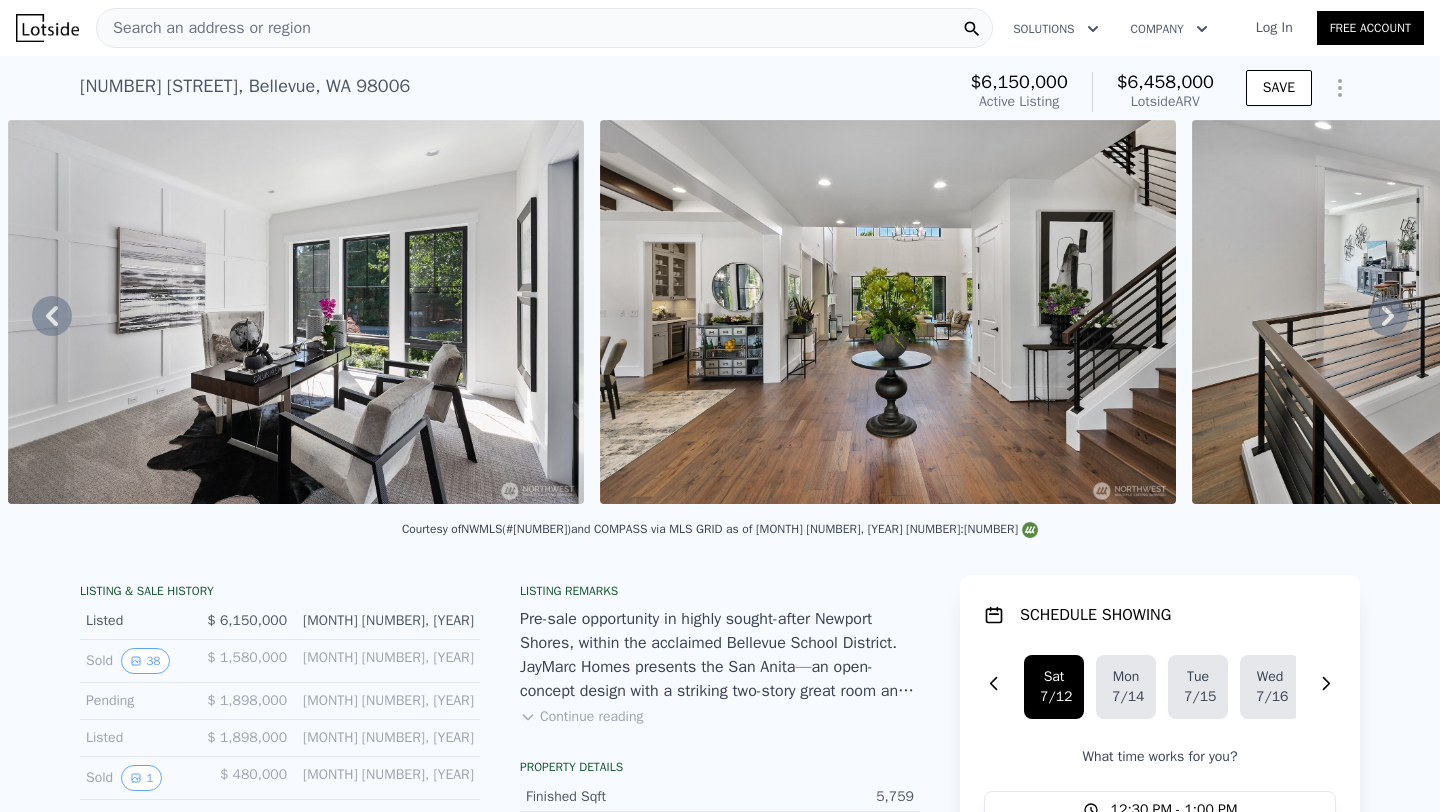 click 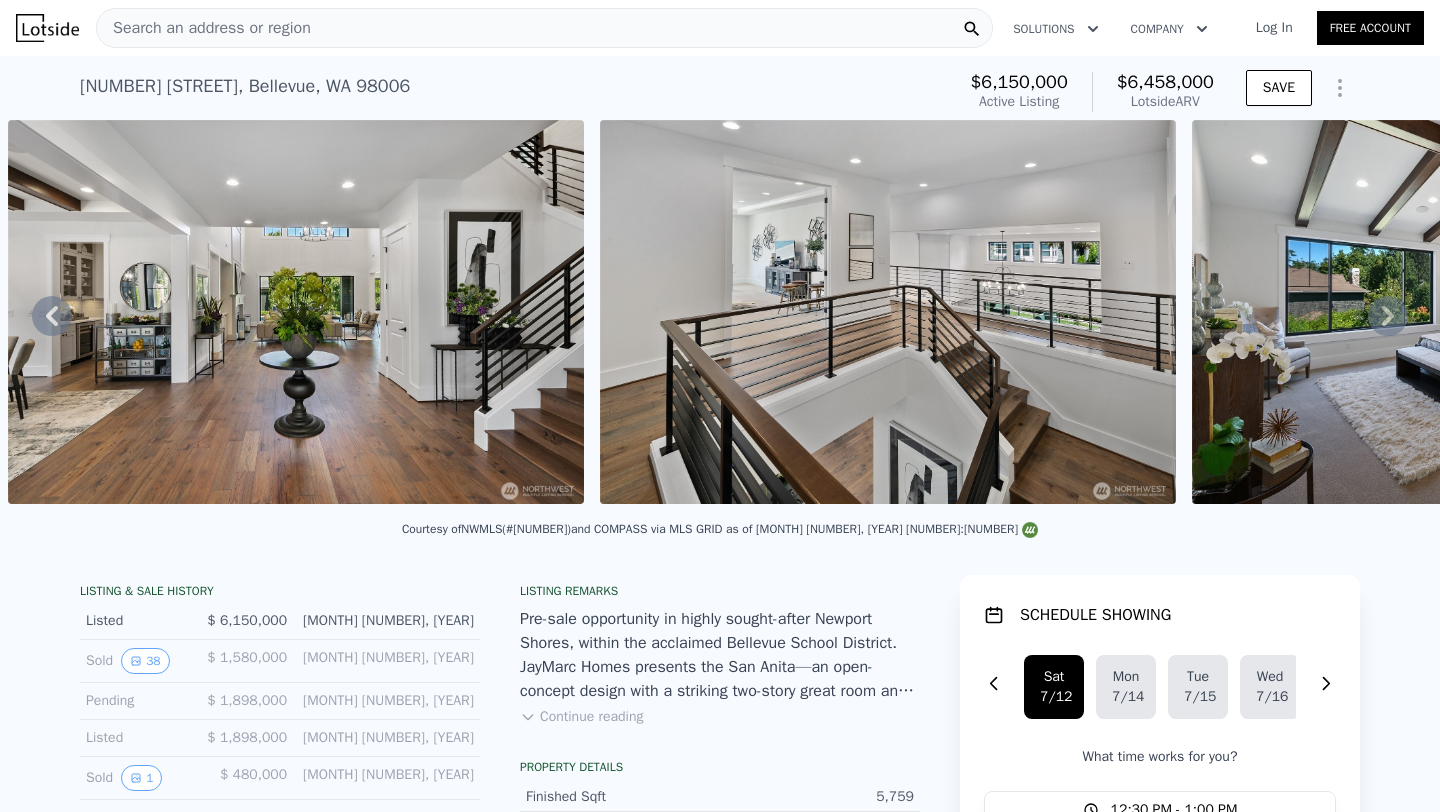 click 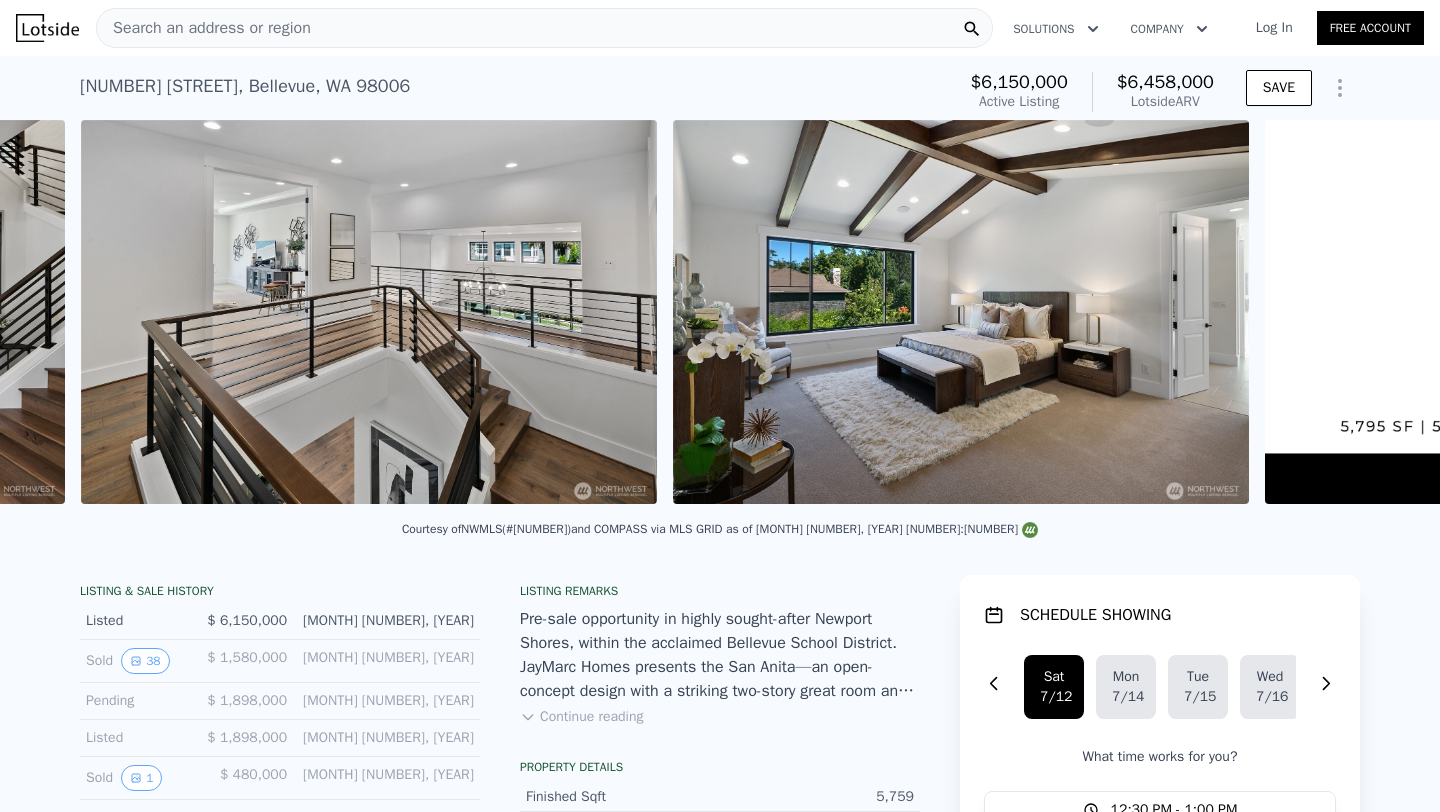 scroll, scrollTop: 0, scrollLeft: 5060, axis: horizontal 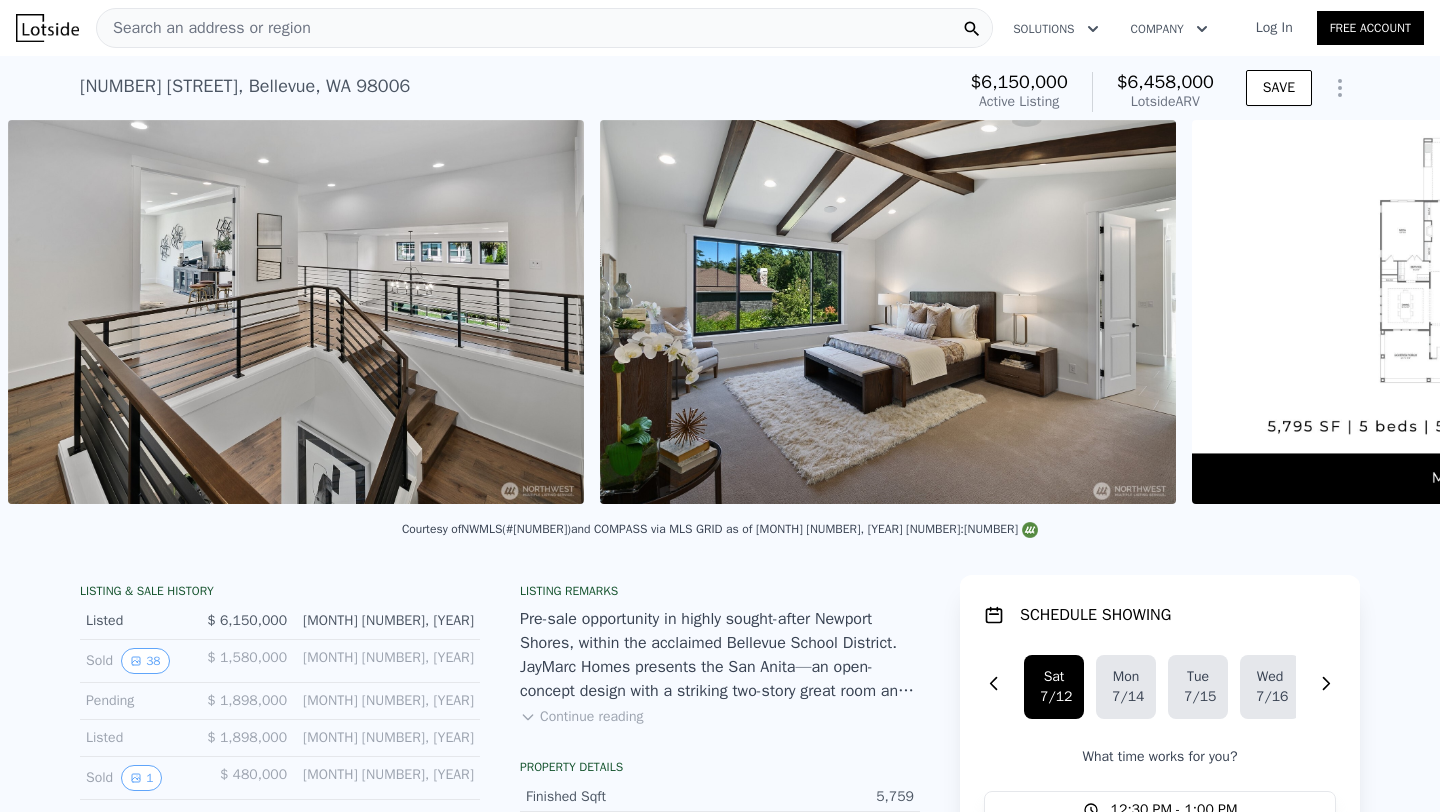 click on "•
+ −
•
+ − STREET VIEW Loading...   SATELLITE VIEW" at bounding box center (720, 315) 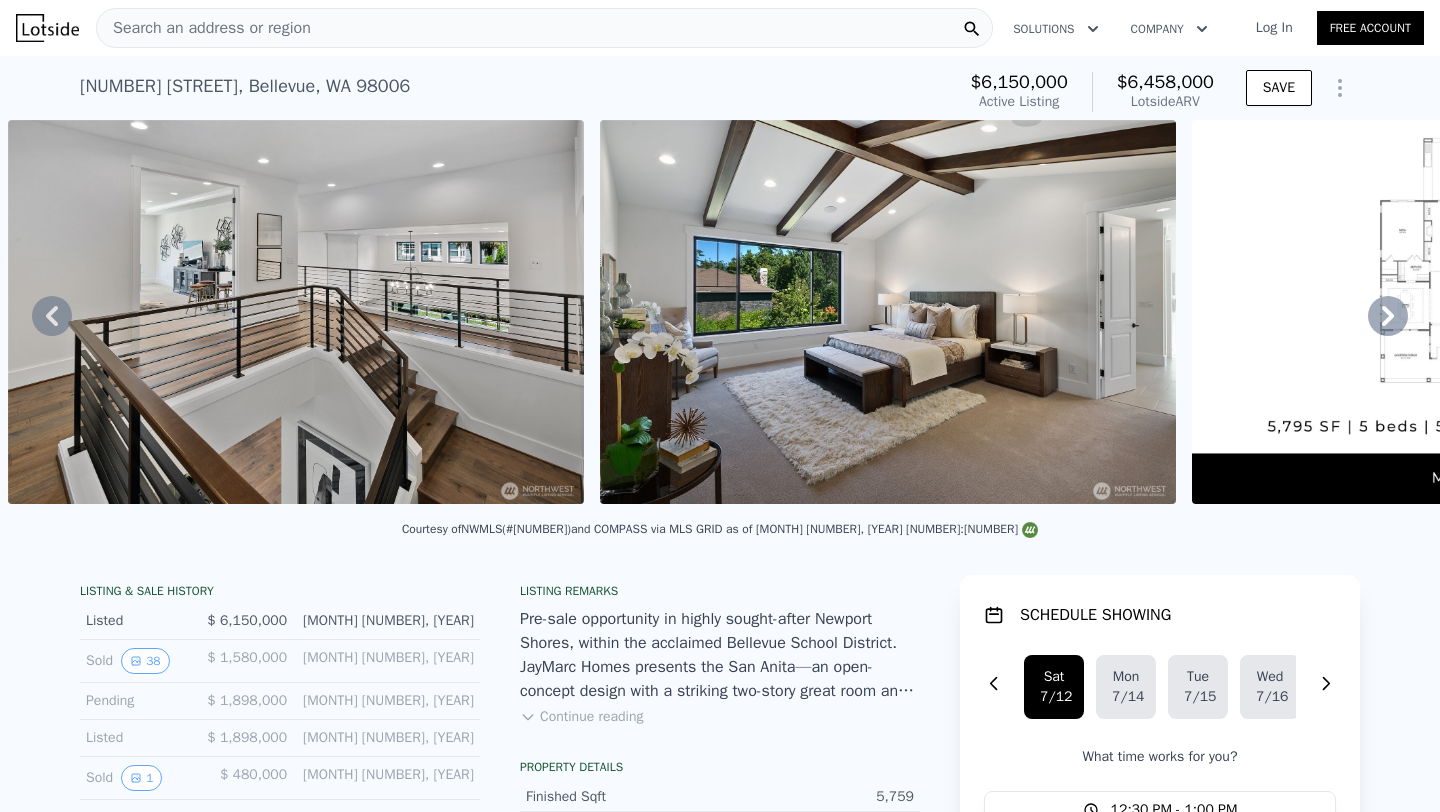 click 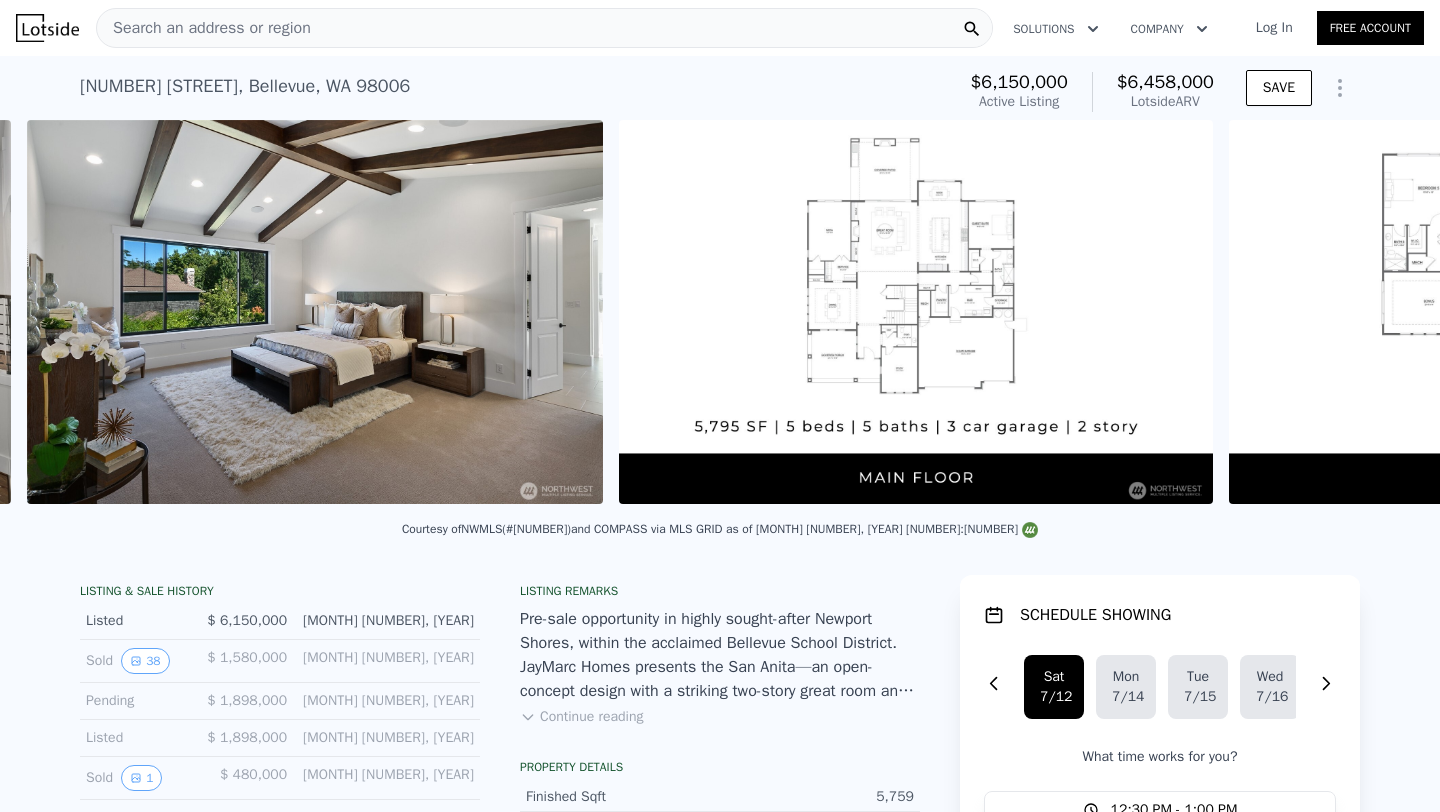 scroll, scrollTop: 0, scrollLeft: 5652, axis: horizontal 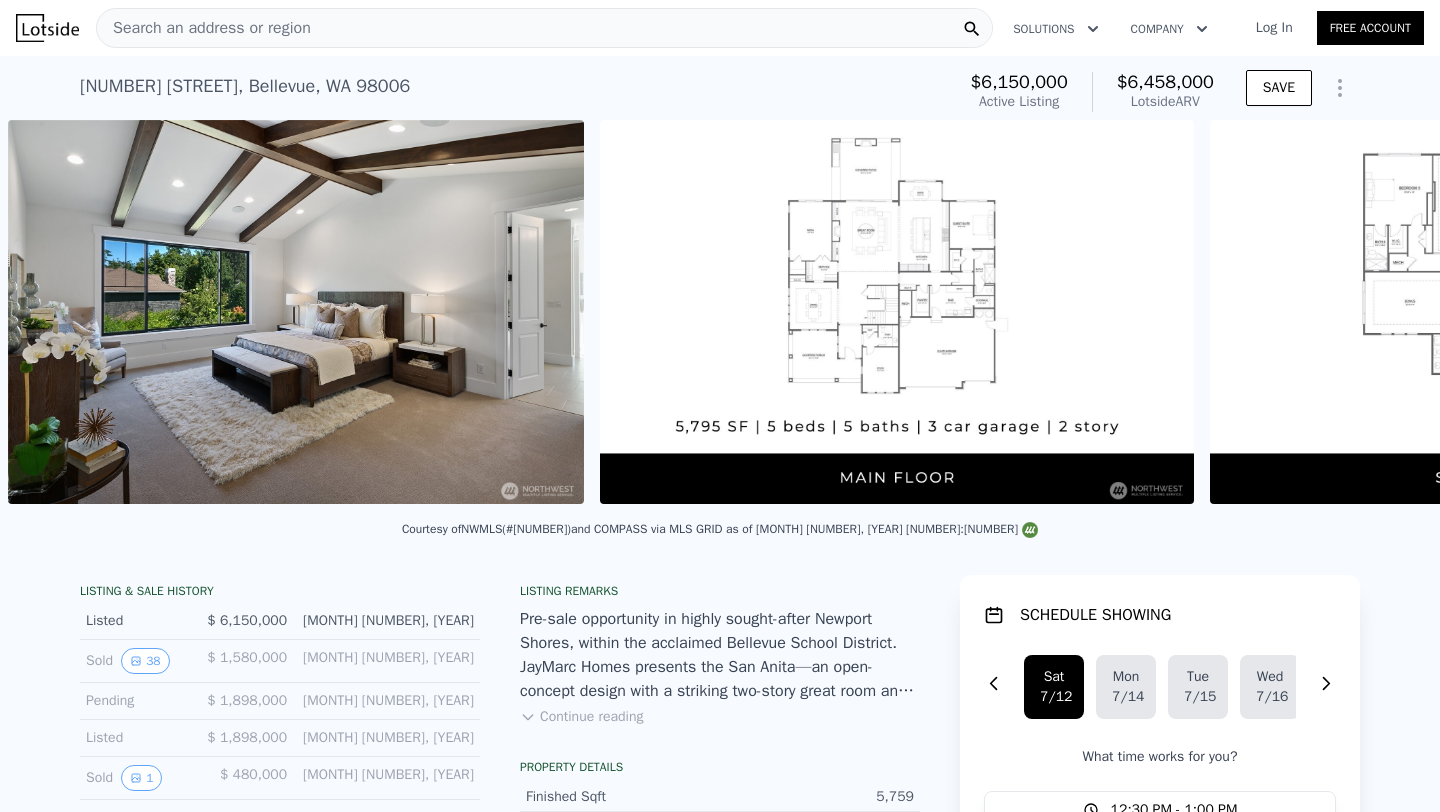 click at bounding box center (1507, 312) 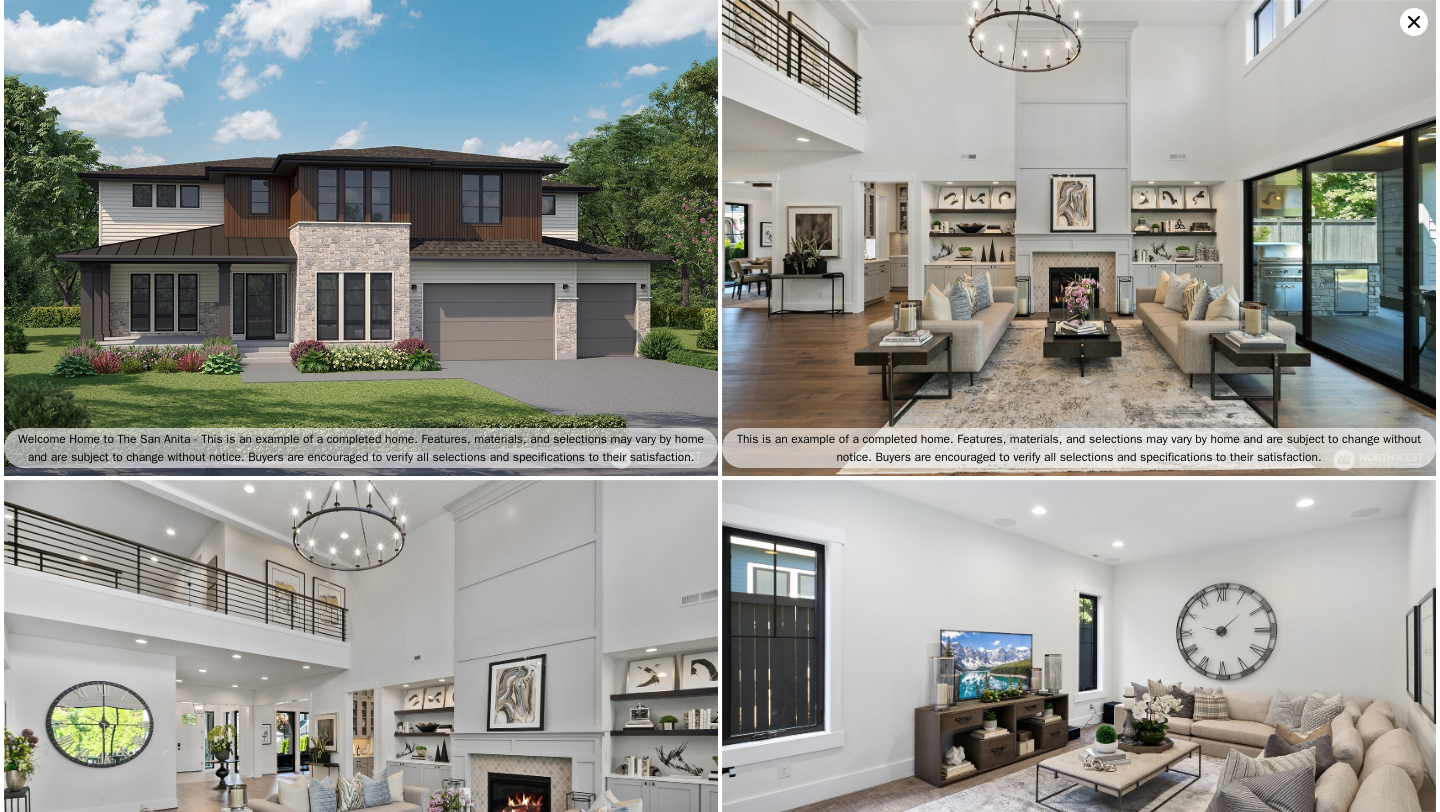 click 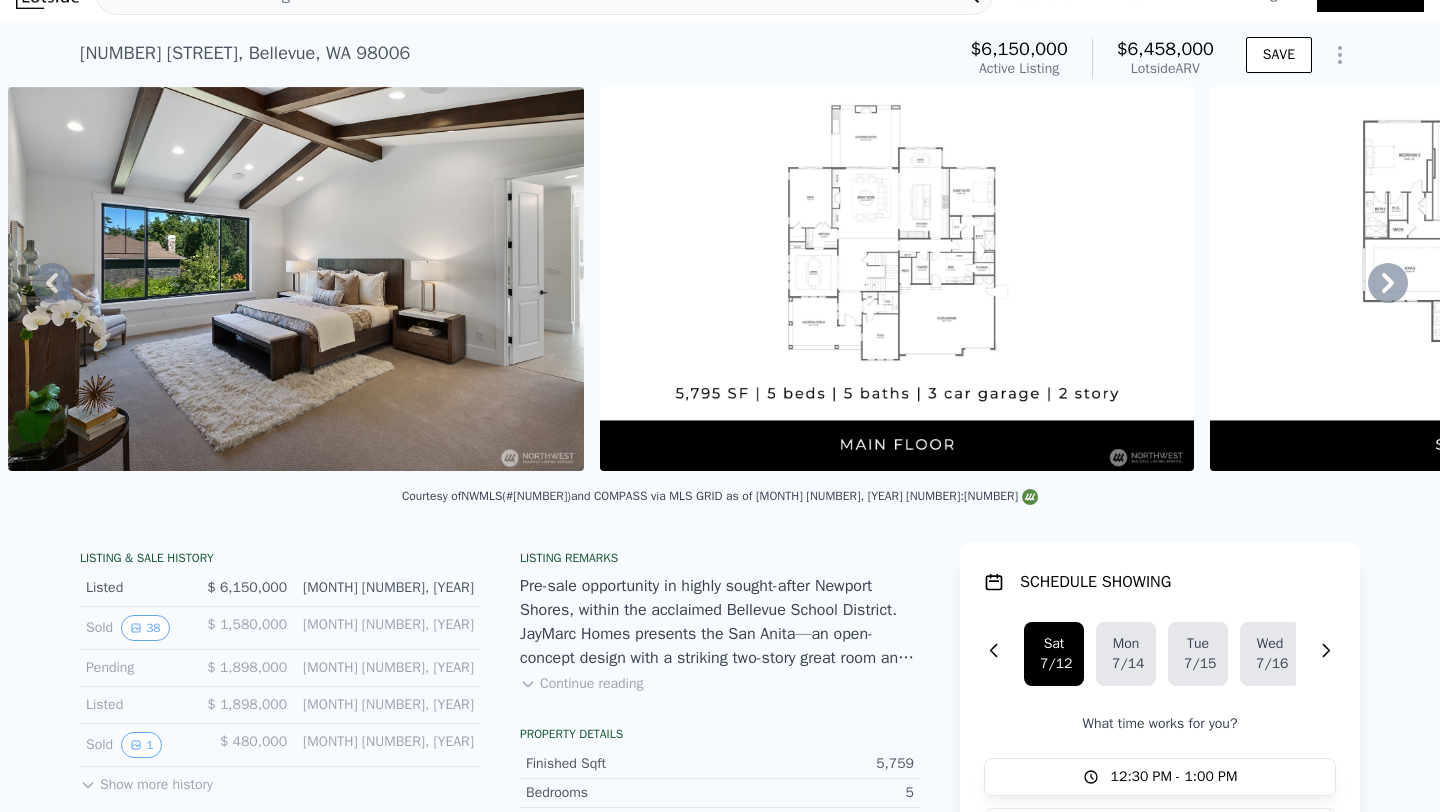 scroll, scrollTop: 37, scrollLeft: 0, axis: vertical 